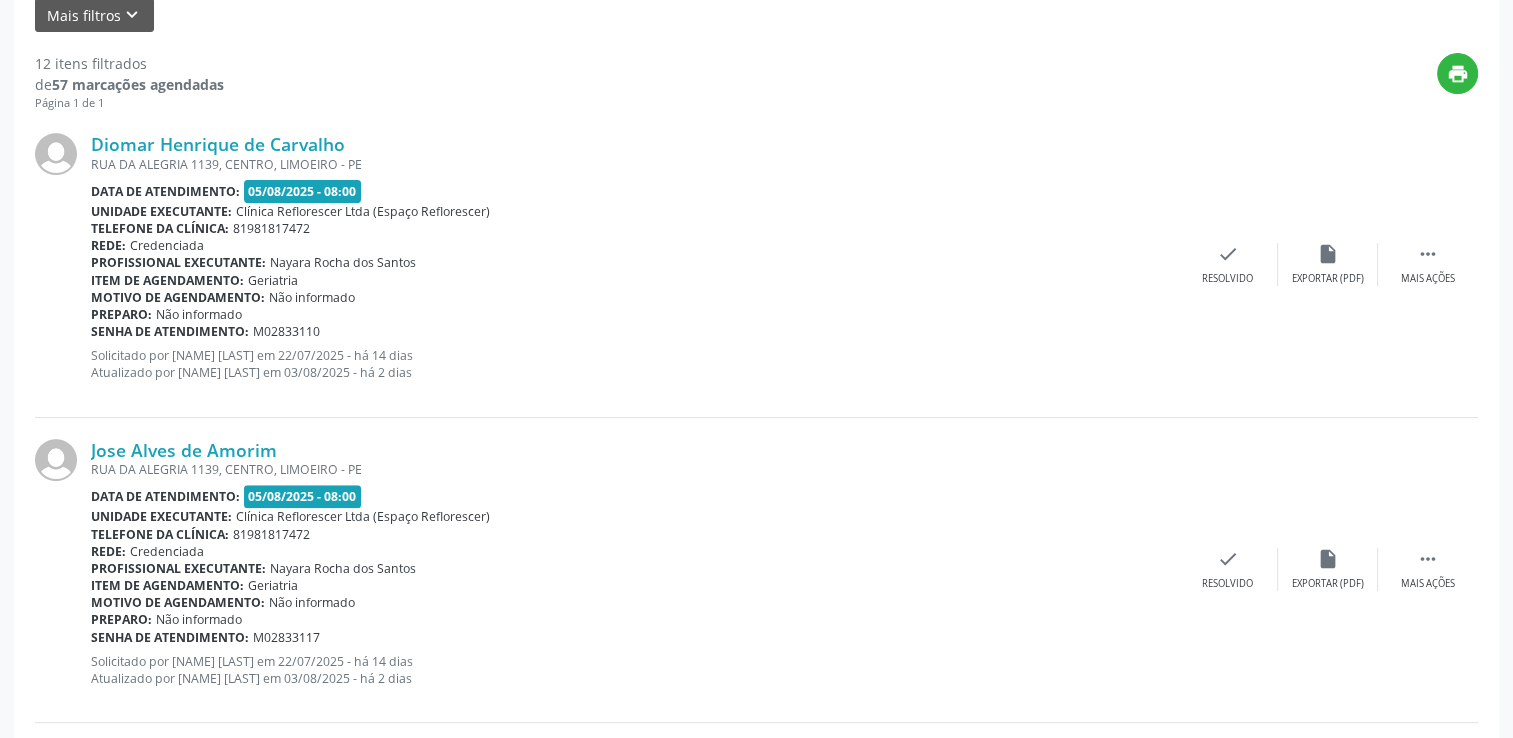 scroll, scrollTop: 600, scrollLeft: 0, axis: vertical 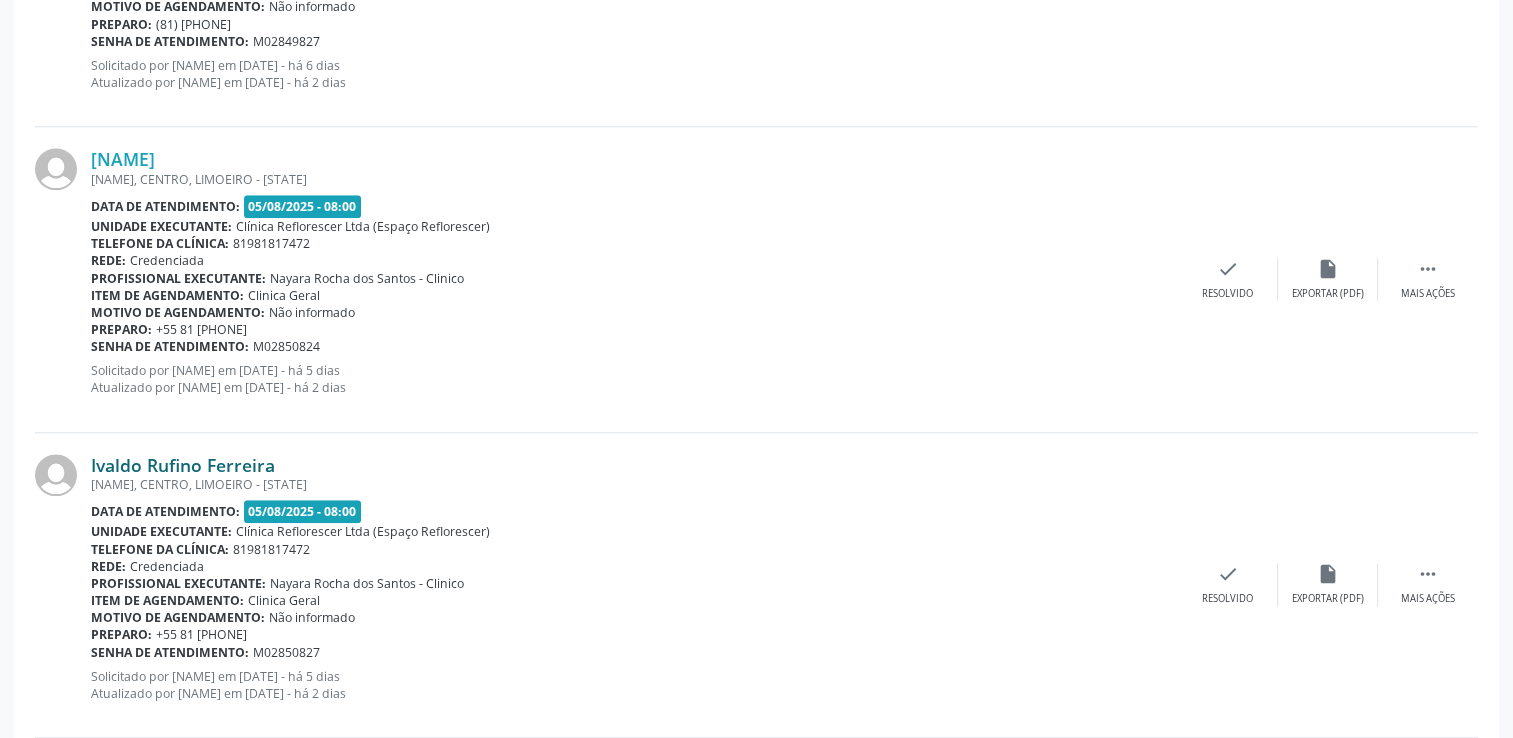 click on "Ivaldo Rufino Ferreira" at bounding box center [183, 465] 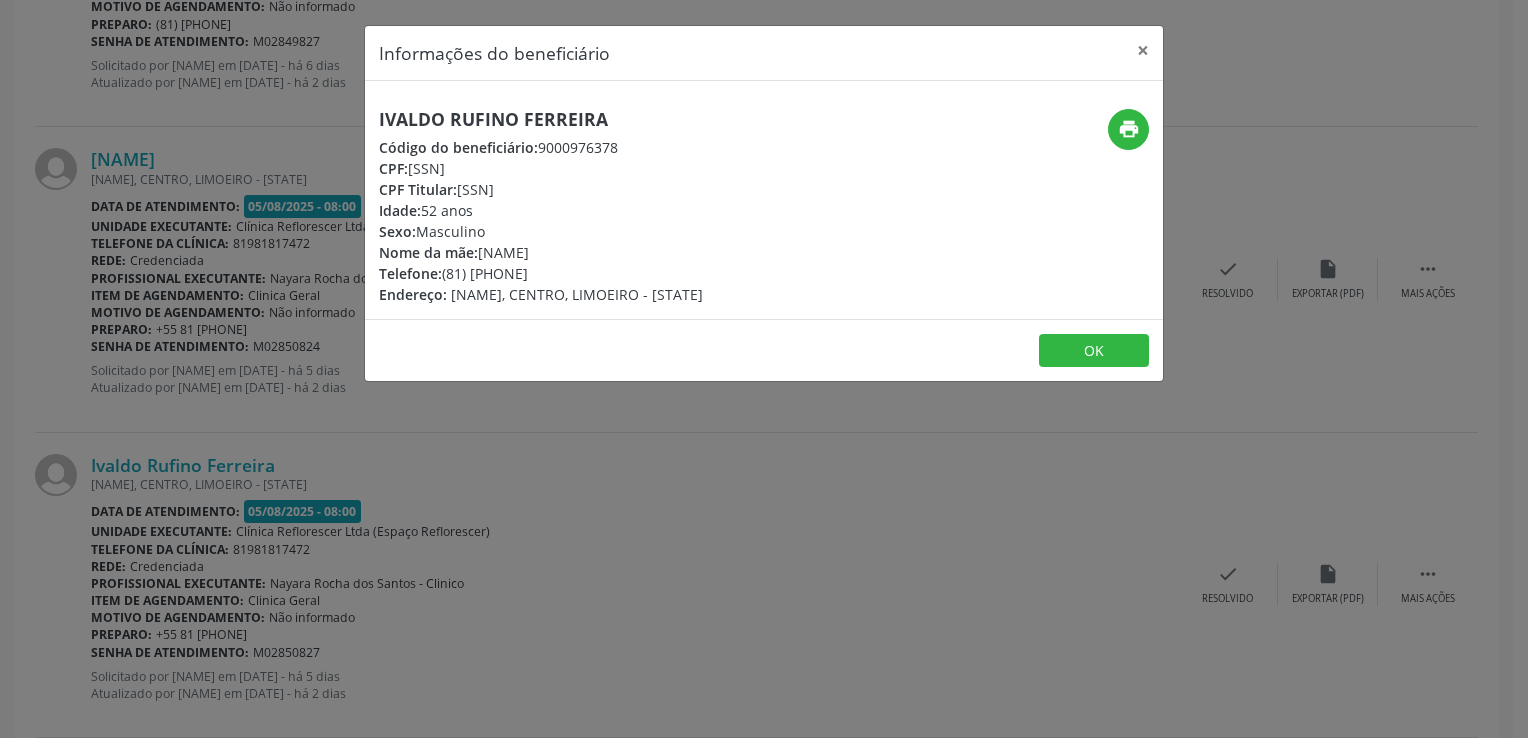 click on "Informações do beneficiário ×
[NAME]
Código do beneficiário:
[NUMBER]
CPF:
[SSN]
CPF Titular:
[SSN]
Idade:
52 anos
Sexo:
Masculino
Nome da mãe:
[NAME]
Telefone:
([PHONE])
Endereço:
[NAME], CENTRO, LIMOEIRO - [STATE]
print OK" at bounding box center (764, 369) 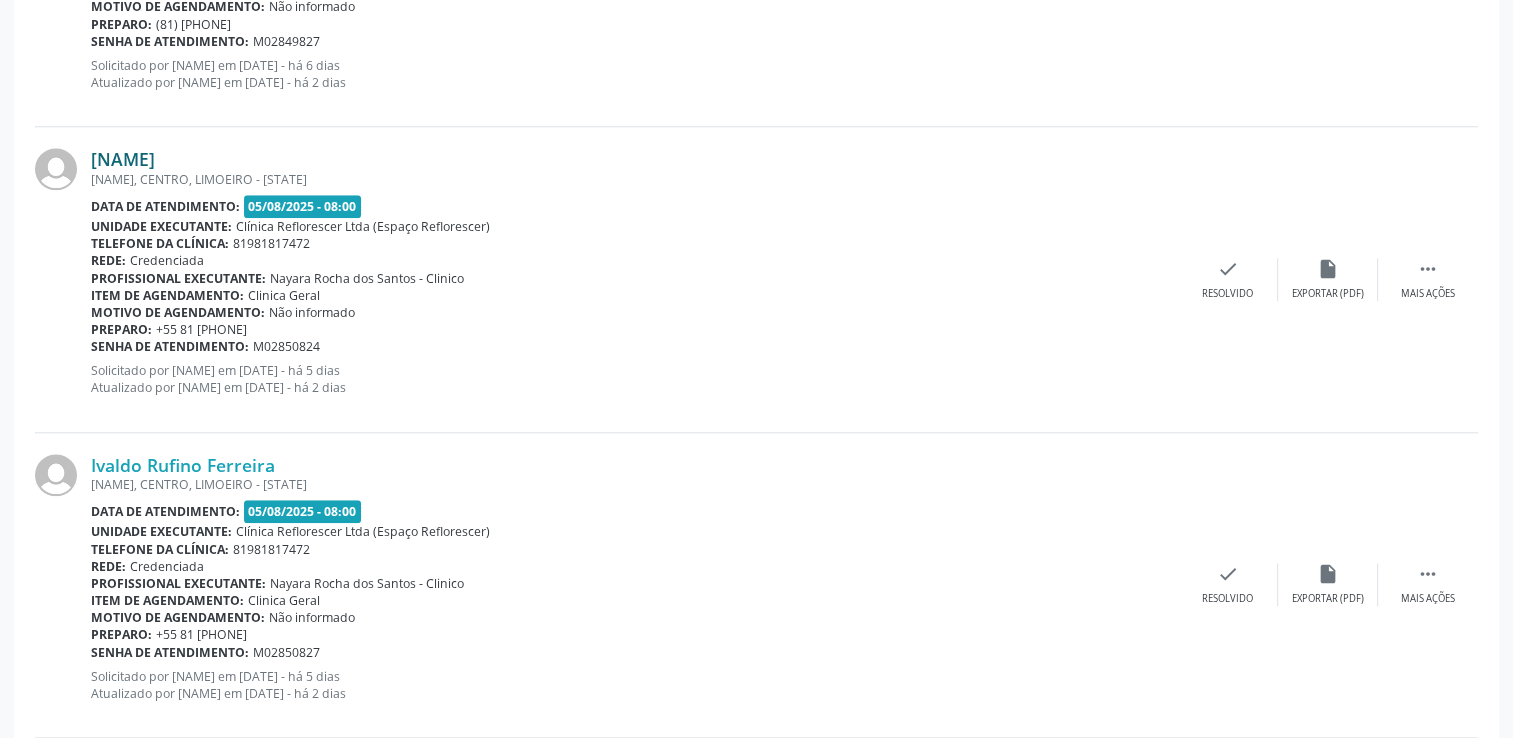 click on "[NAME]" at bounding box center [123, 159] 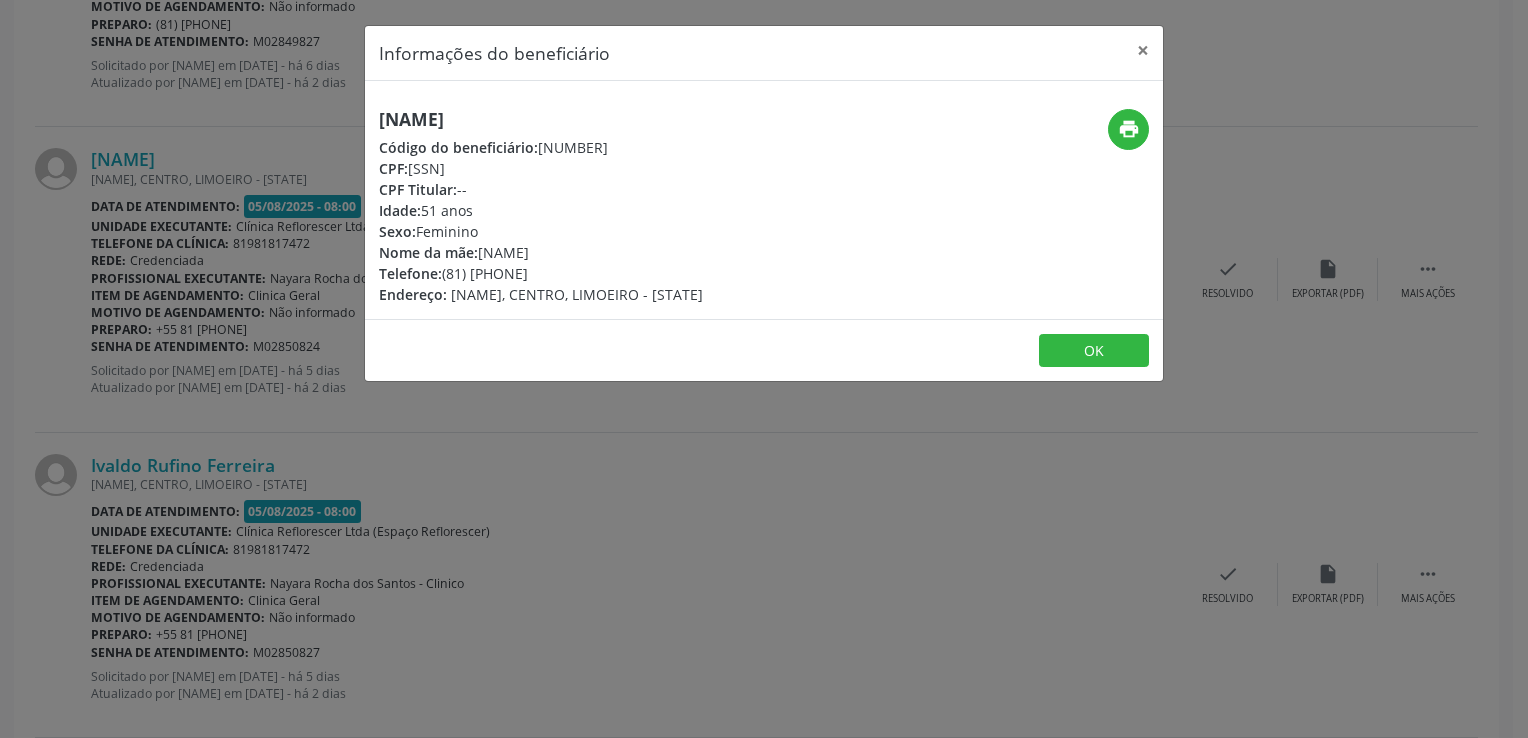 click on "Informações do beneficiário ×
[NAME]
Código do beneficiário:
[NUMBER]
CPF:
[SSN]
CPF Titular:
--
Idade:
51 anos
Sexo:
Feminino
Nome da mãe:
[NAME]
Telefone:
([PHONE])
Endereço:
[NAME], CENTRO, LIMOEIRO - [STATE]
print OK" at bounding box center [764, 369] 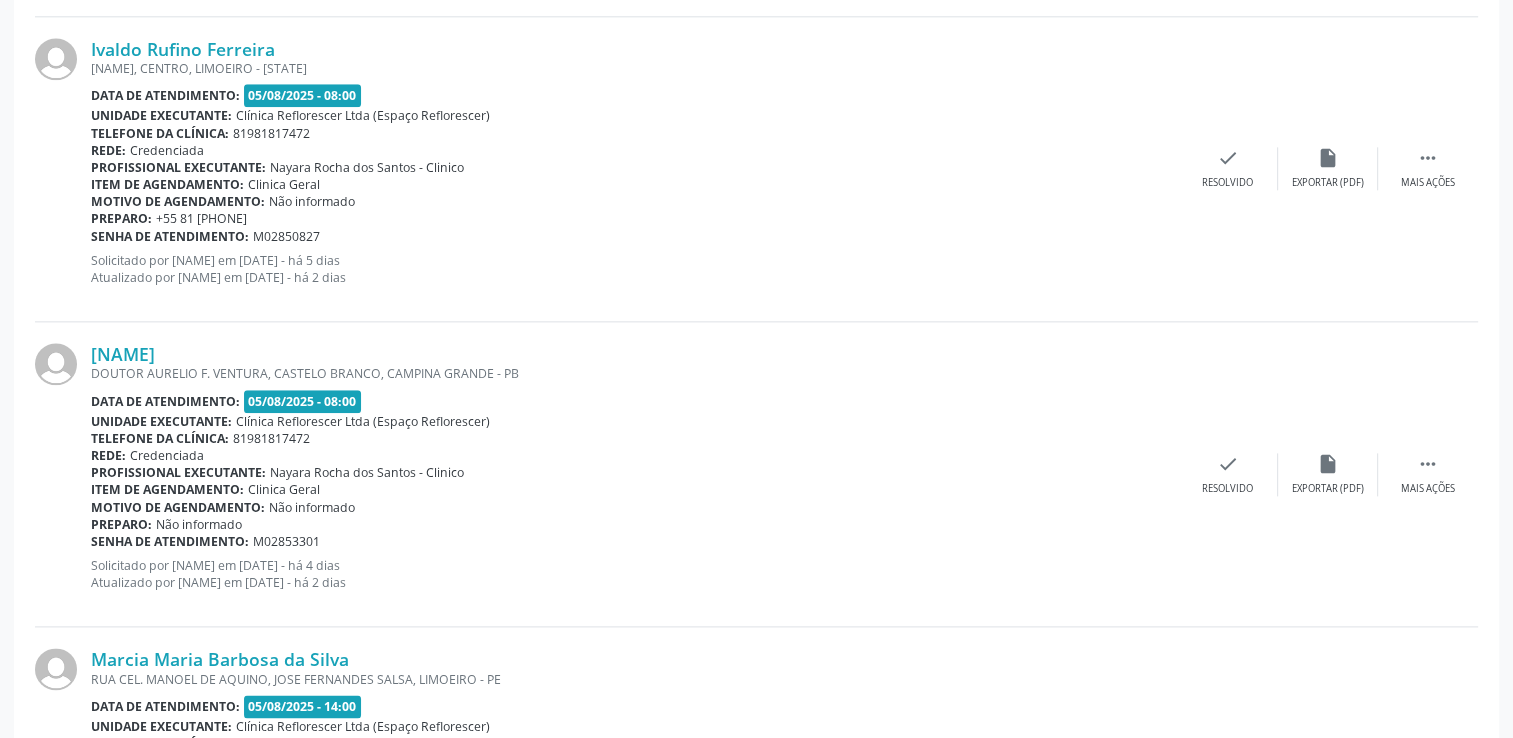 scroll, scrollTop: 2500, scrollLeft: 0, axis: vertical 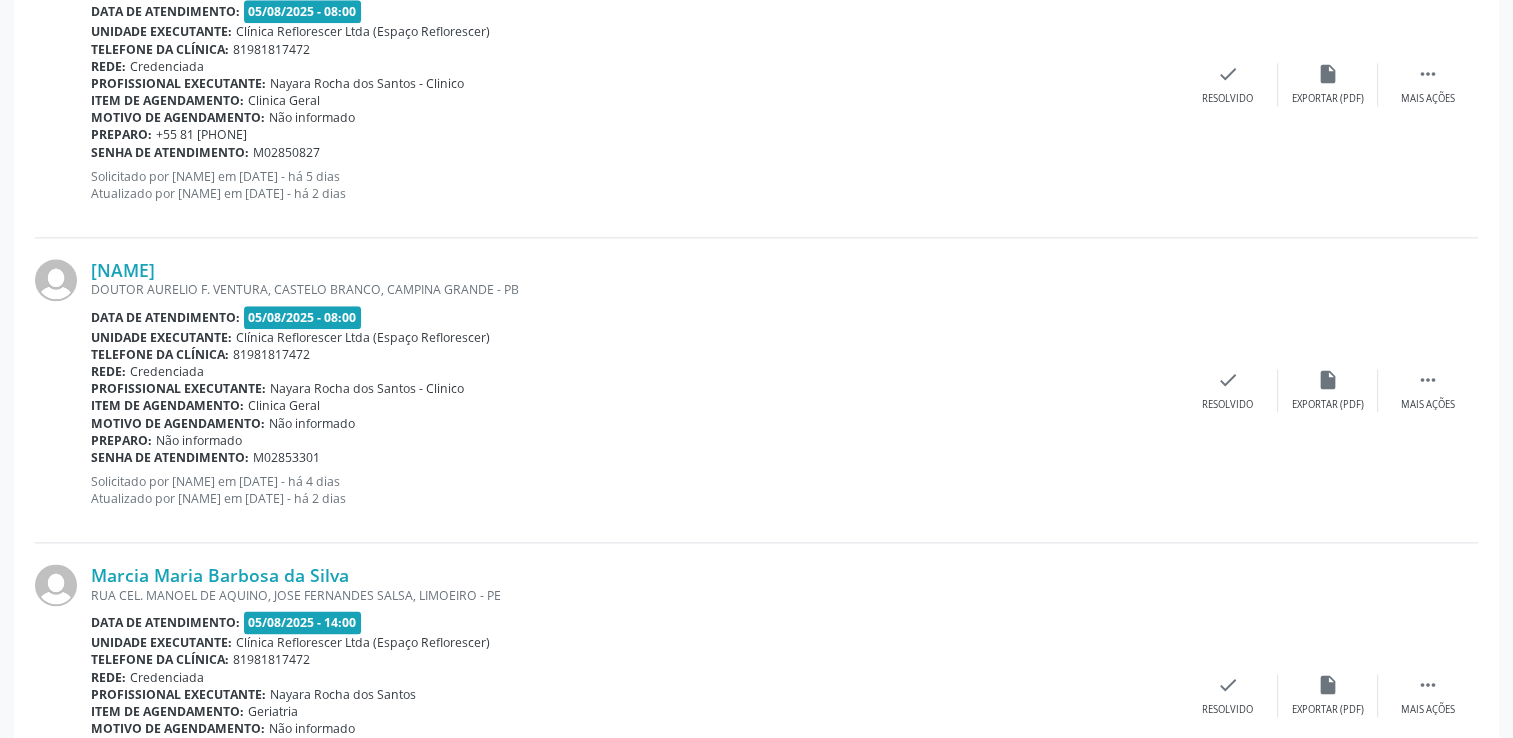 click on "[NAME]
DOUTOR AURELIO F. VENTURA, CASTELO BRANCO, CAMPINA GRANDE - [STATE]
Data de atendimento:
[DATE] - 08:00
Unidade executante:
Clínica Reflorescer Ltda (Espaço Reflorescer)
Telefone da clínica:
[PHONE]
Rede:
Credenciada
Profissional executante:
[NAME] - Clinico
Item de agendamento:
Clinica Geral
Motivo de agendamento:
Não informado
Preparo:
Não informado
Senha de atendimento:
M[NUMBER]
Solicitado por [NAME] em [DATE] - há 4 dias
Atualizado por [NAME] em [DATE] - há 2 dias" at bounding box center [634, 390] 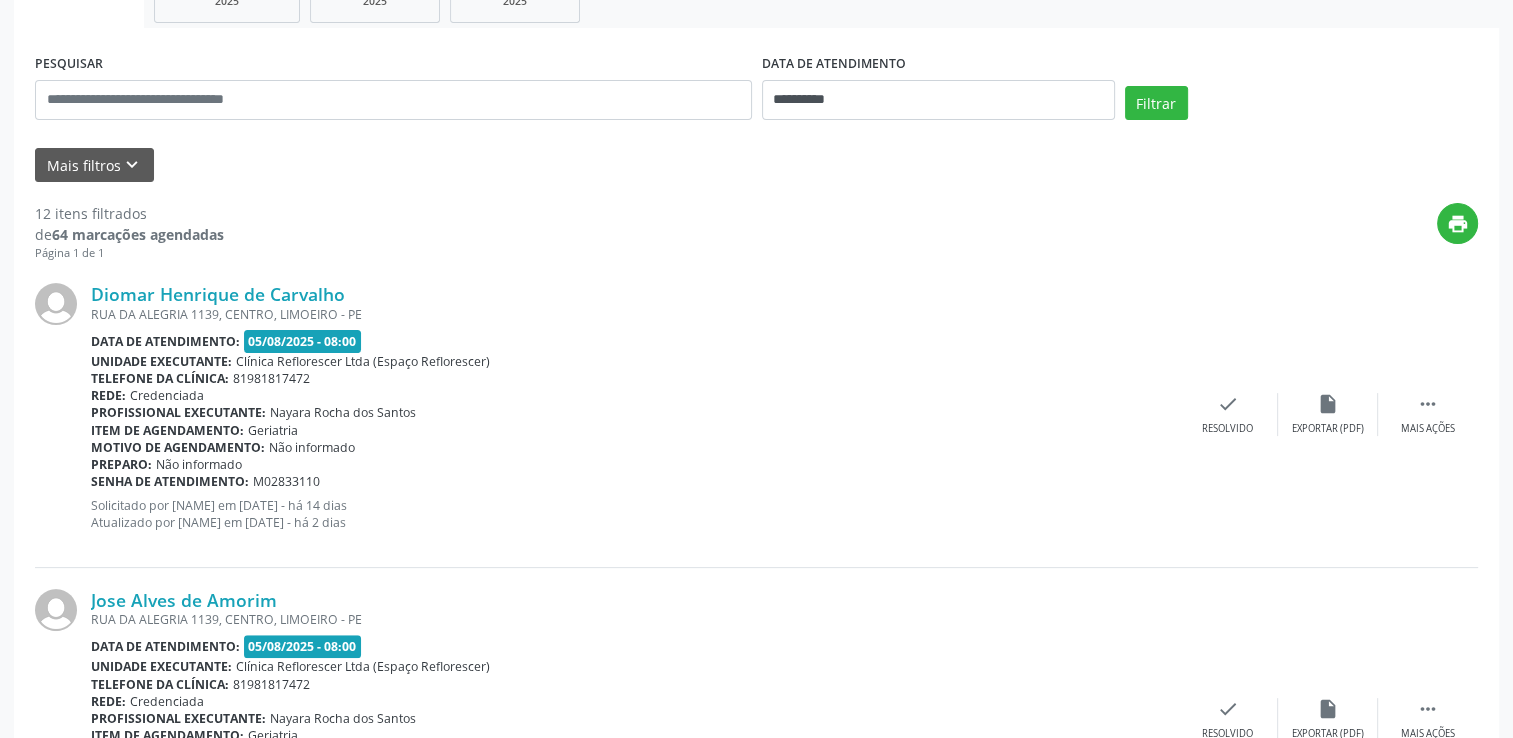 scroll, scrollTop: 56, scrollLeft: 0, axis: vertical 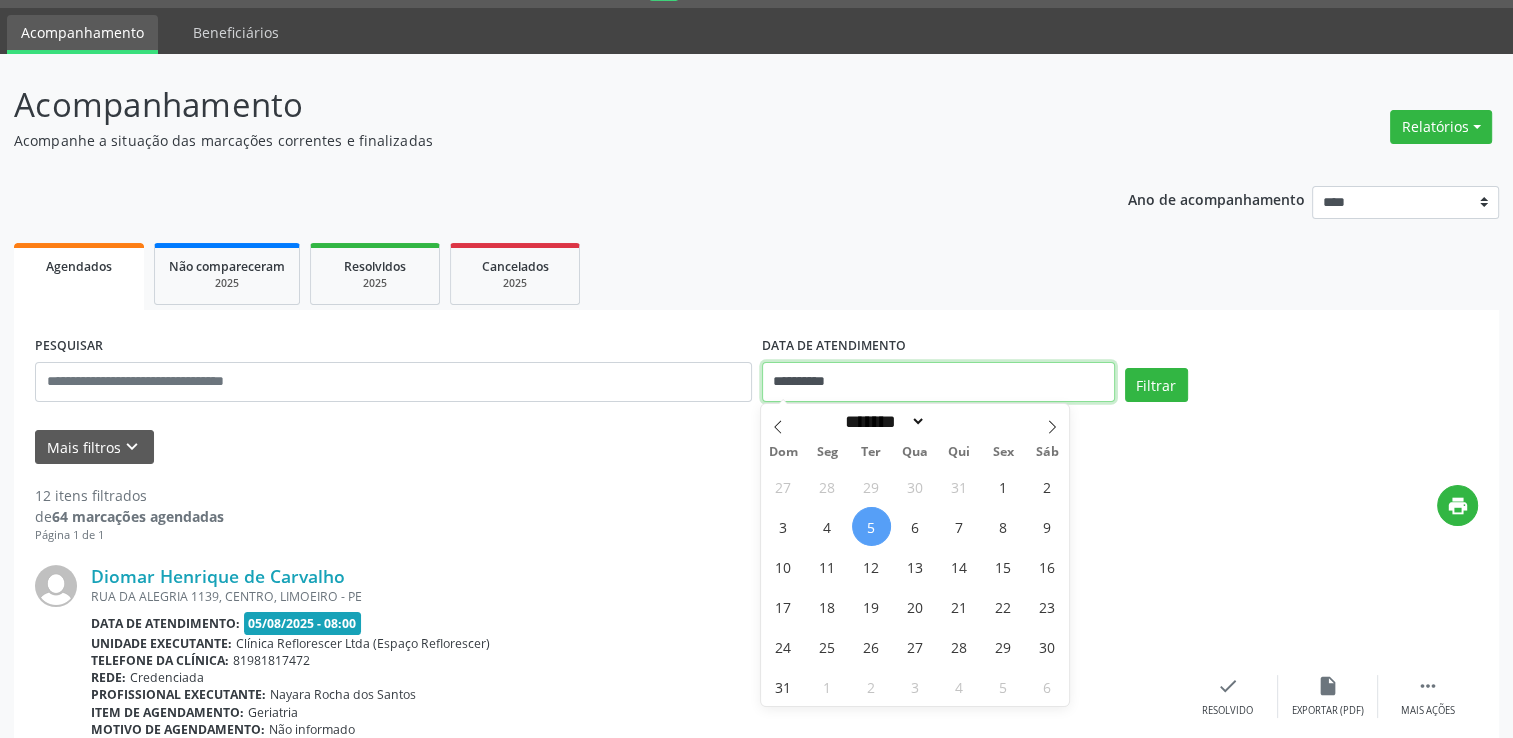 click on "**********" at bounding box center [938, 382] 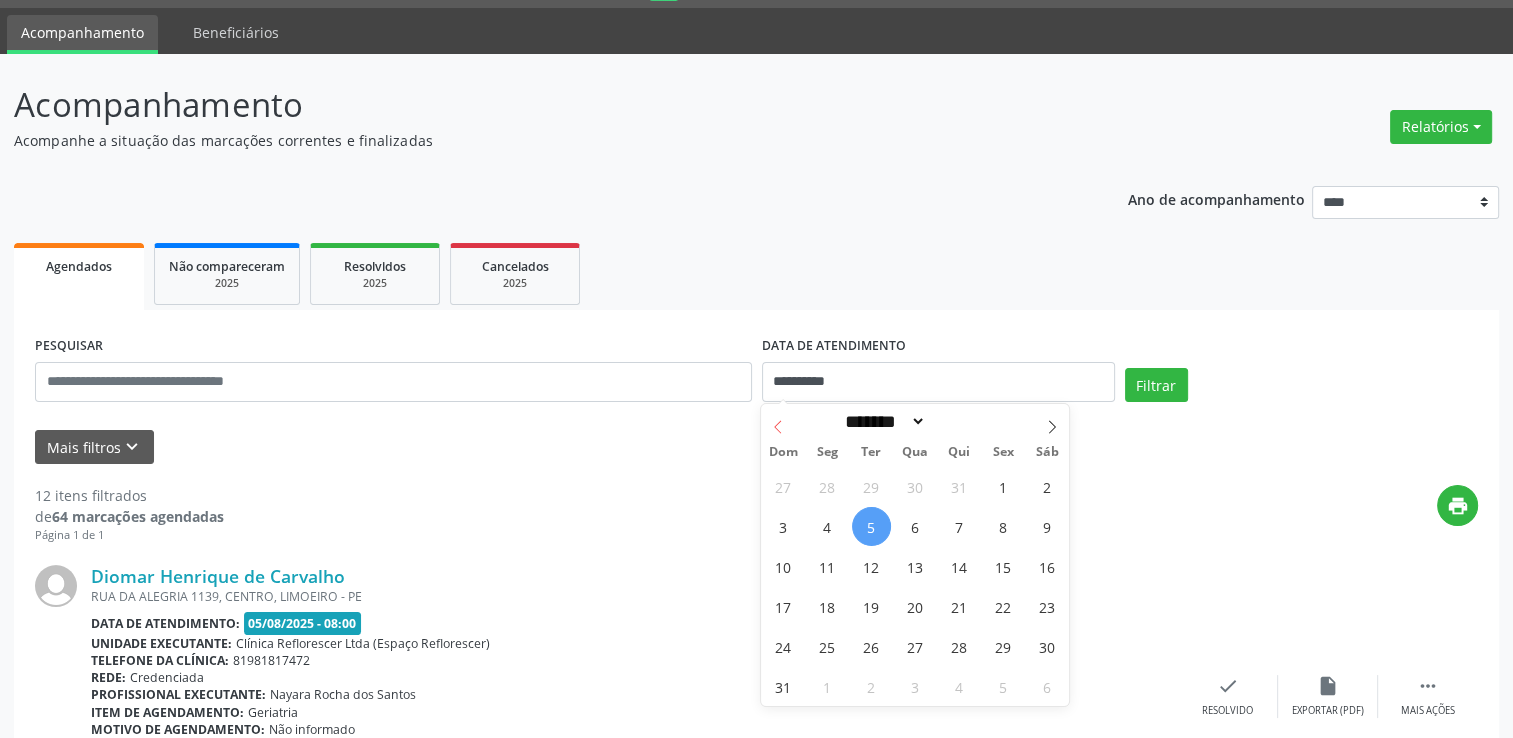 click 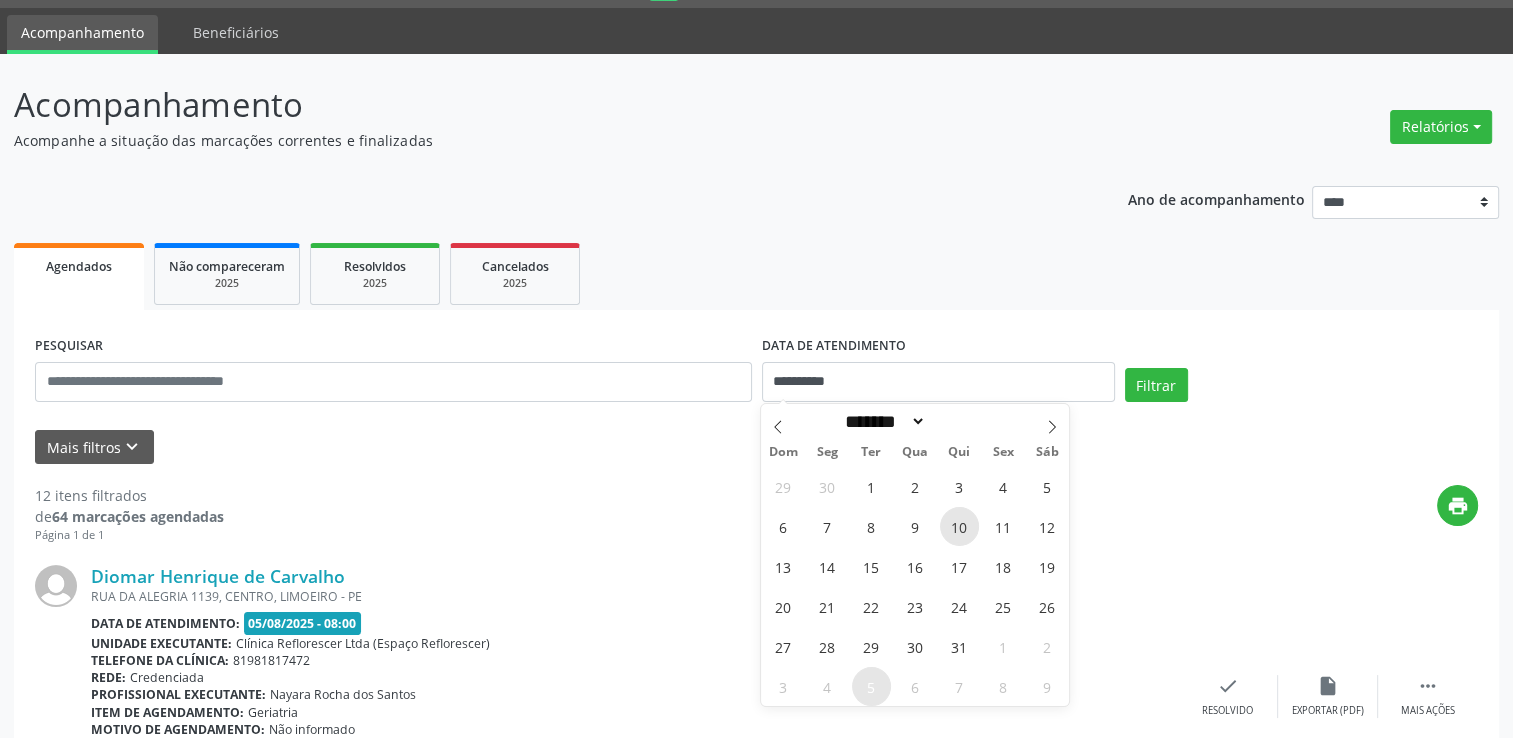 click on "10" at bounding box center (959, 526) 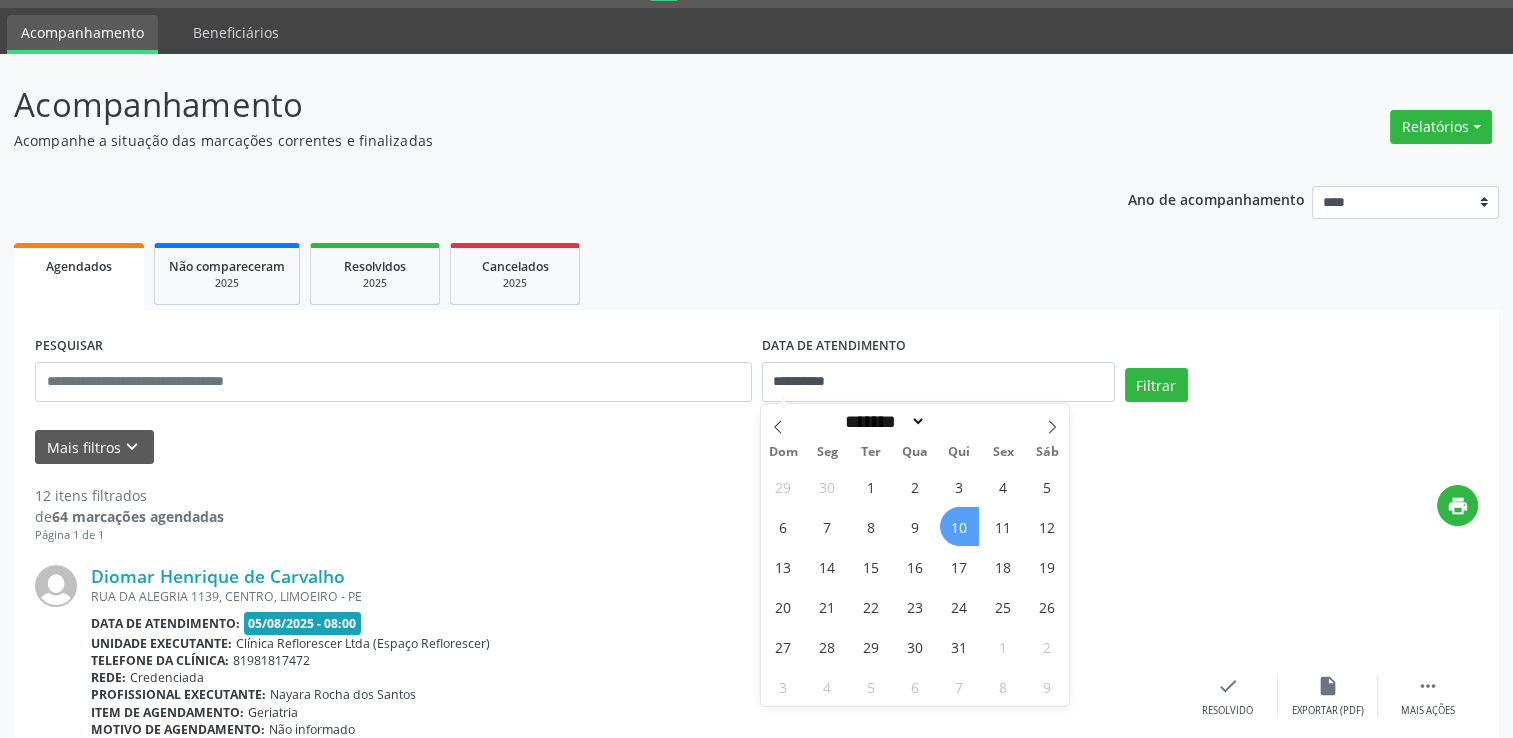 click on "10" at bounding box center [959, 526] 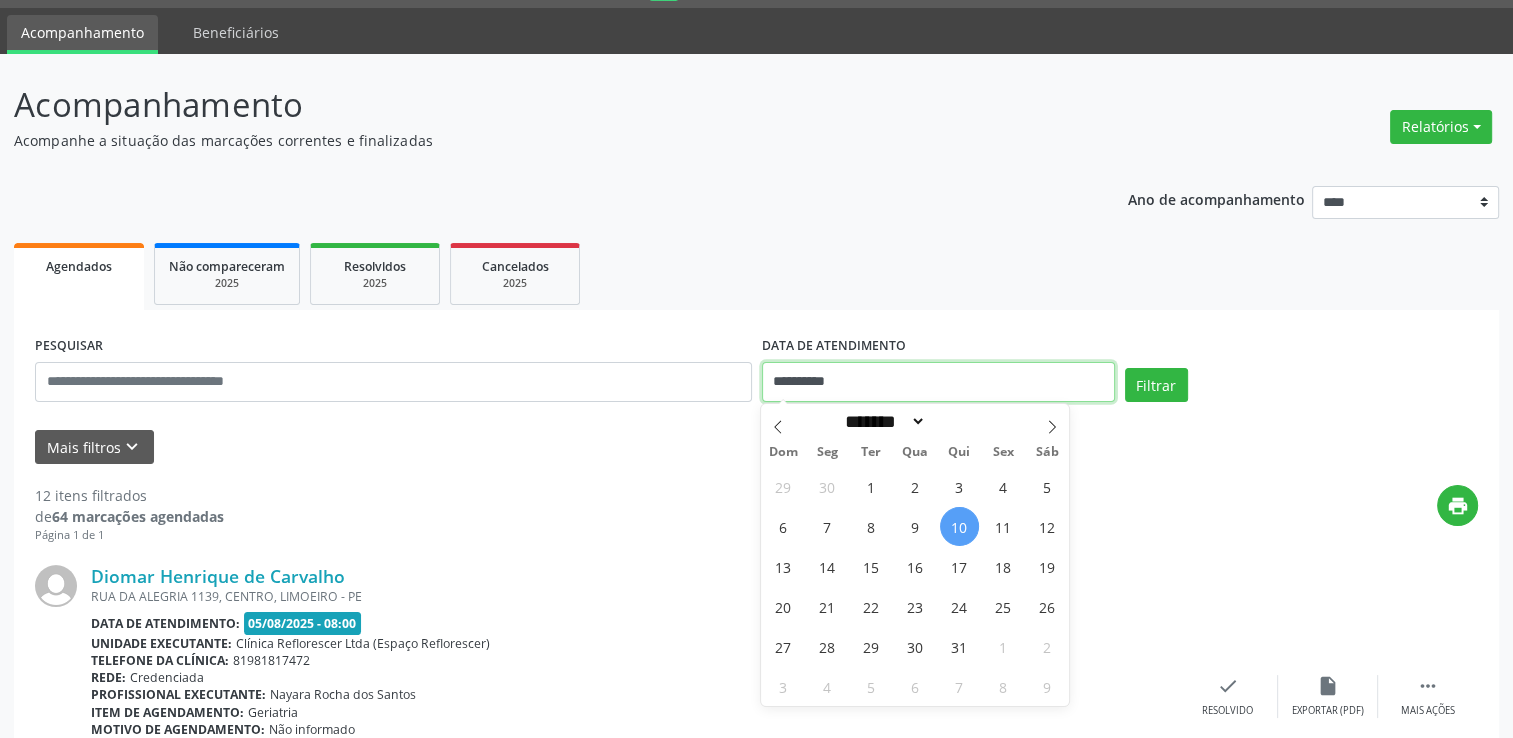 click on "**********" at bounding box center [938, 382] 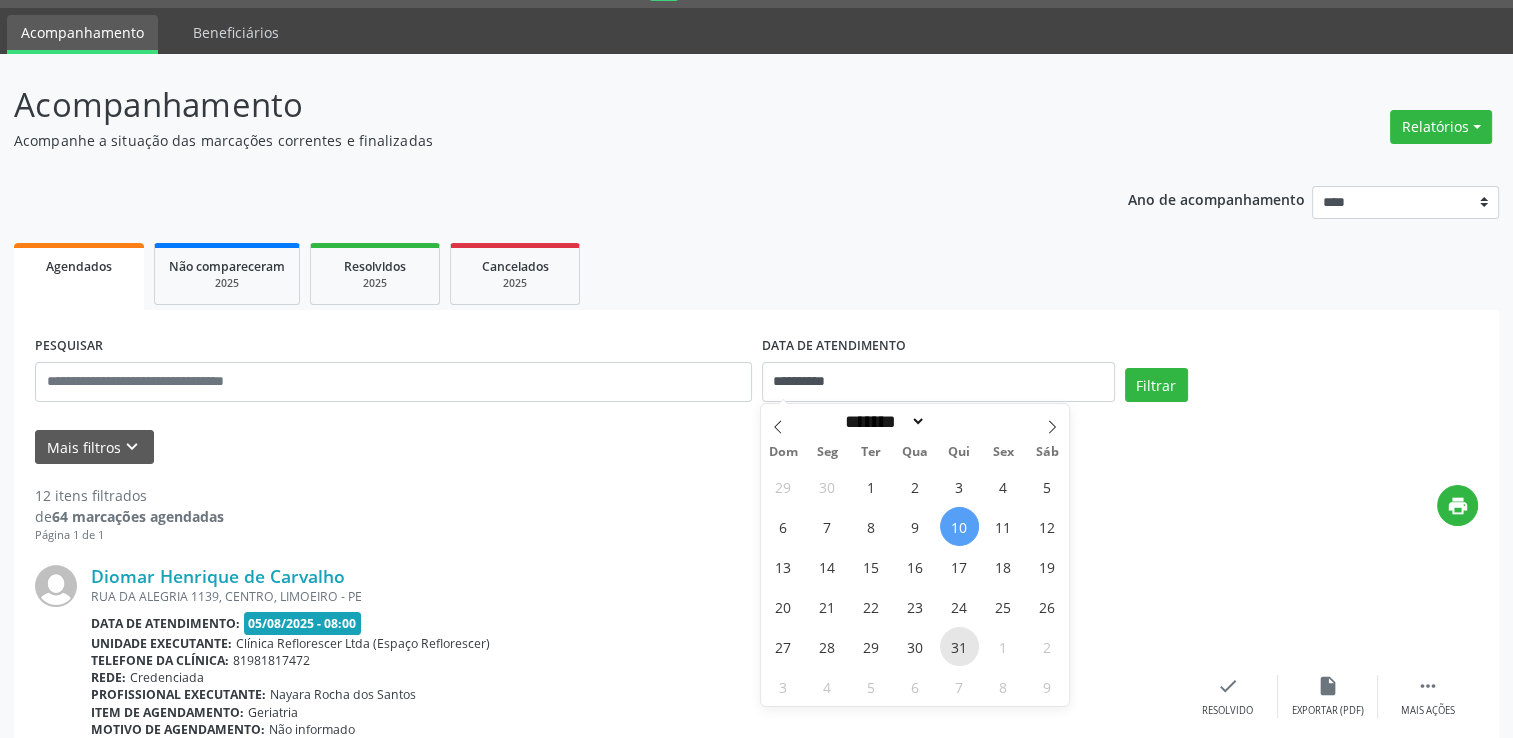 click on "31" at bounding box center [959, 646] 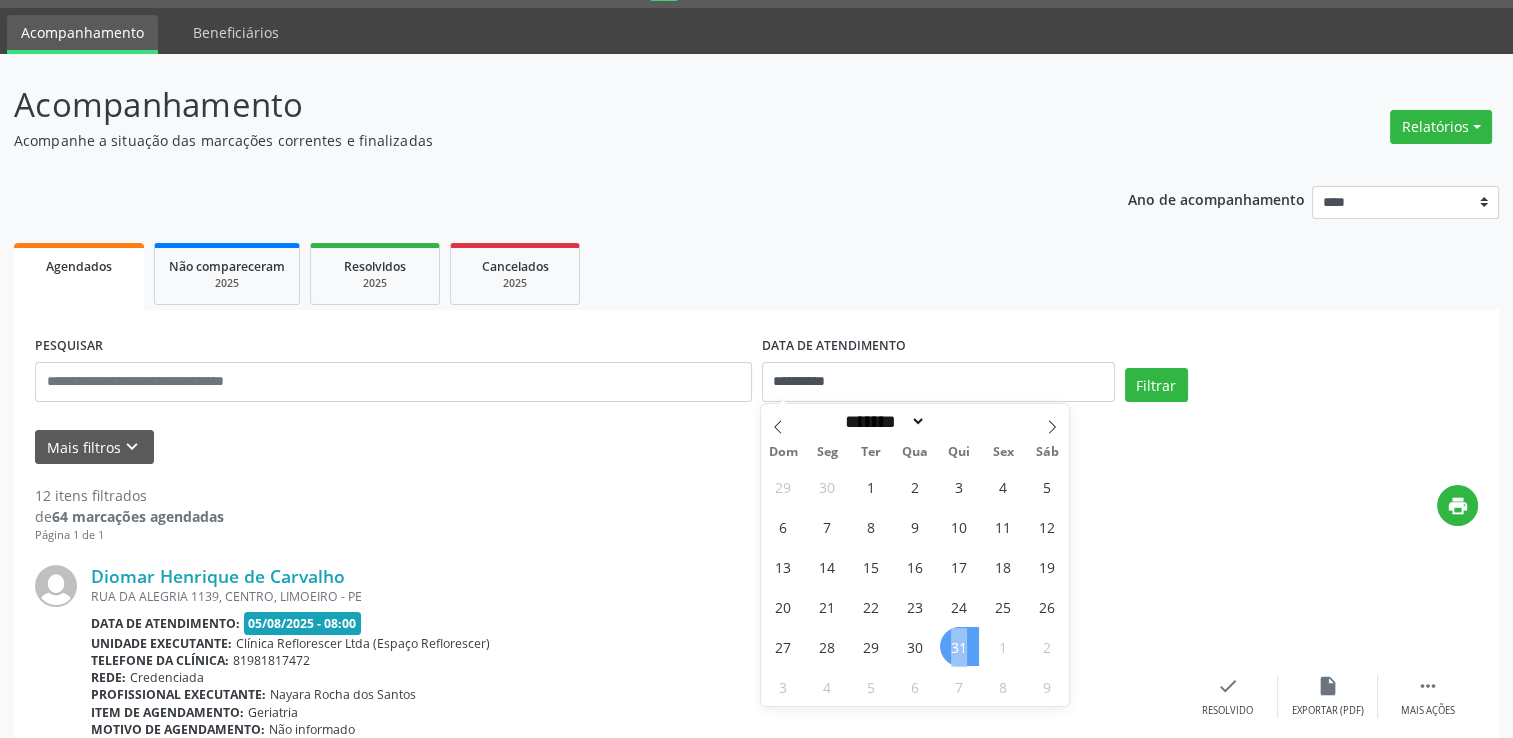 click on "31" at bounding box center (959, 646) 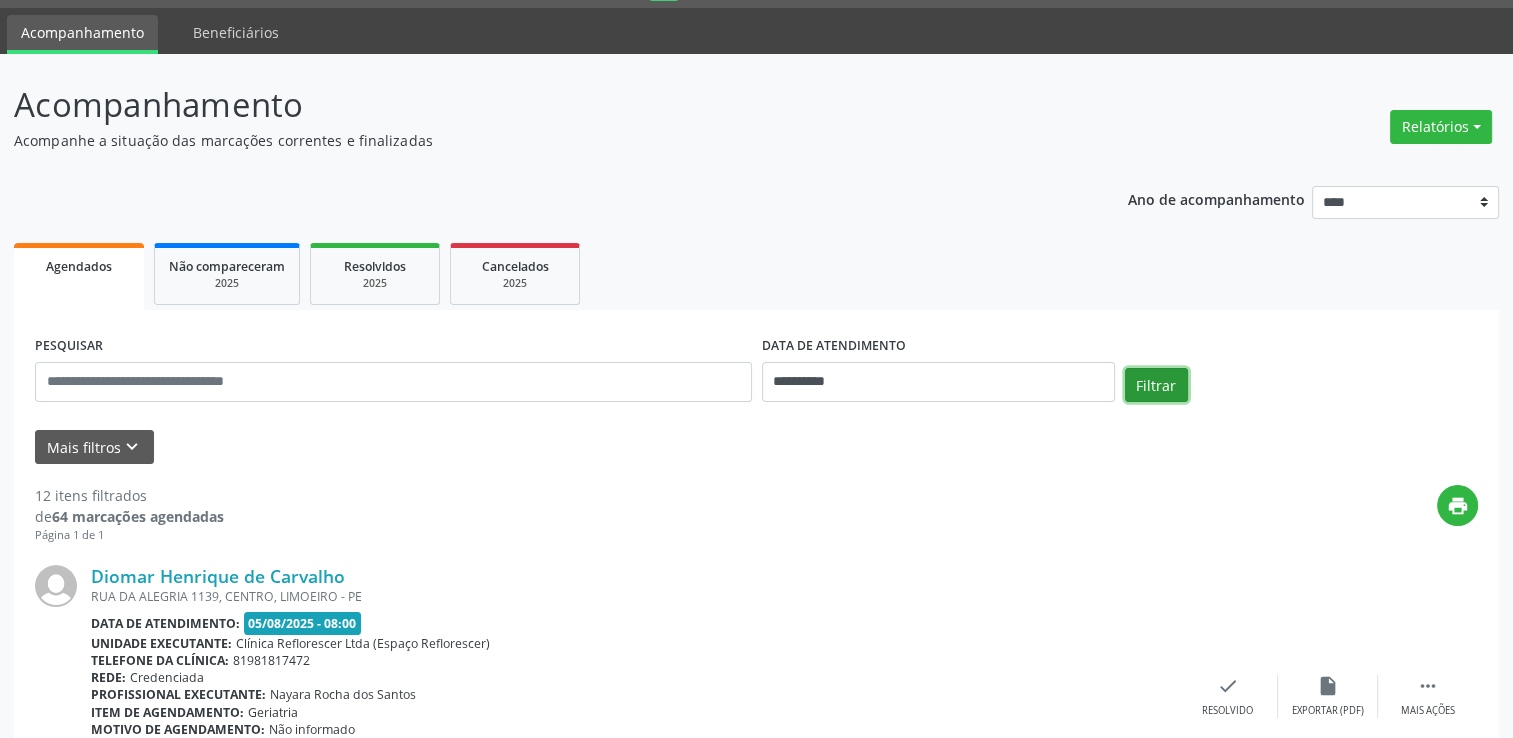 click on "Filtrar" at bounding box center (1156, 385) 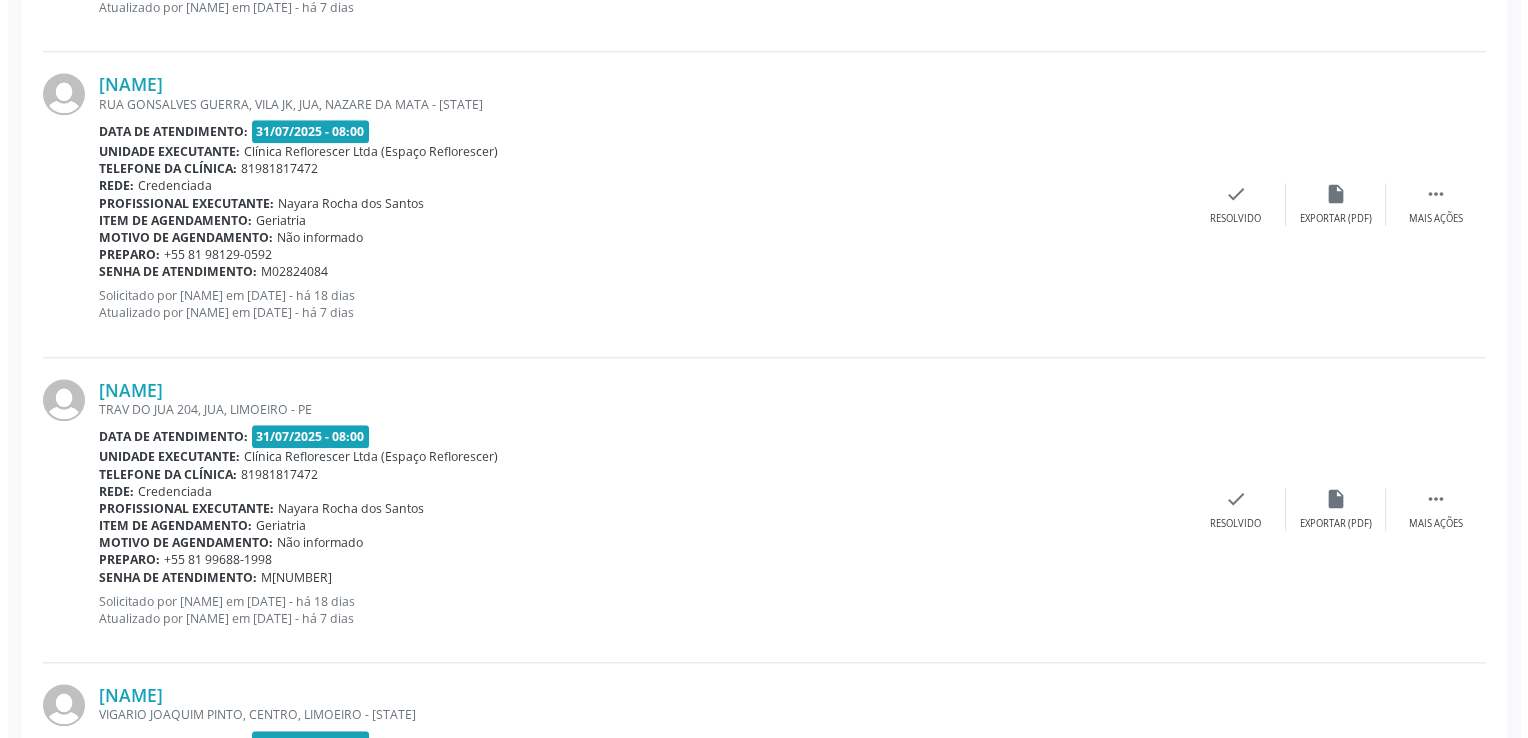 scroll, scrollTop: 2300, scrollLeft: 0, axis: vertical 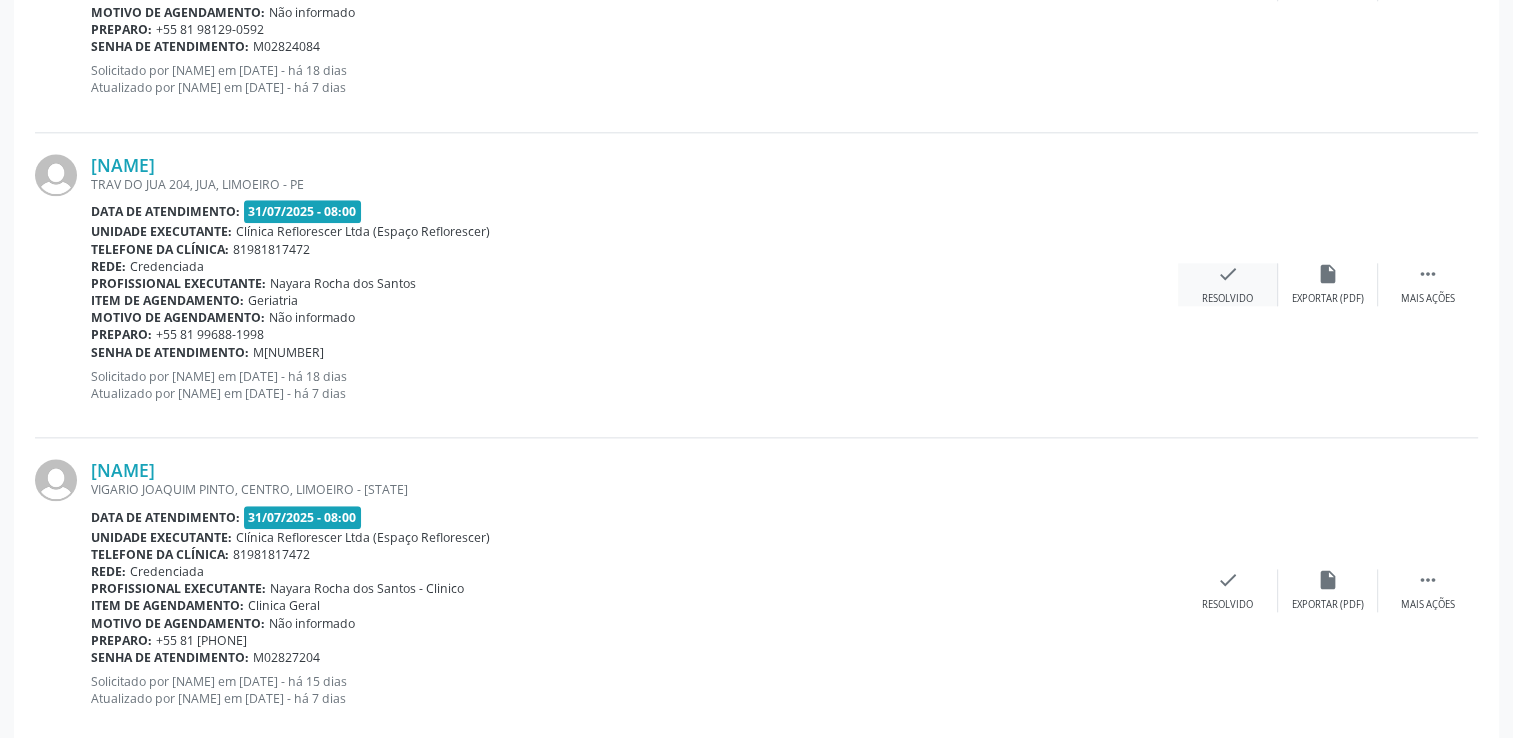 click on "check
Resolvido" at bounding box center (1228, 284) 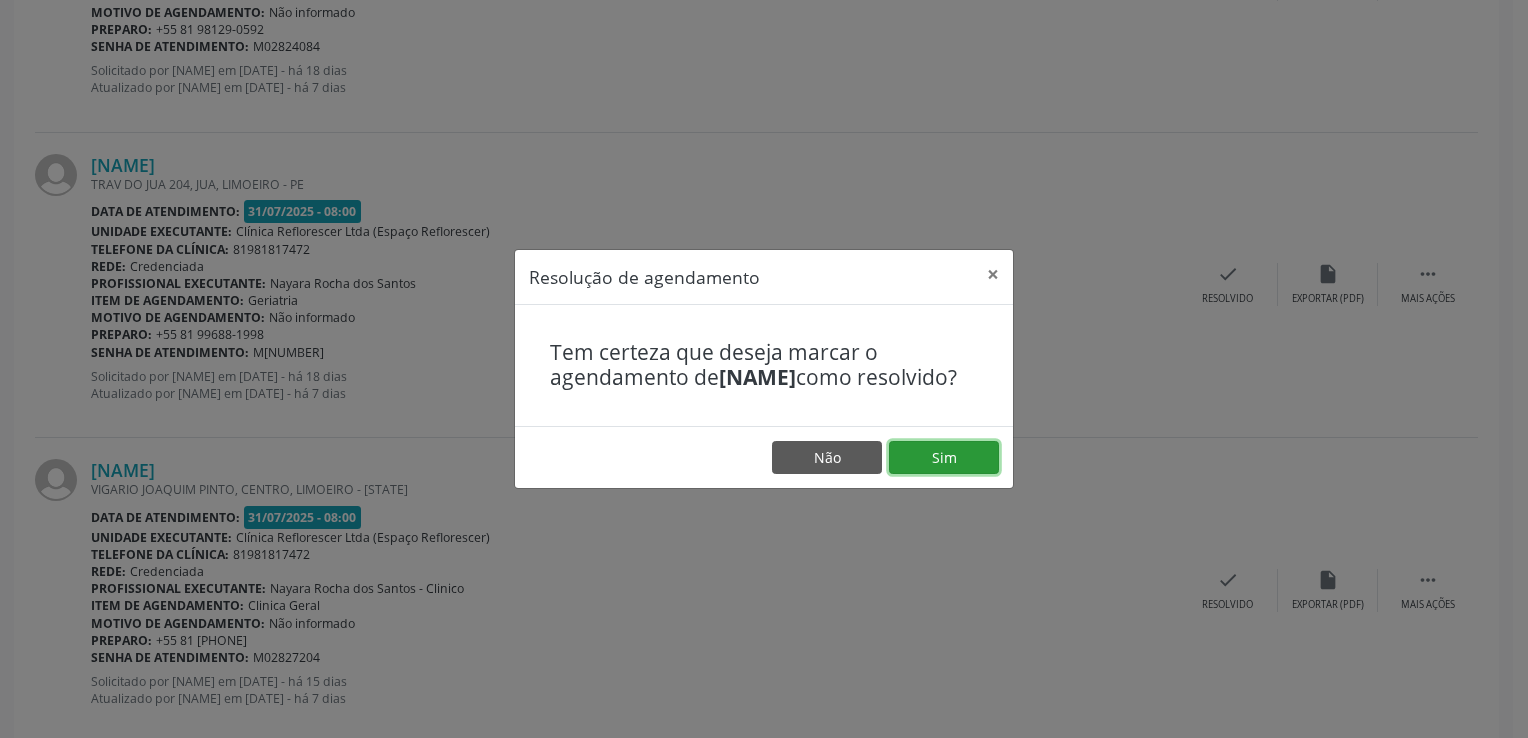 click on "Sim" at bounding box center [944, 458] 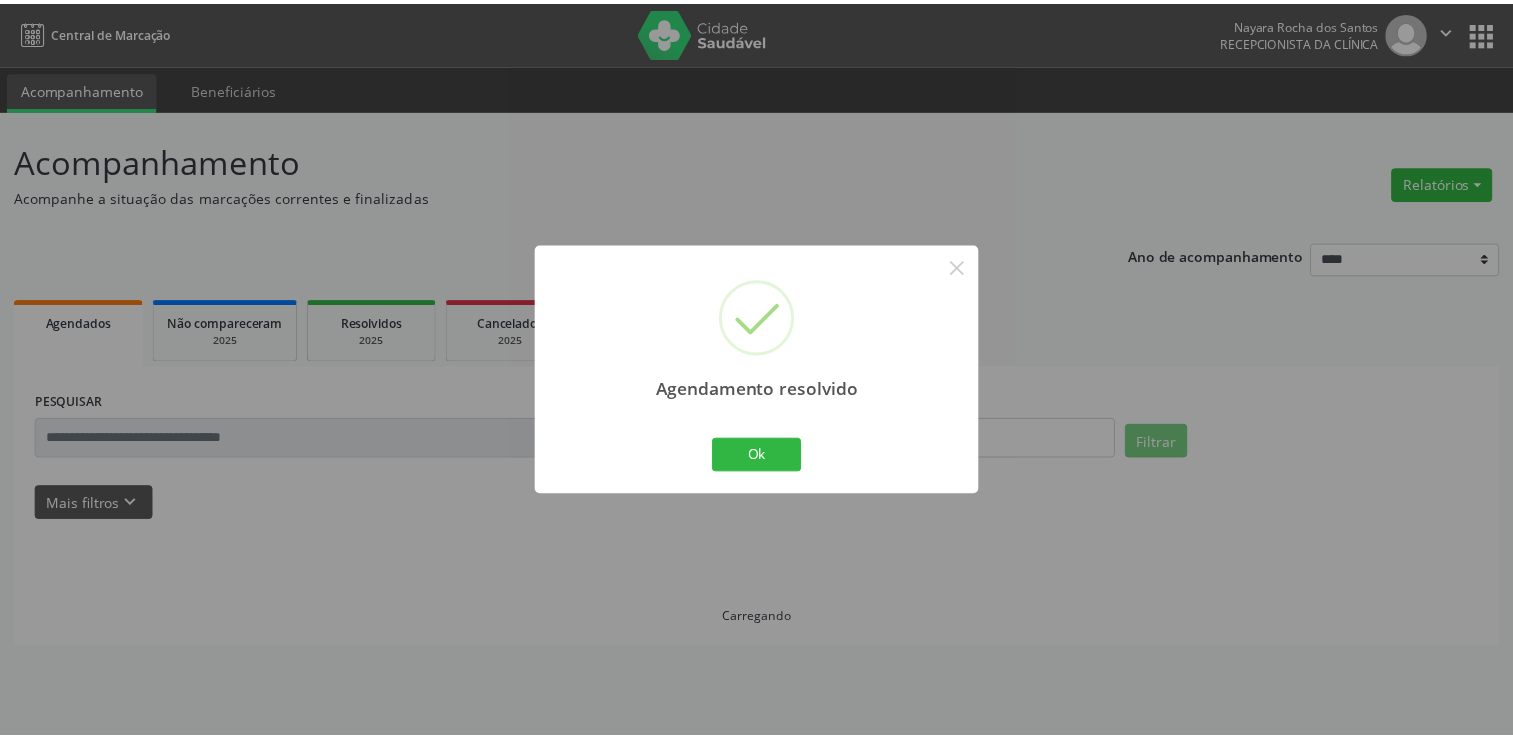 scroll, scrollTop: 0, scrollLeft: 0, axis: both 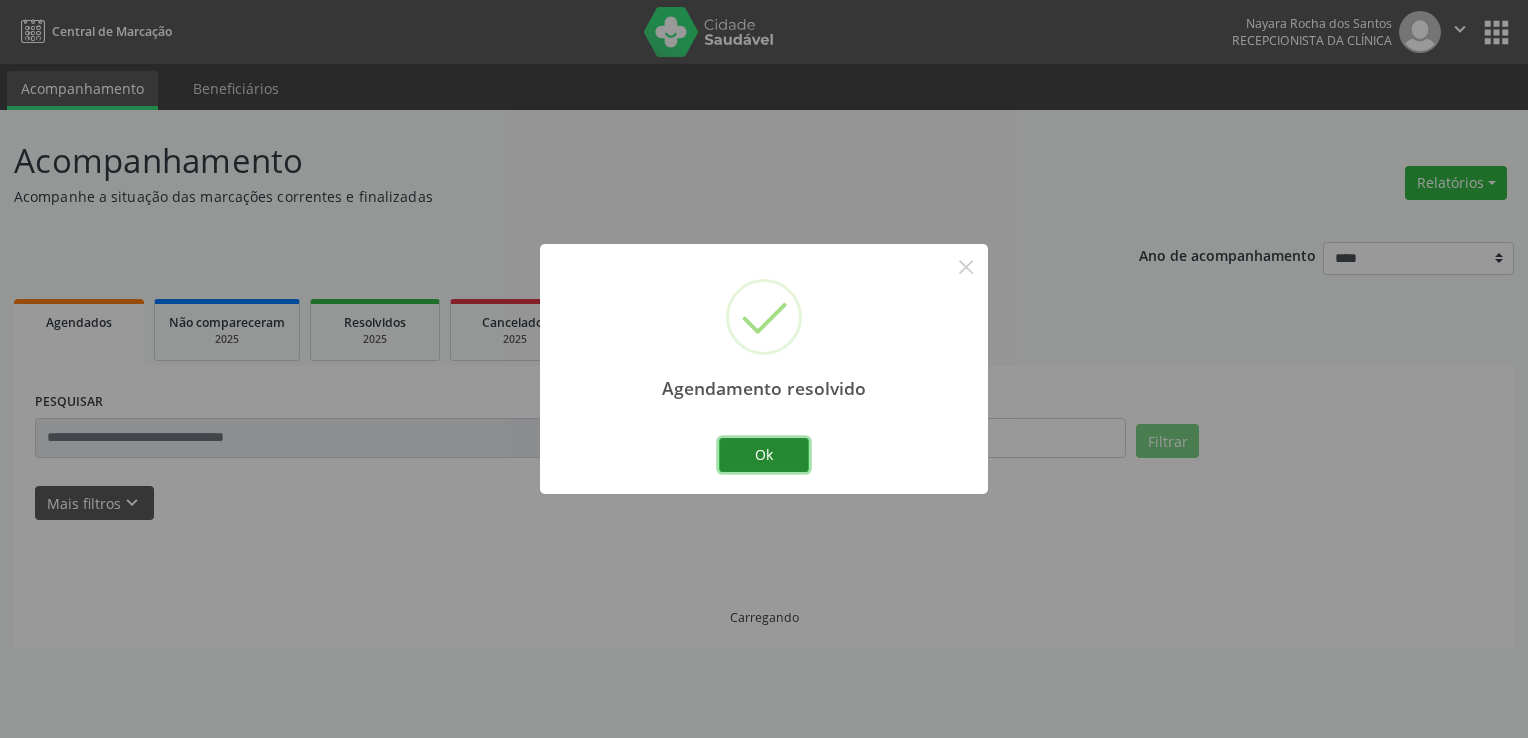 click on "Ok" at bounding box center [764, 455] 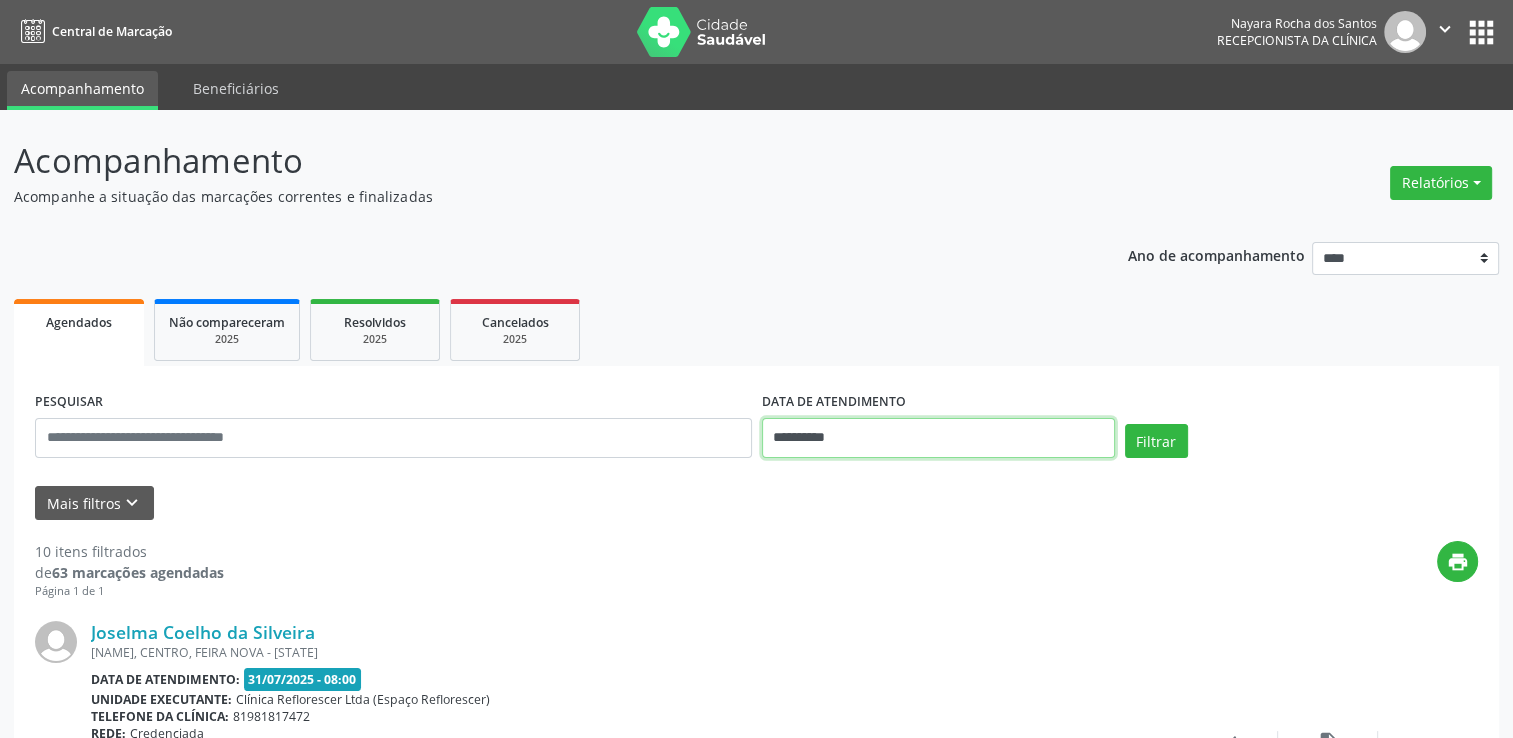 click on "**********" at bounding box center [938, 438] 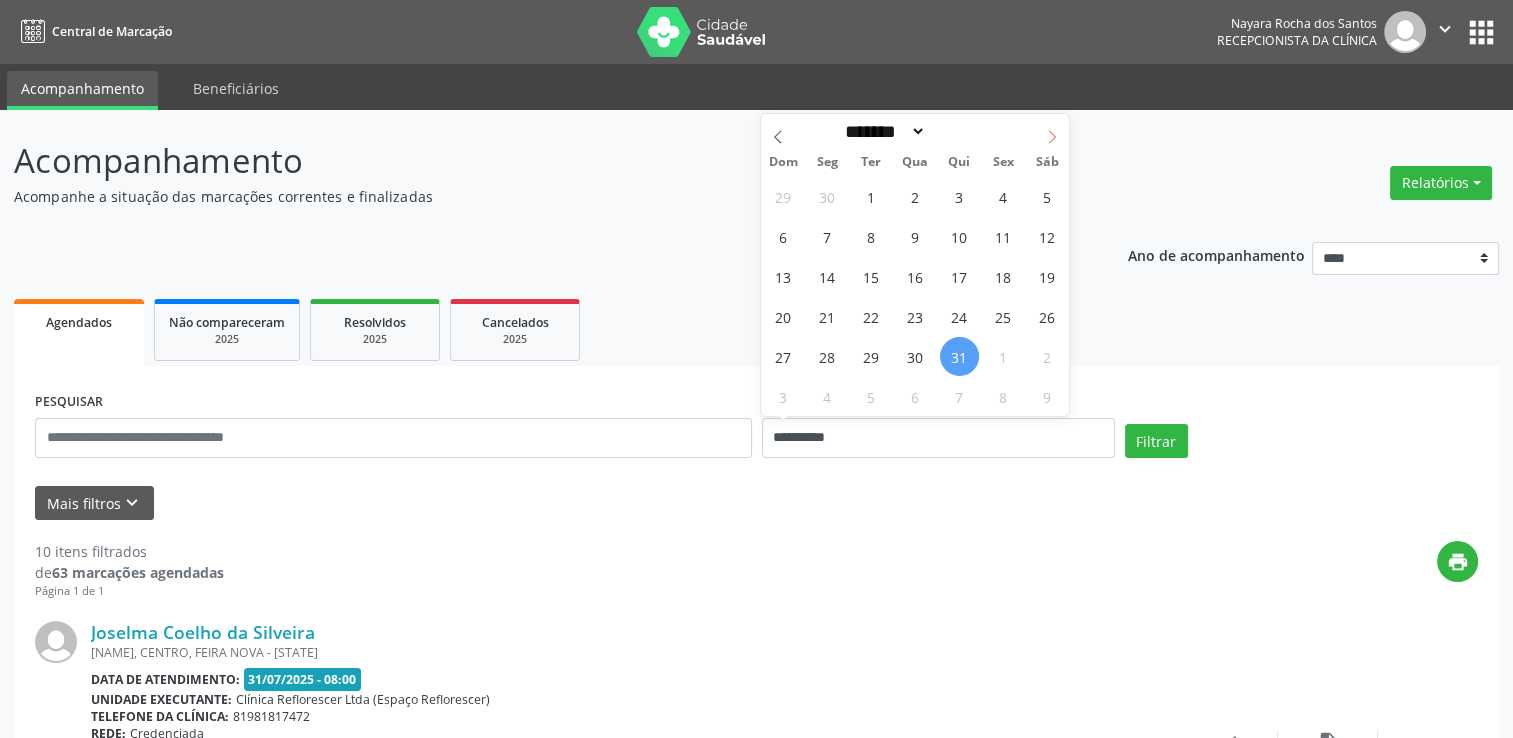 click 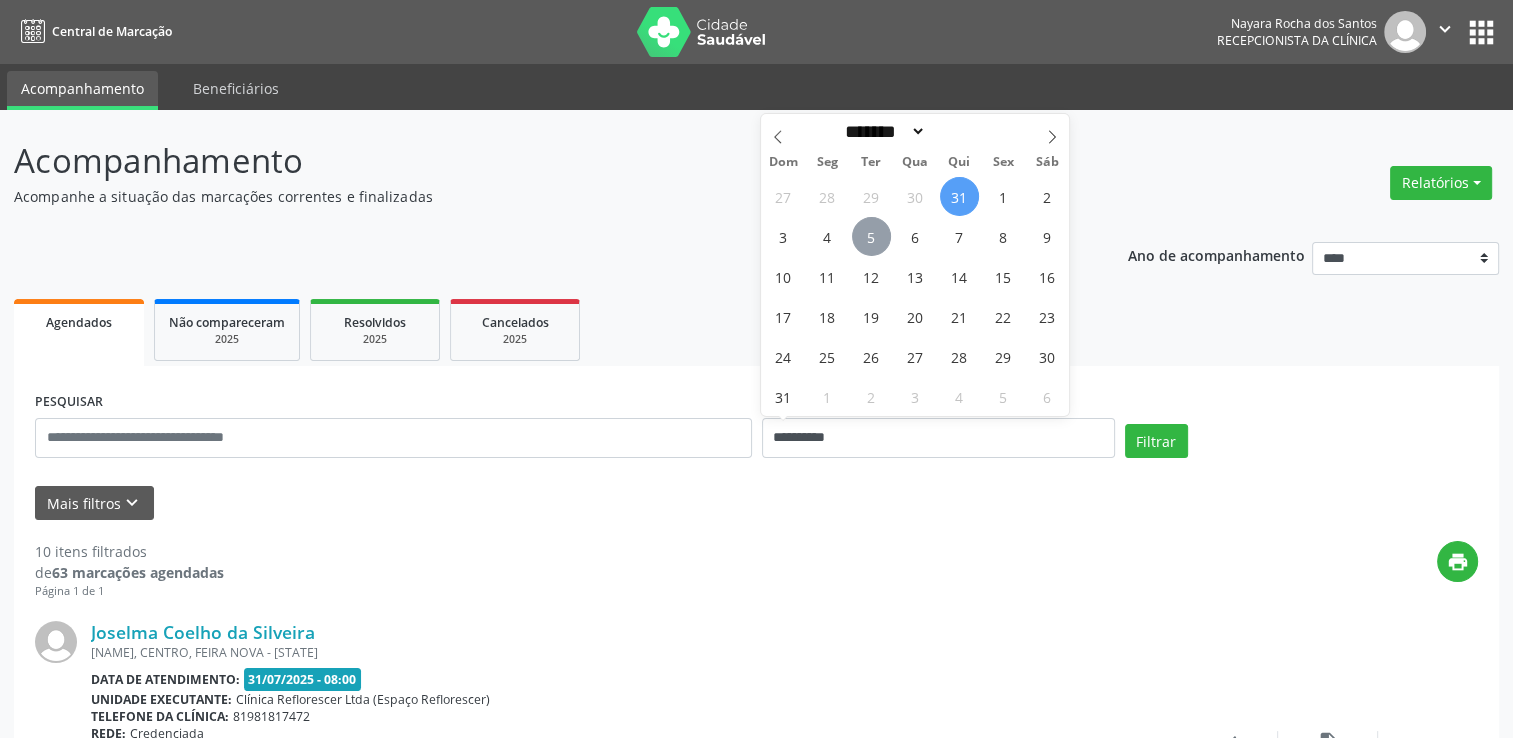 click on "5" at bounding box center [871, 236] 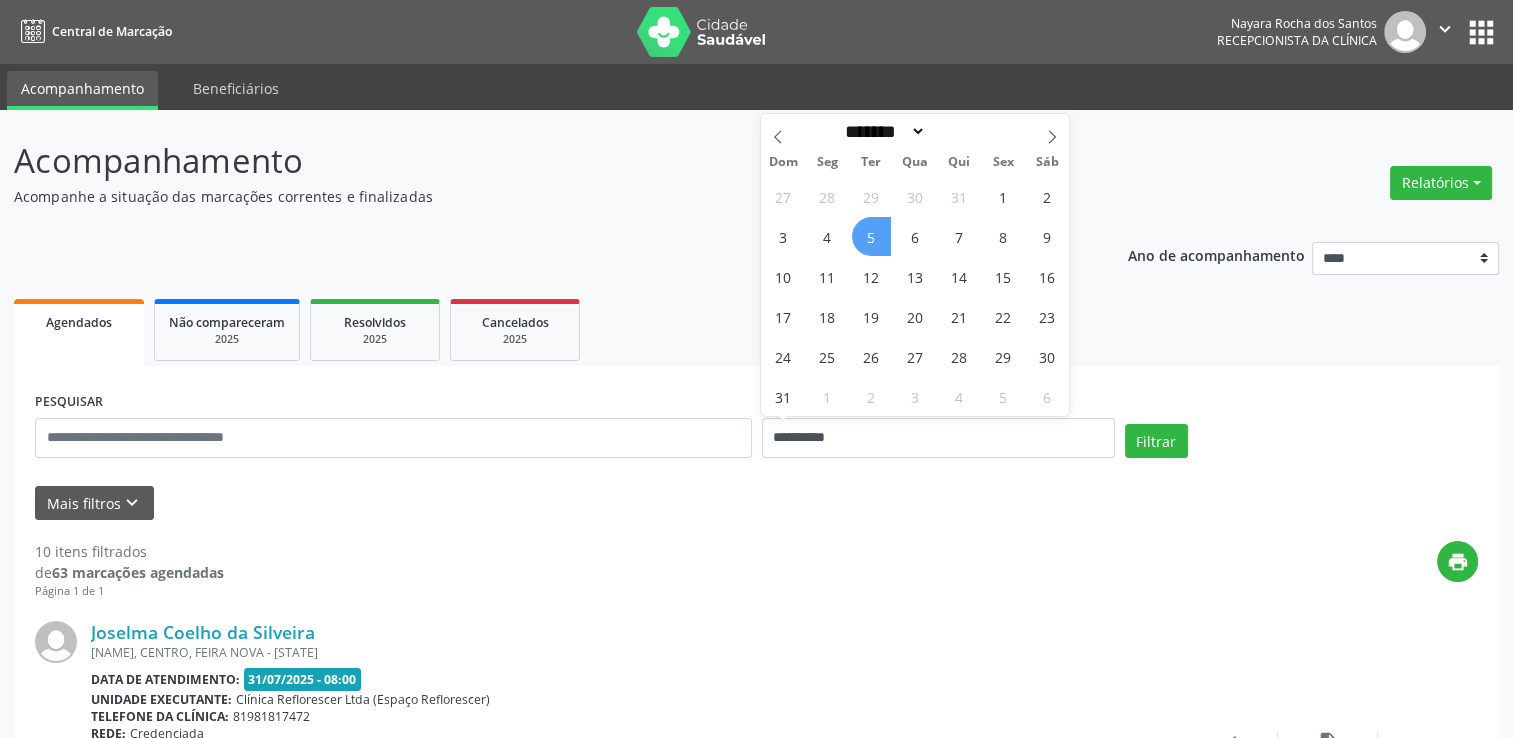 click on "5" at bounding box center [871, 236] 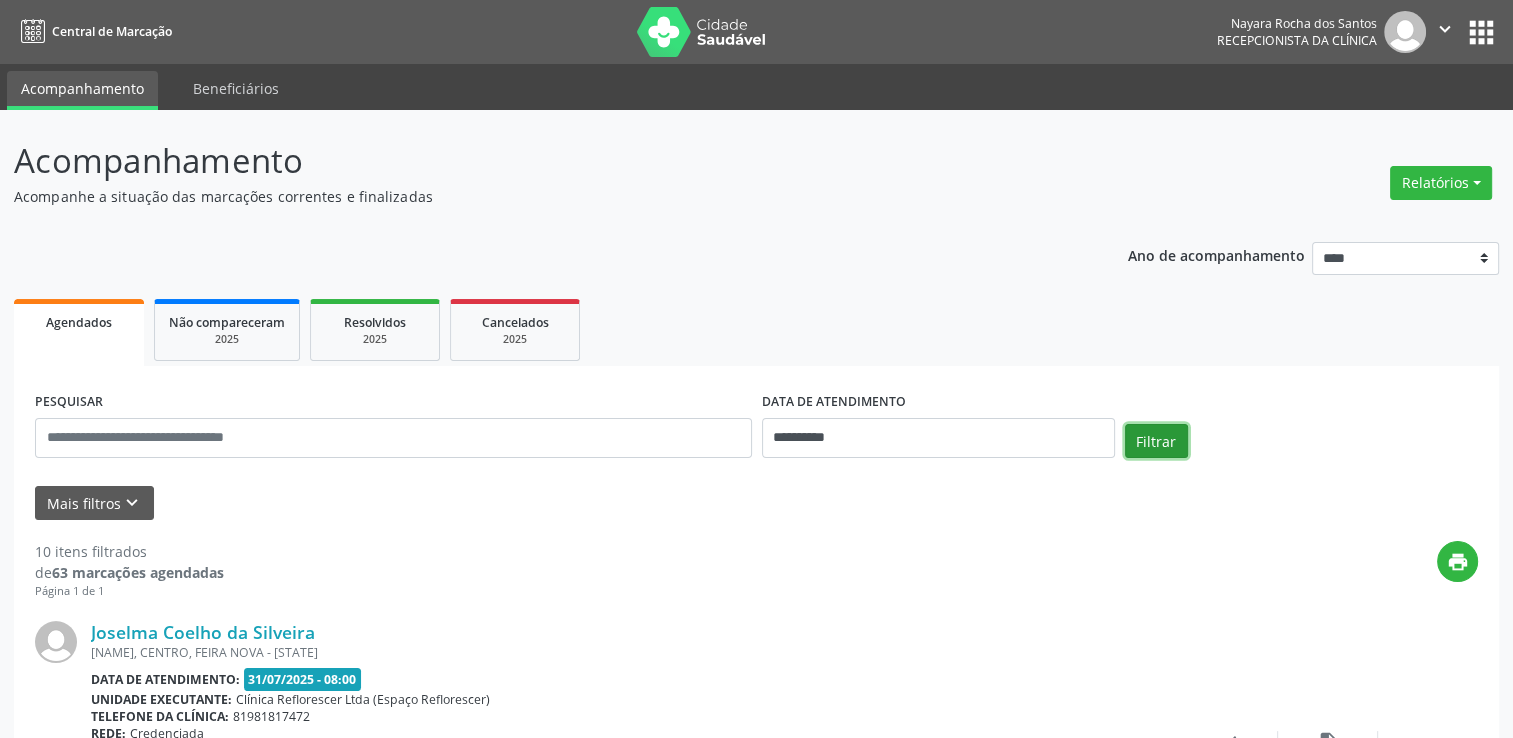 click on "Filtrar" at bounding box center [1156, 441] 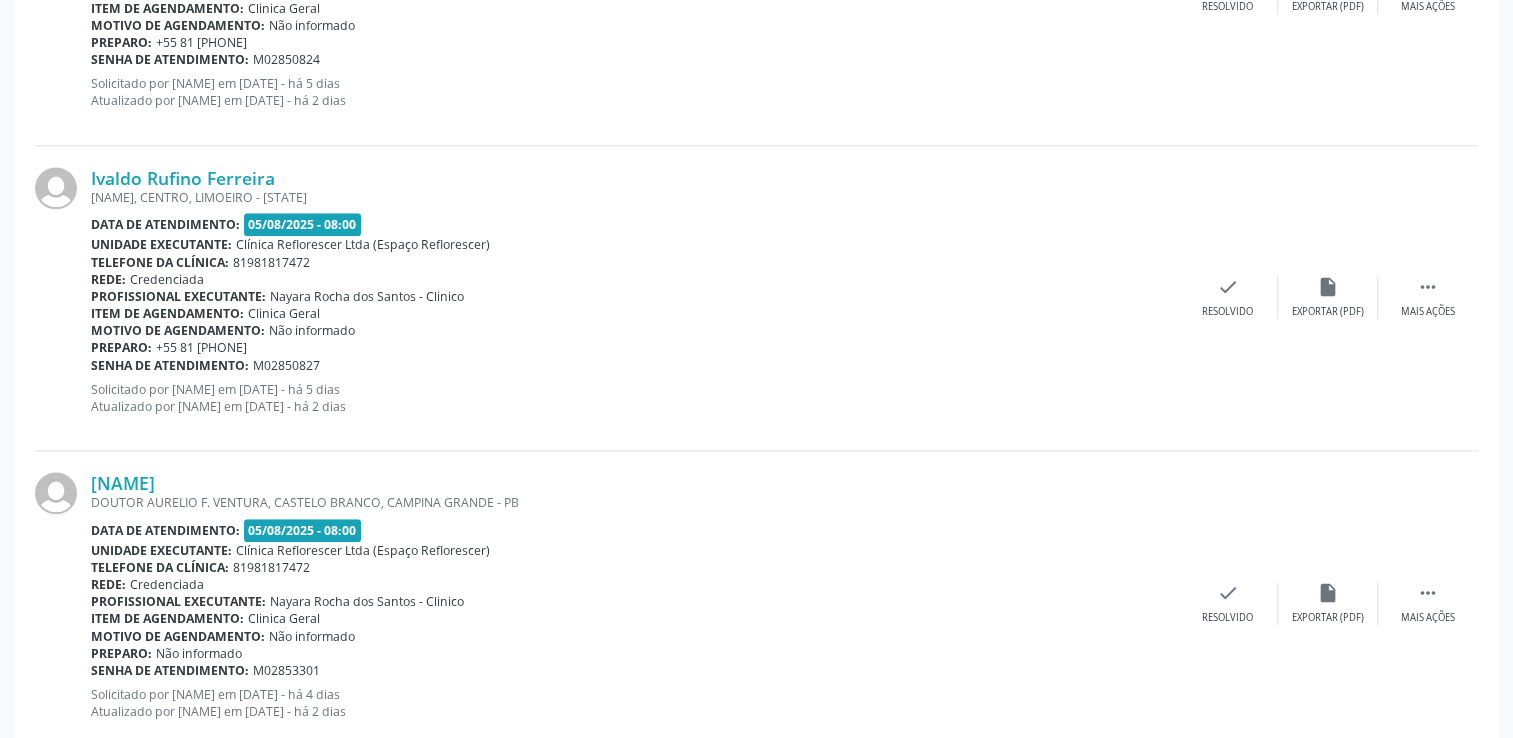 scroll, scrollTop: 2400, scrollLeft: 0, axis: vertical 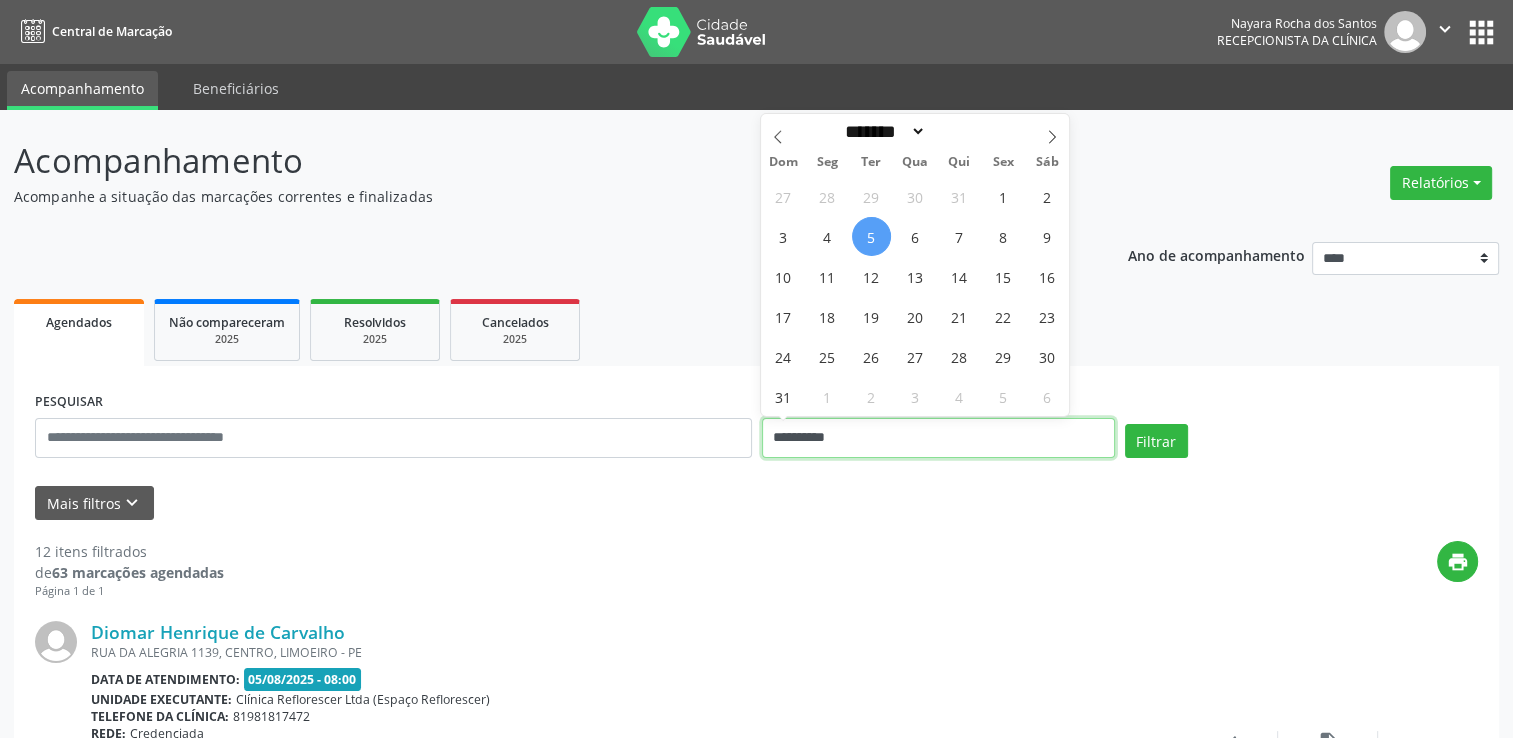 click on "**********" at bounding box center (938, 438) 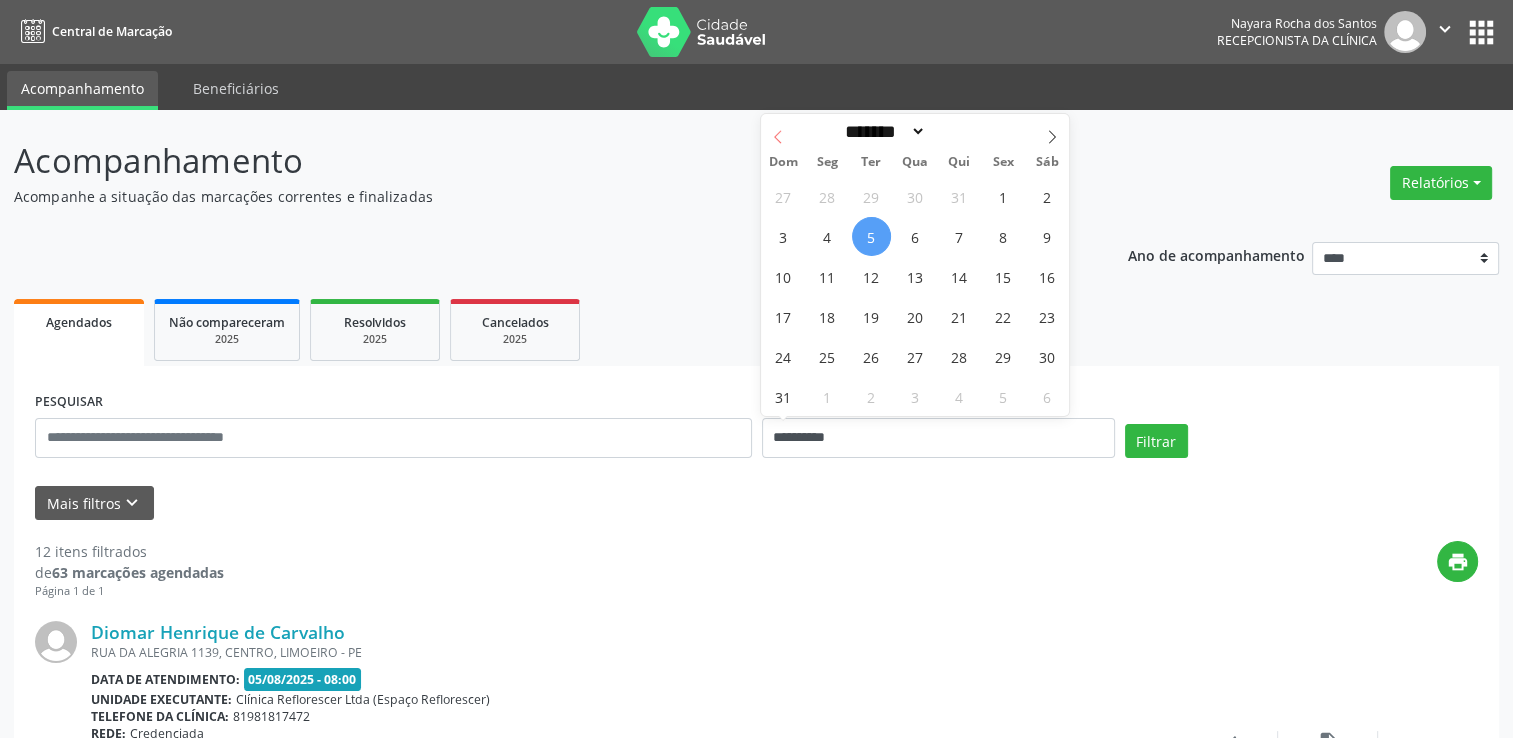 click 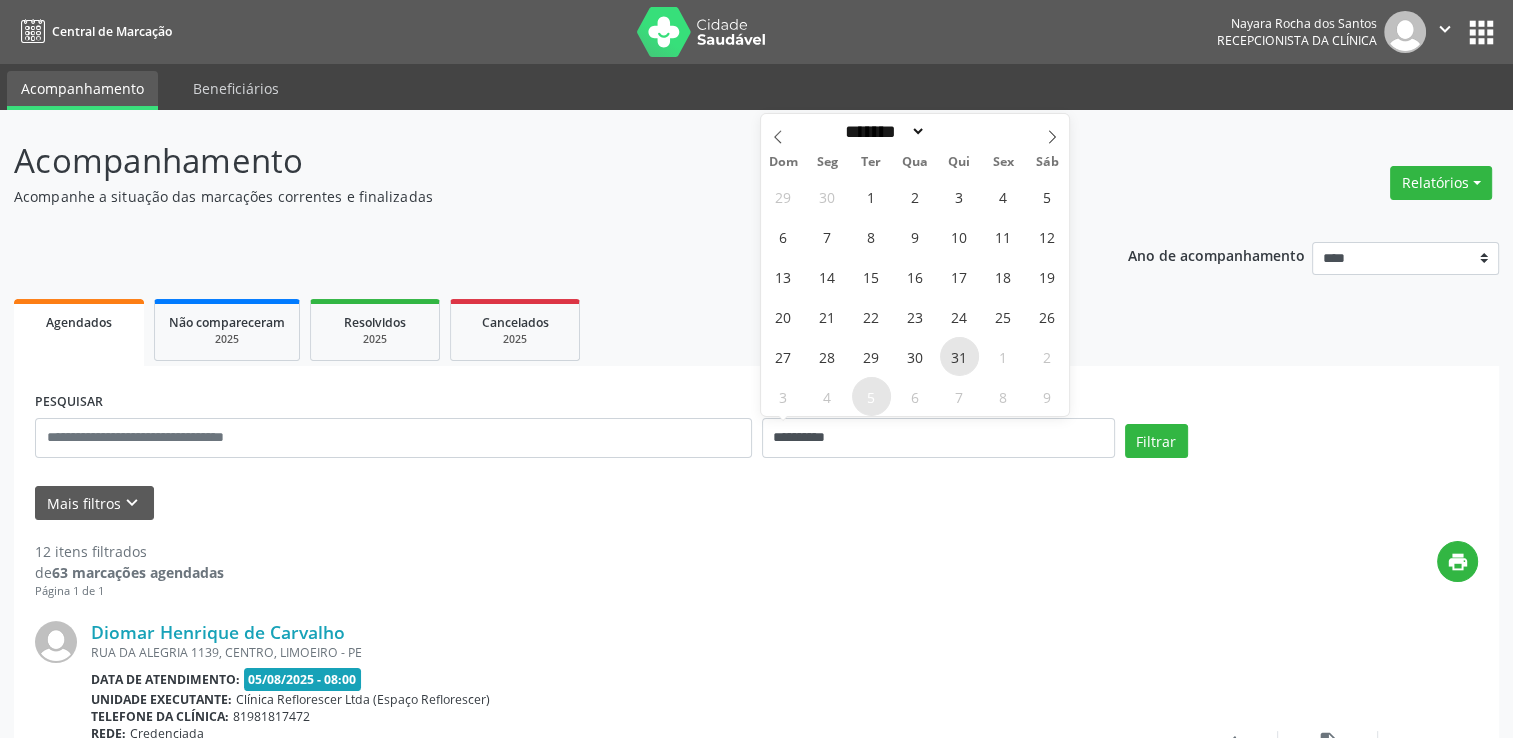 click on "31" at bounding box center [959, 356] 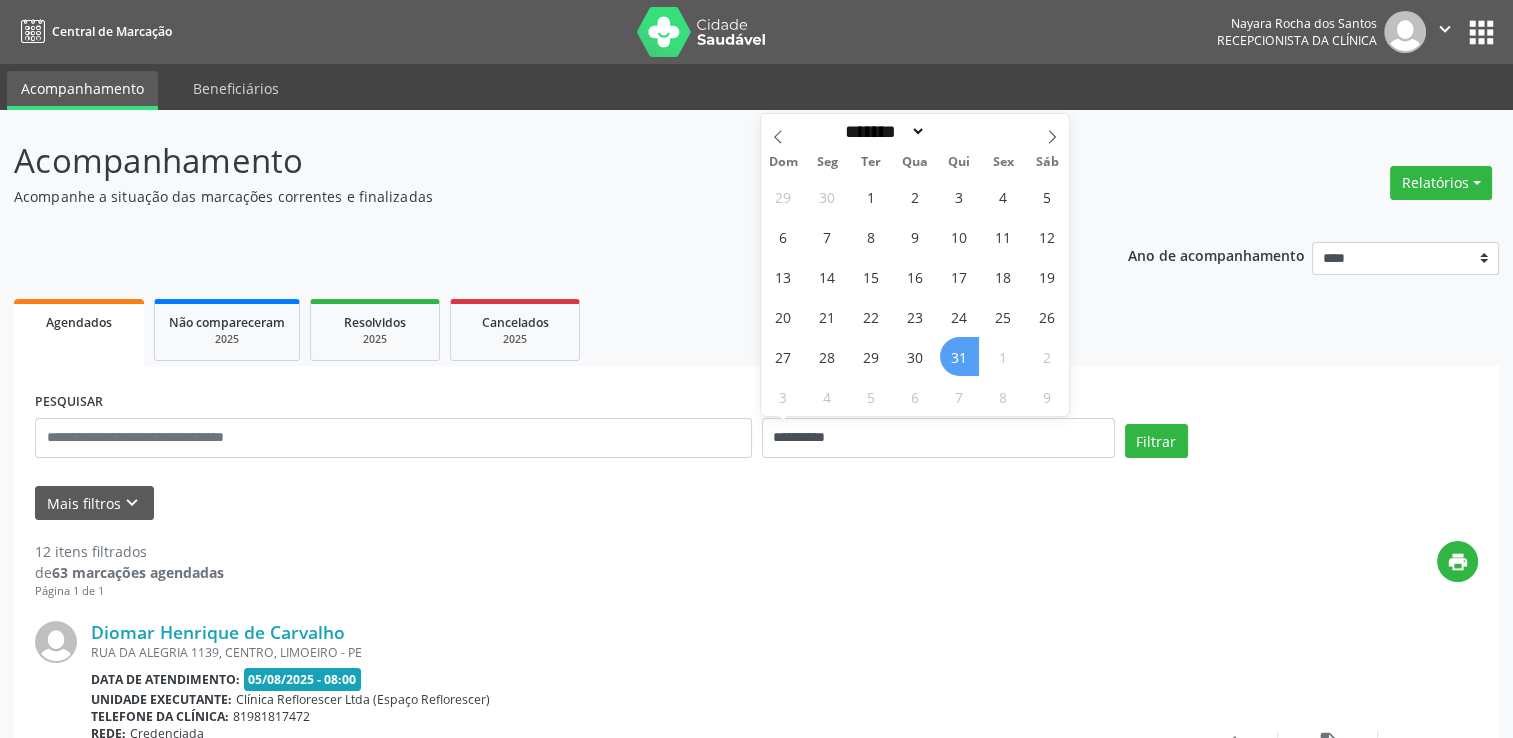 drag, startPoint x: 952, startPoint y: 349, endPoint x: 970, endPoint y: 358, distance: 20.12461 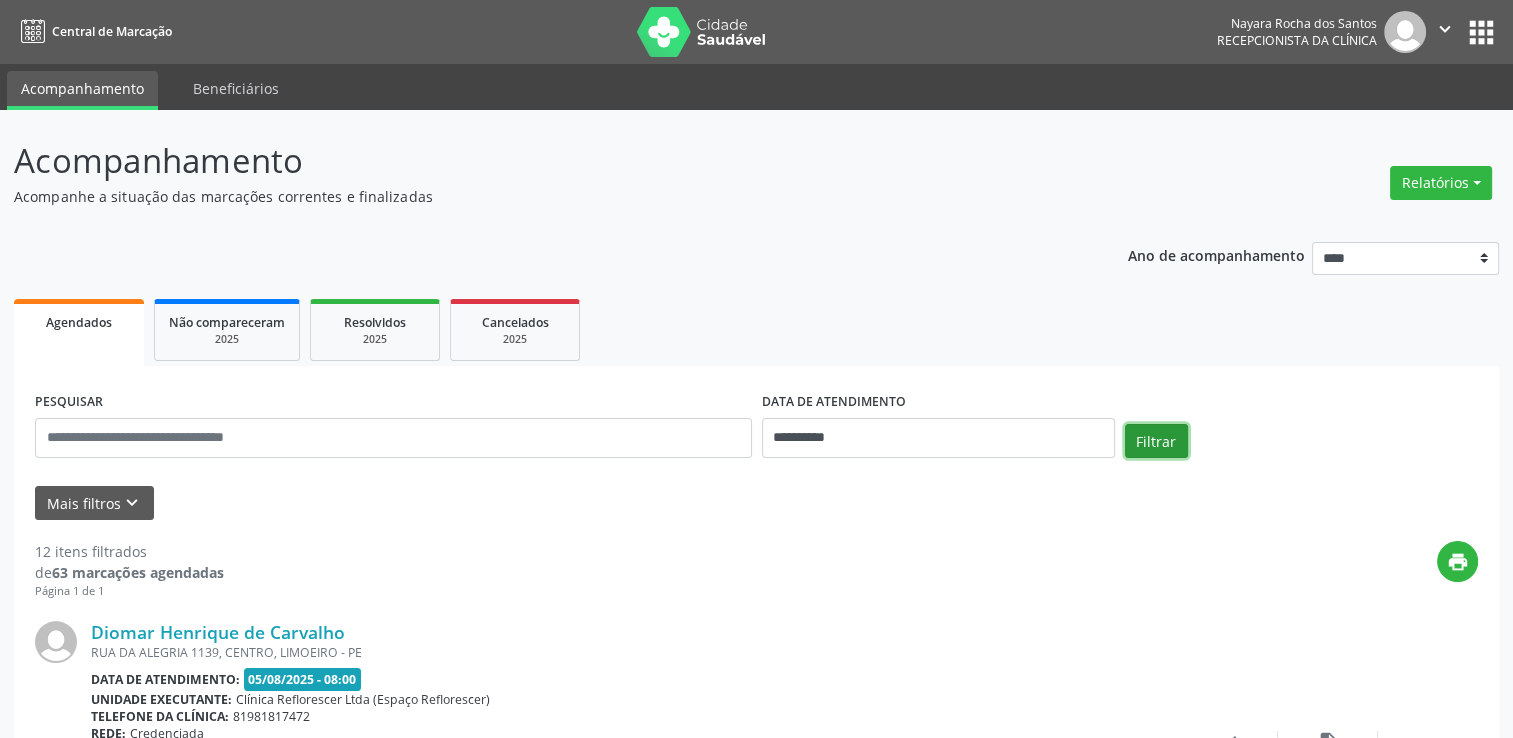 click on "Filtrar" at bounding box center (1156, 441) 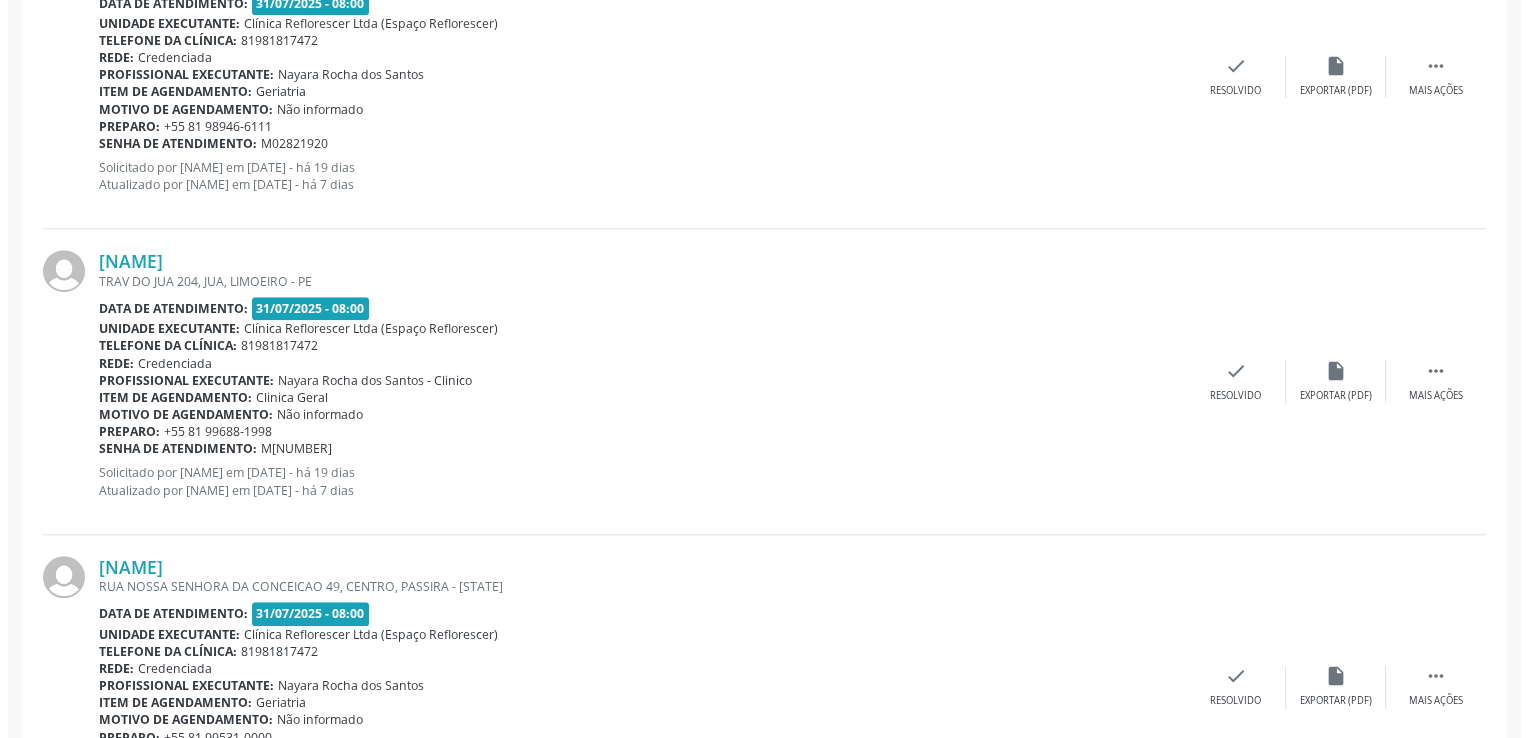 scroll, scrollTop: 1300, scrollLeft: 0, axis: vertical 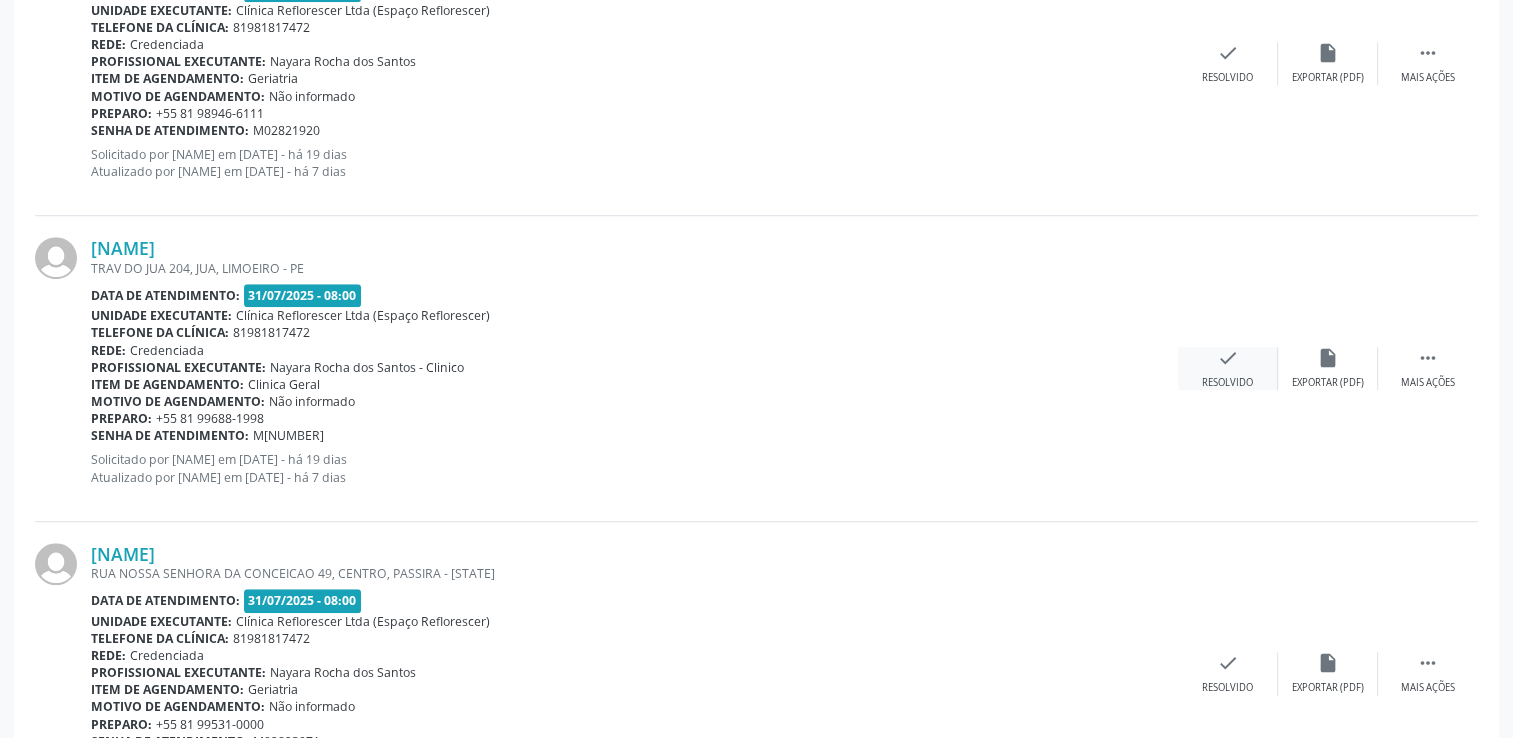 click on "check
Resolvido" at bounding box center (1228, 368) 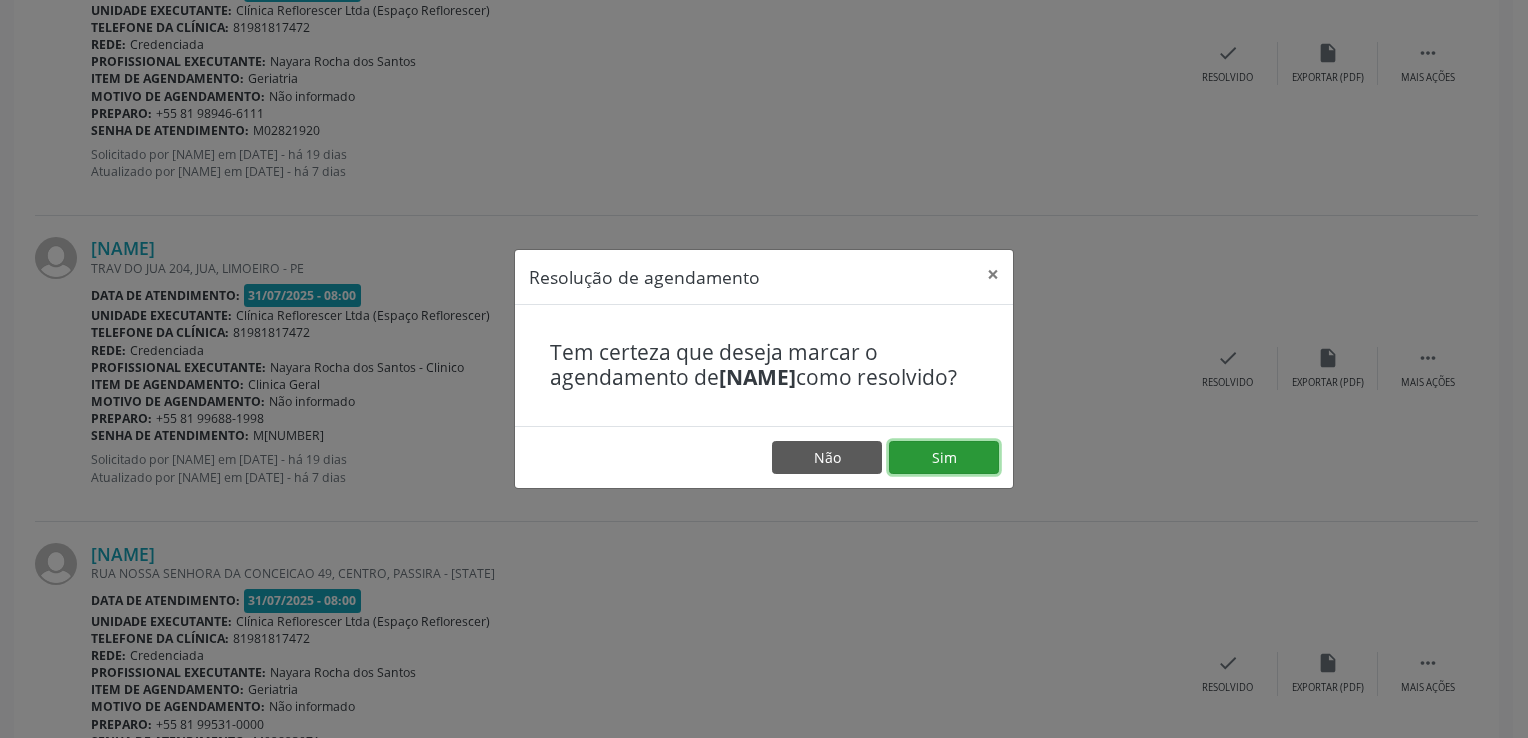 click on "Sim" at bounding box center (944, 458) 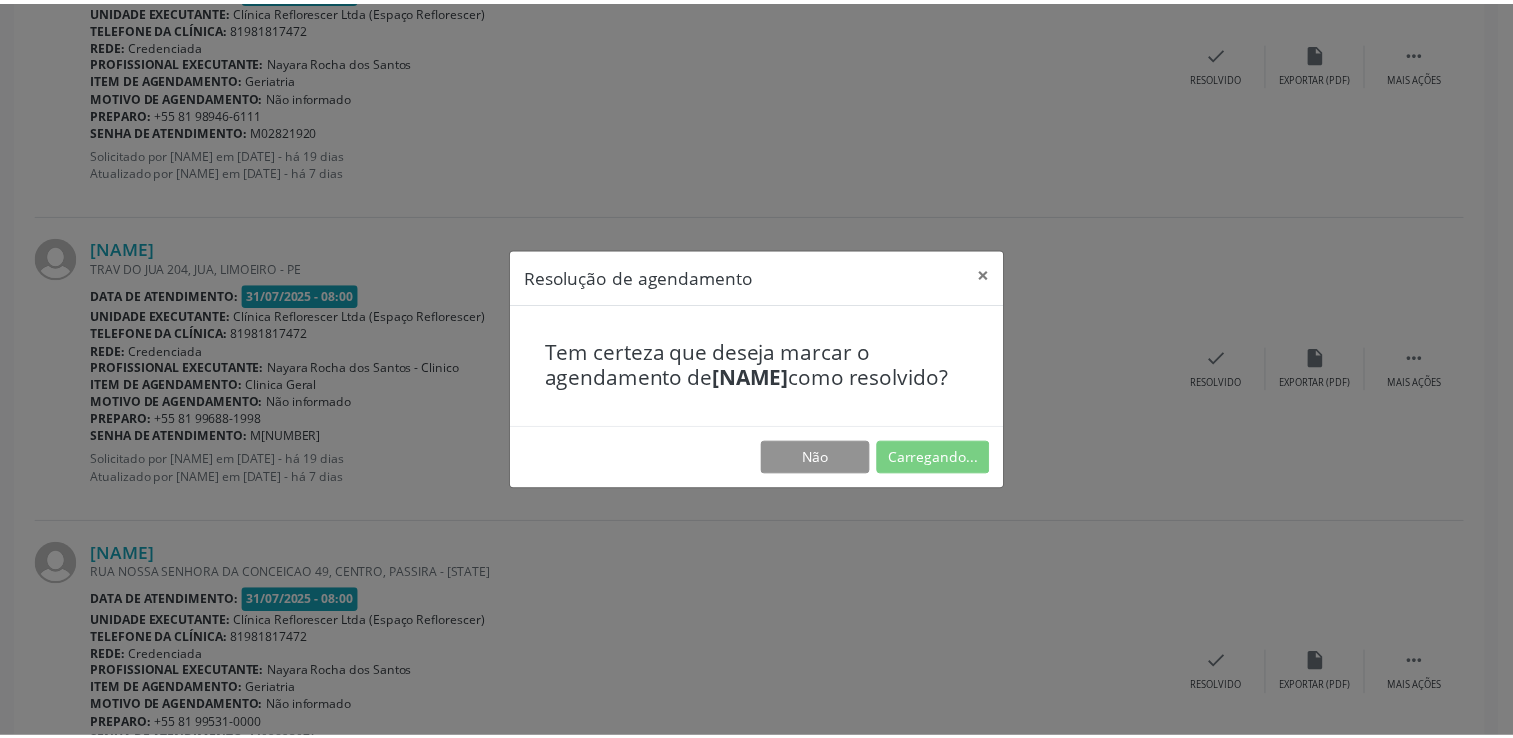 scroll, scrollTop: 0, scrollLeft: 0, axis: both 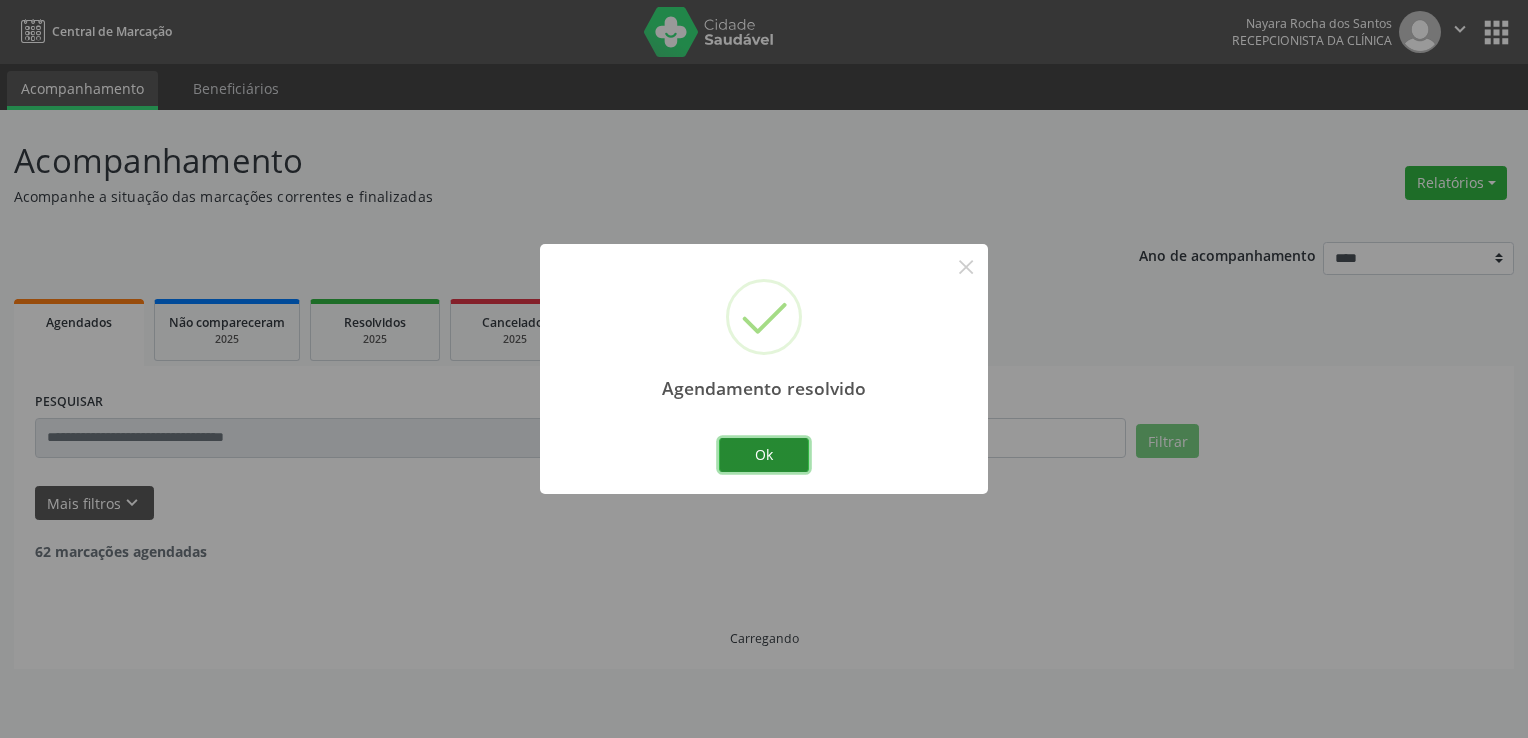 click on "Ok" at bounding box center (764, 455) 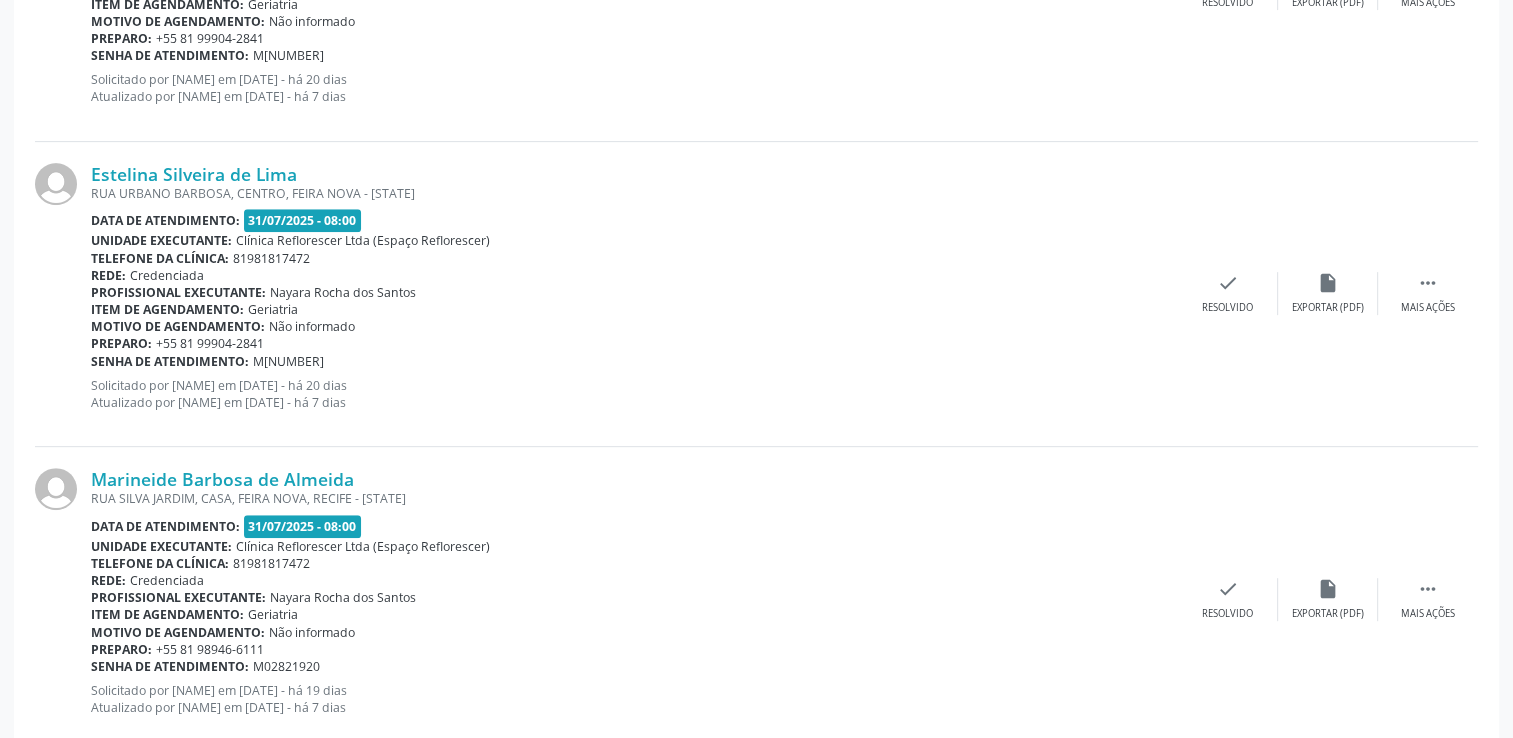 scroll, scrollTop: 300, scrollLeft: 0, axis: vertical 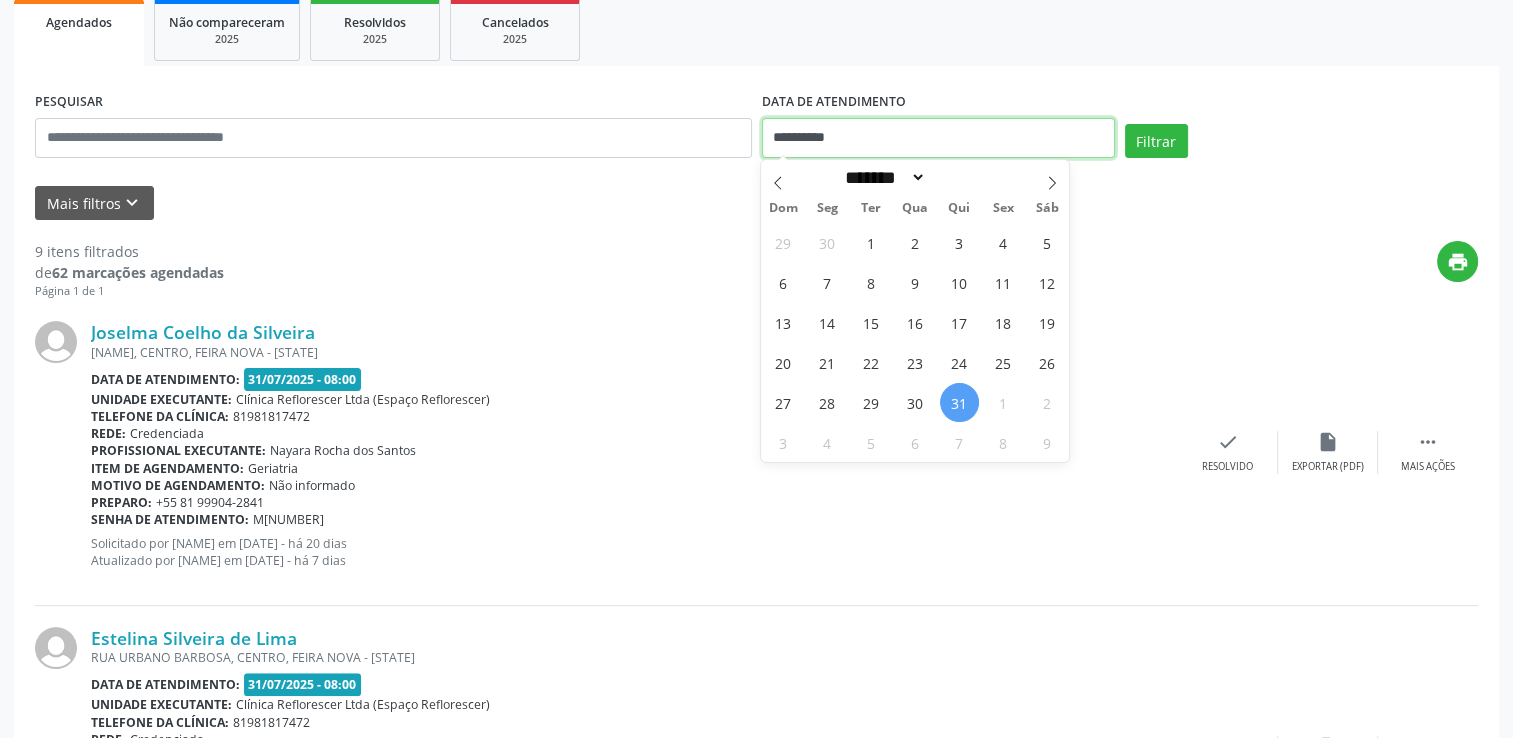 click on "**********" at bounding box center (938, 138) 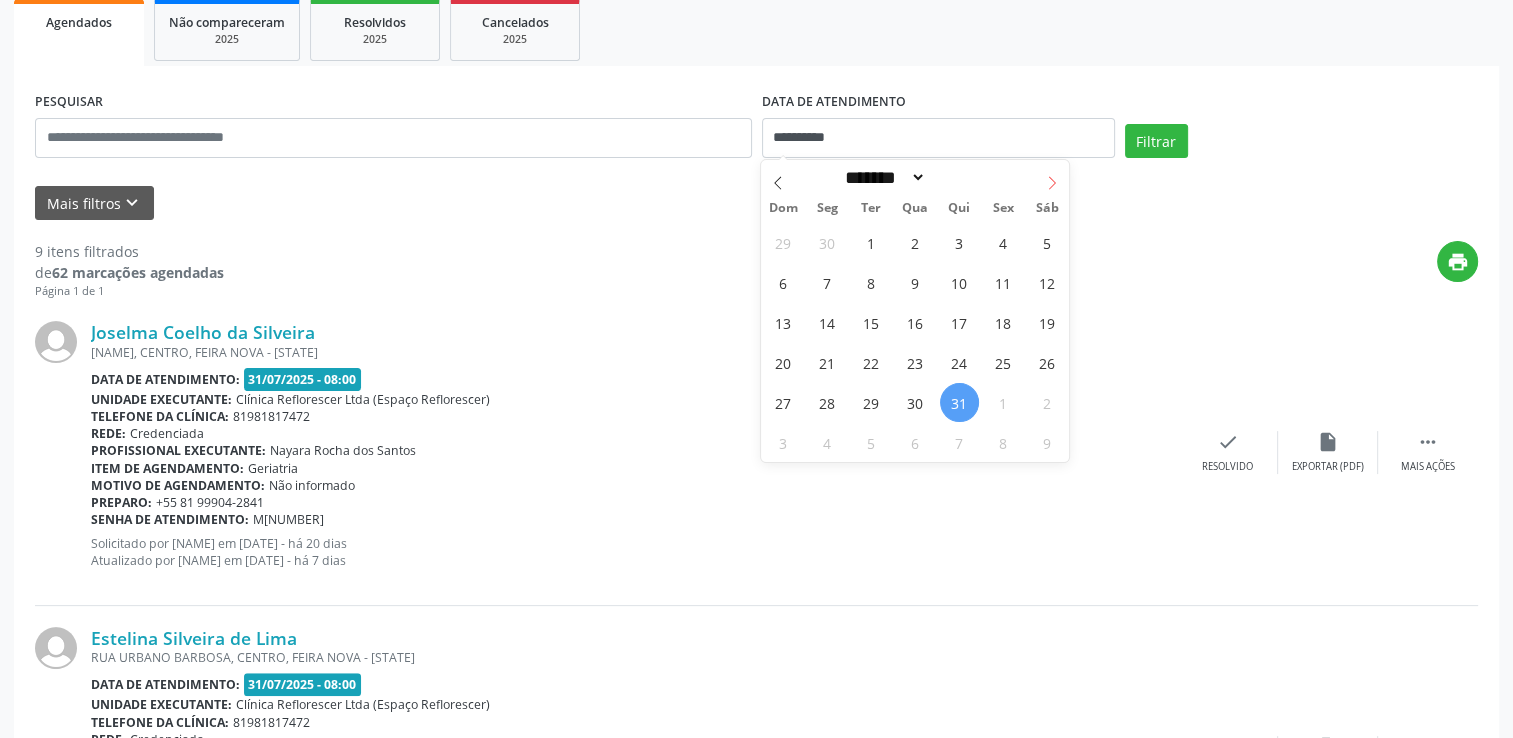 click at bounding box center [1052, 177] 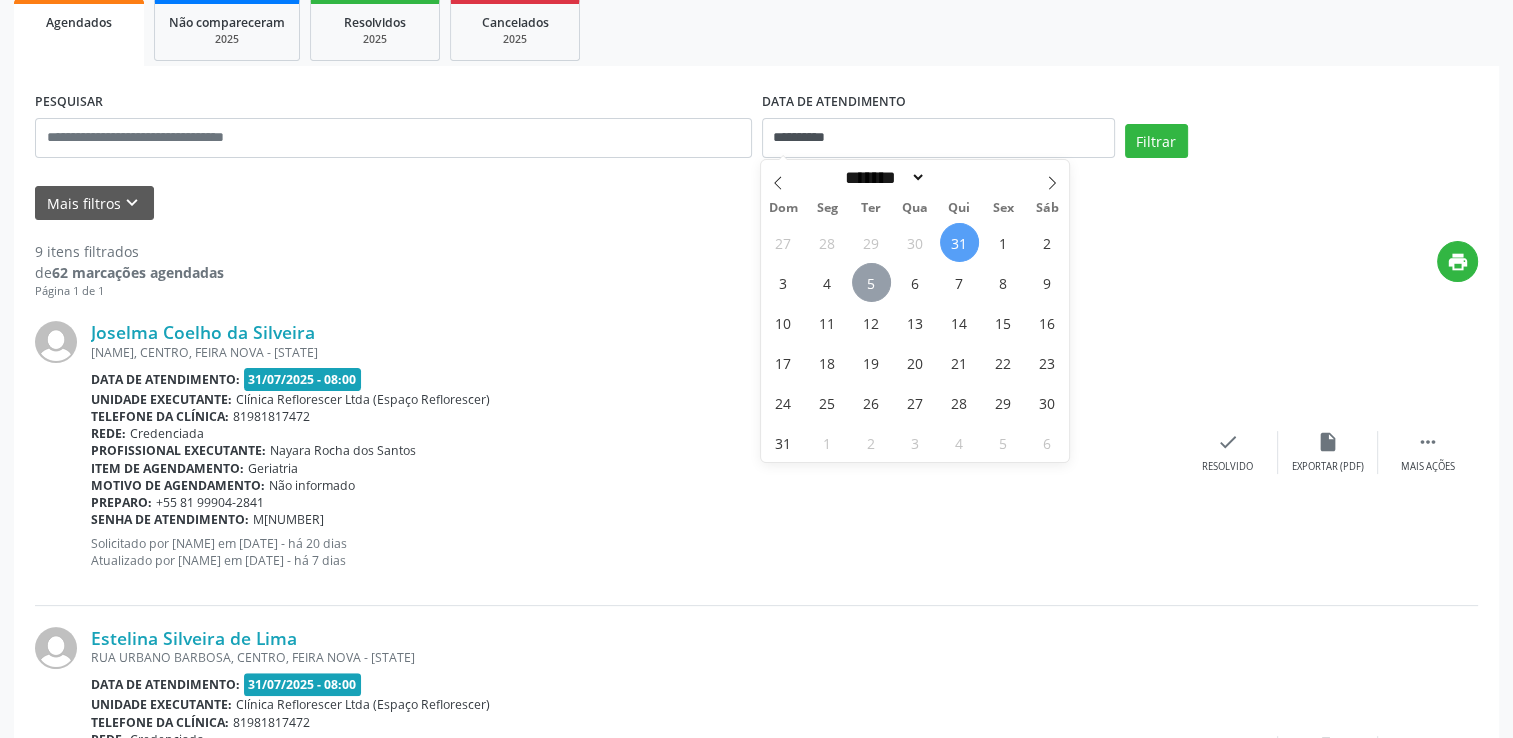 click on "5" at bounding box center (871, 282) 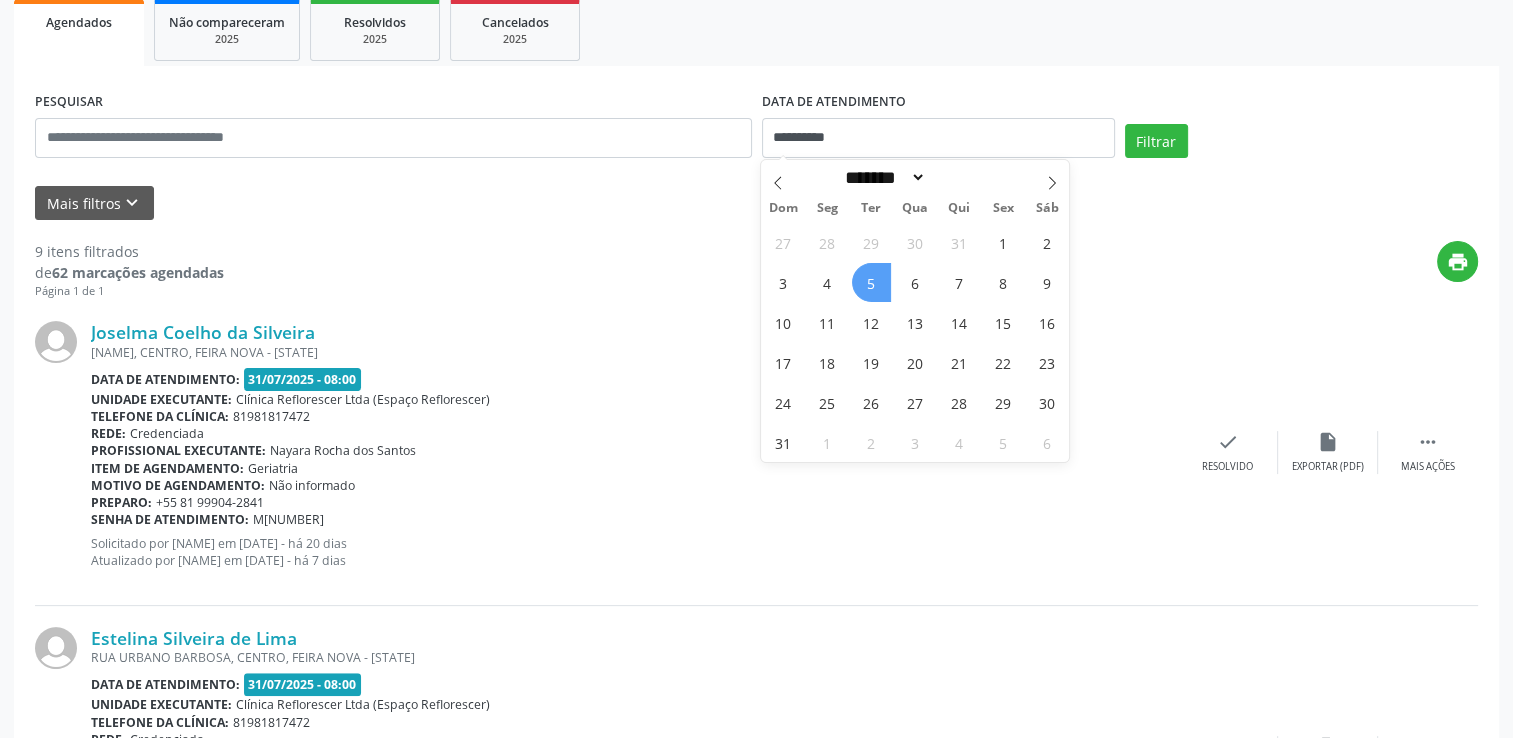 click on "5" at bounding box center [871, 282] 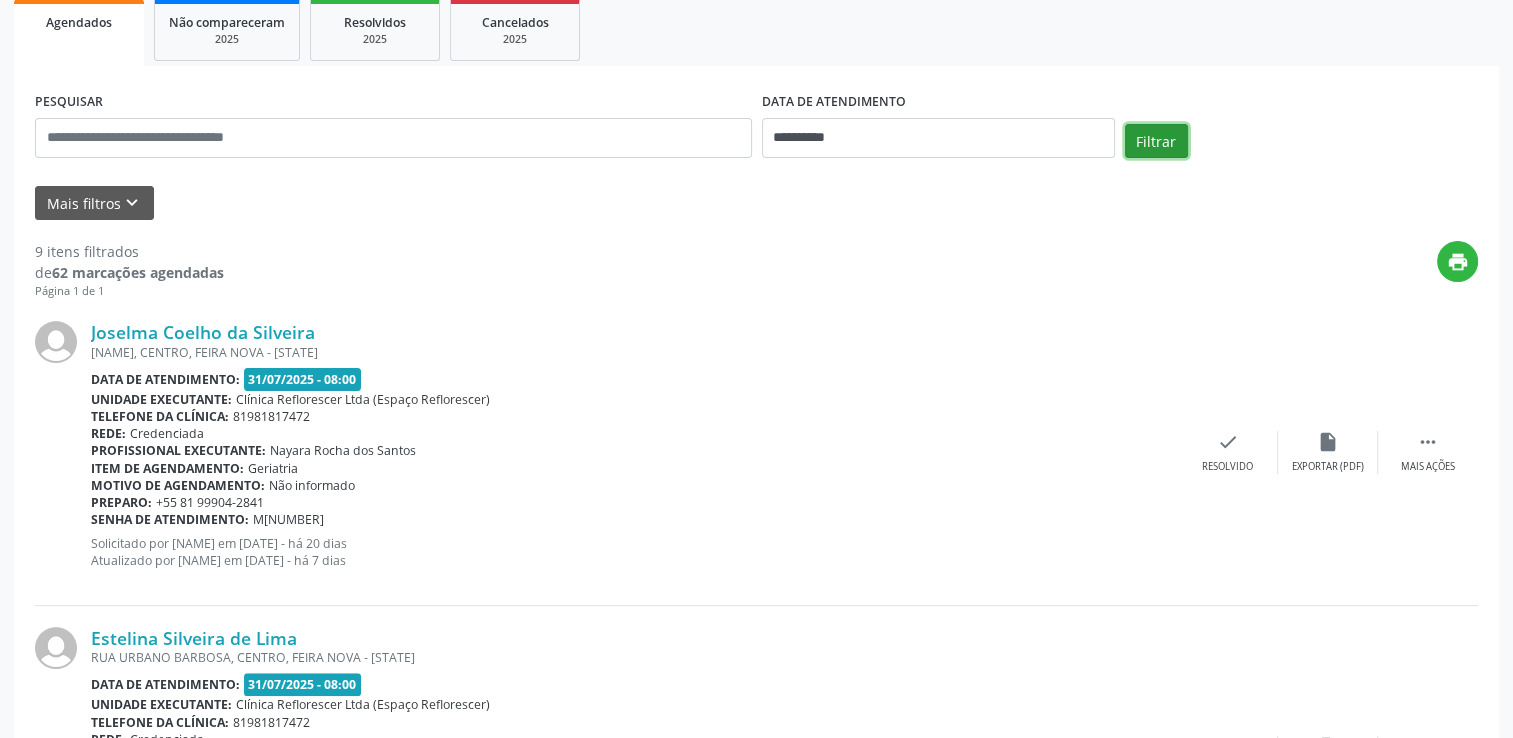 click on "Filtrar" at bounding box center (1156, 141) 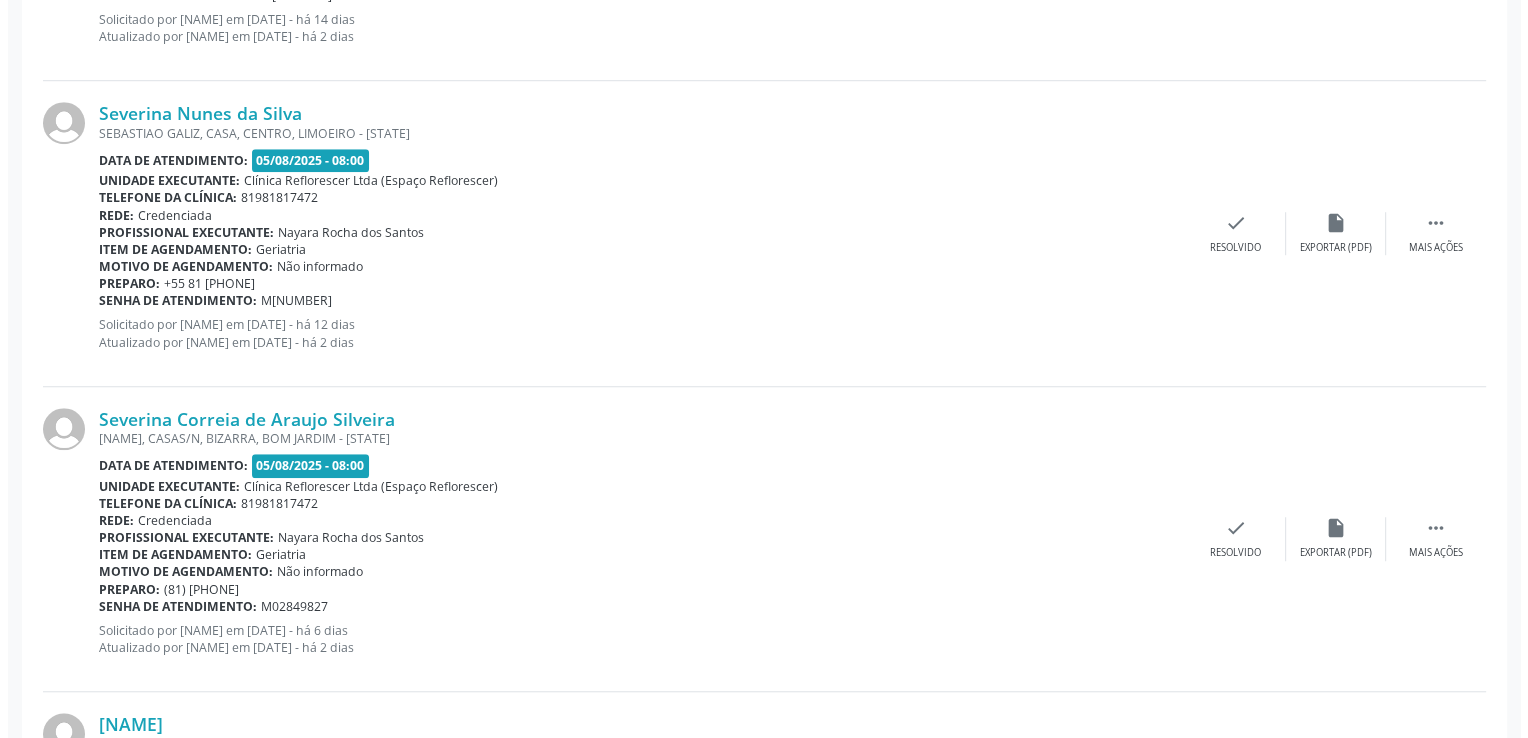 scroll, scrollTop: 1400, scrollLeft: 0, axis: vertical 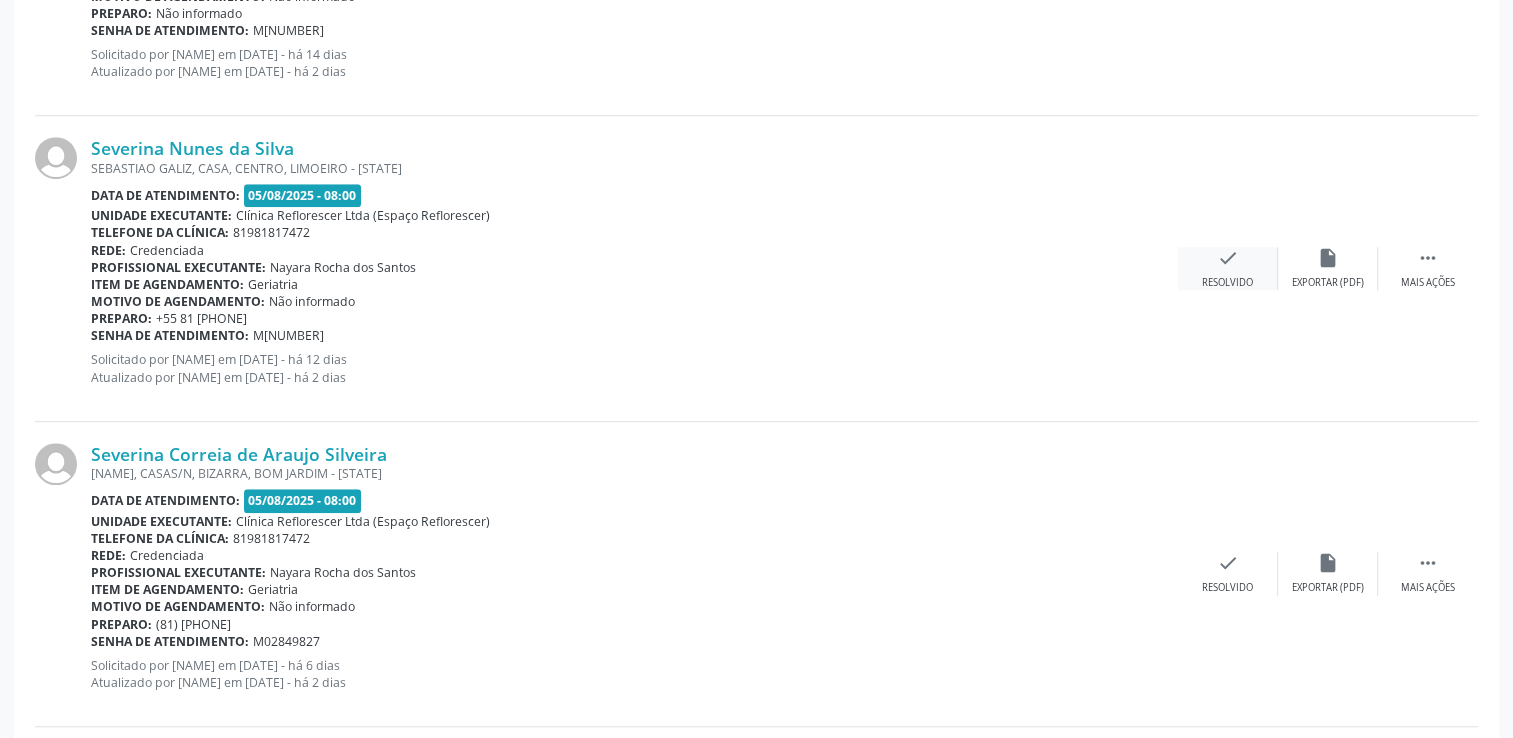 click on "check" at bounding box center [1228, 258] 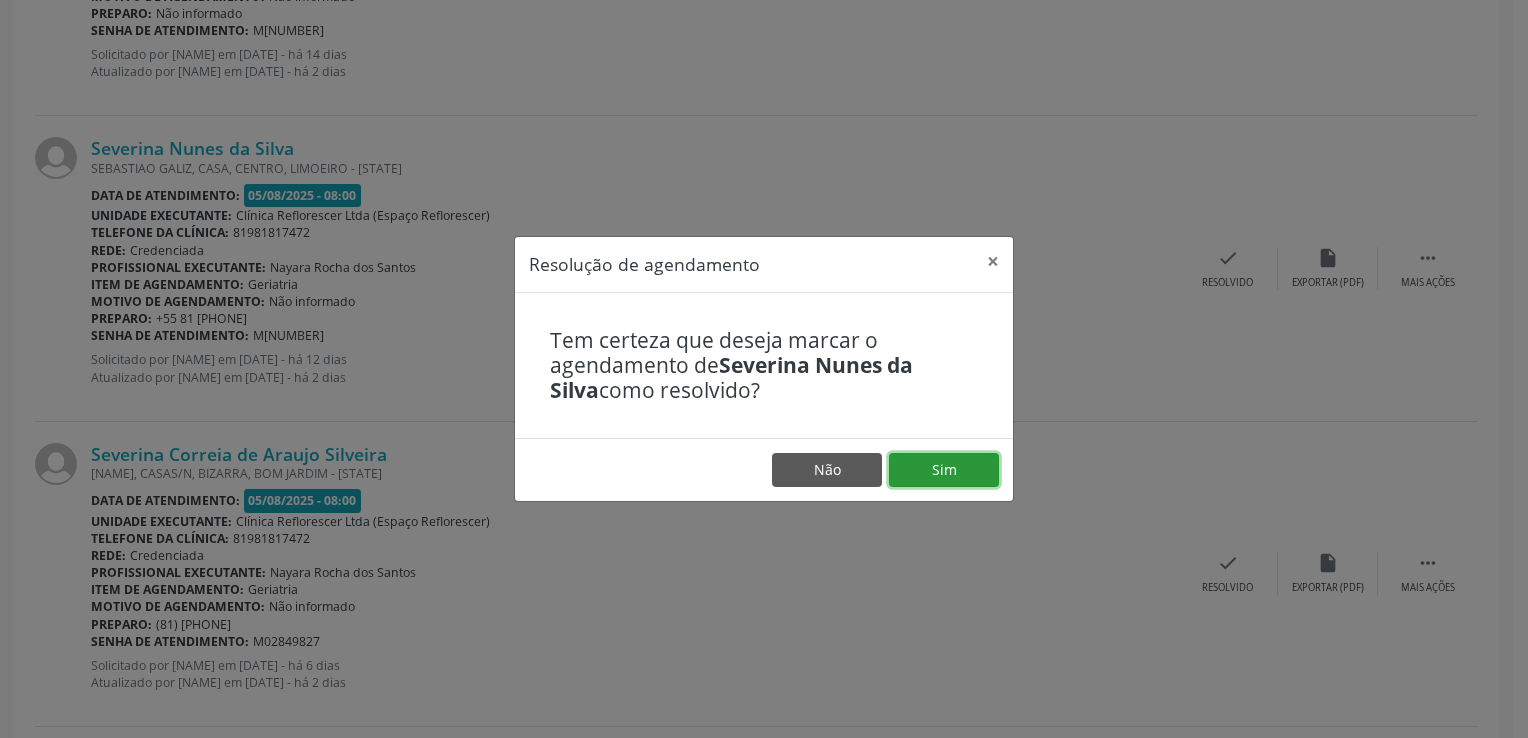 click on "Sim" at bounding box center [944, 470] 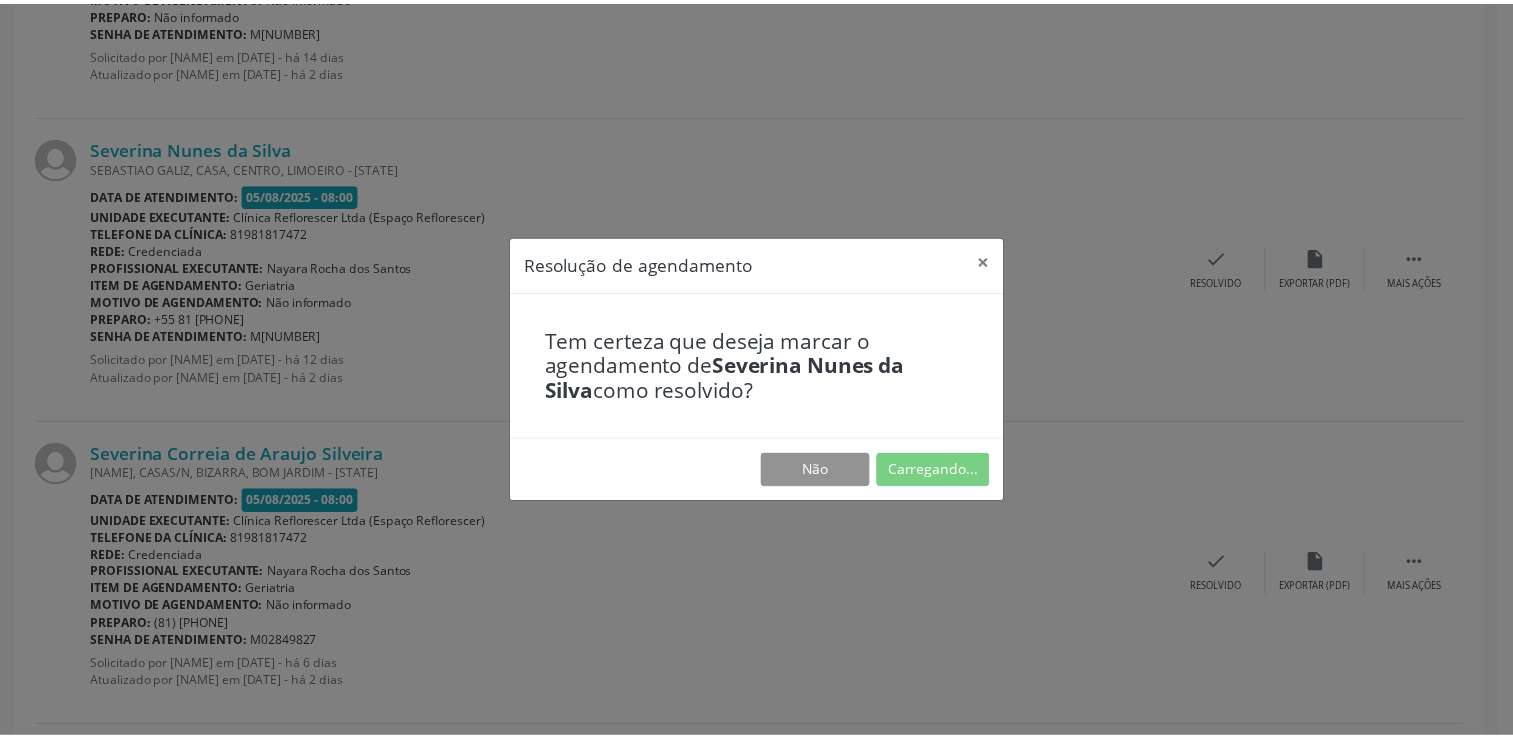 scroll, scrollTop: 0, scrollLeft: 0, axis: both 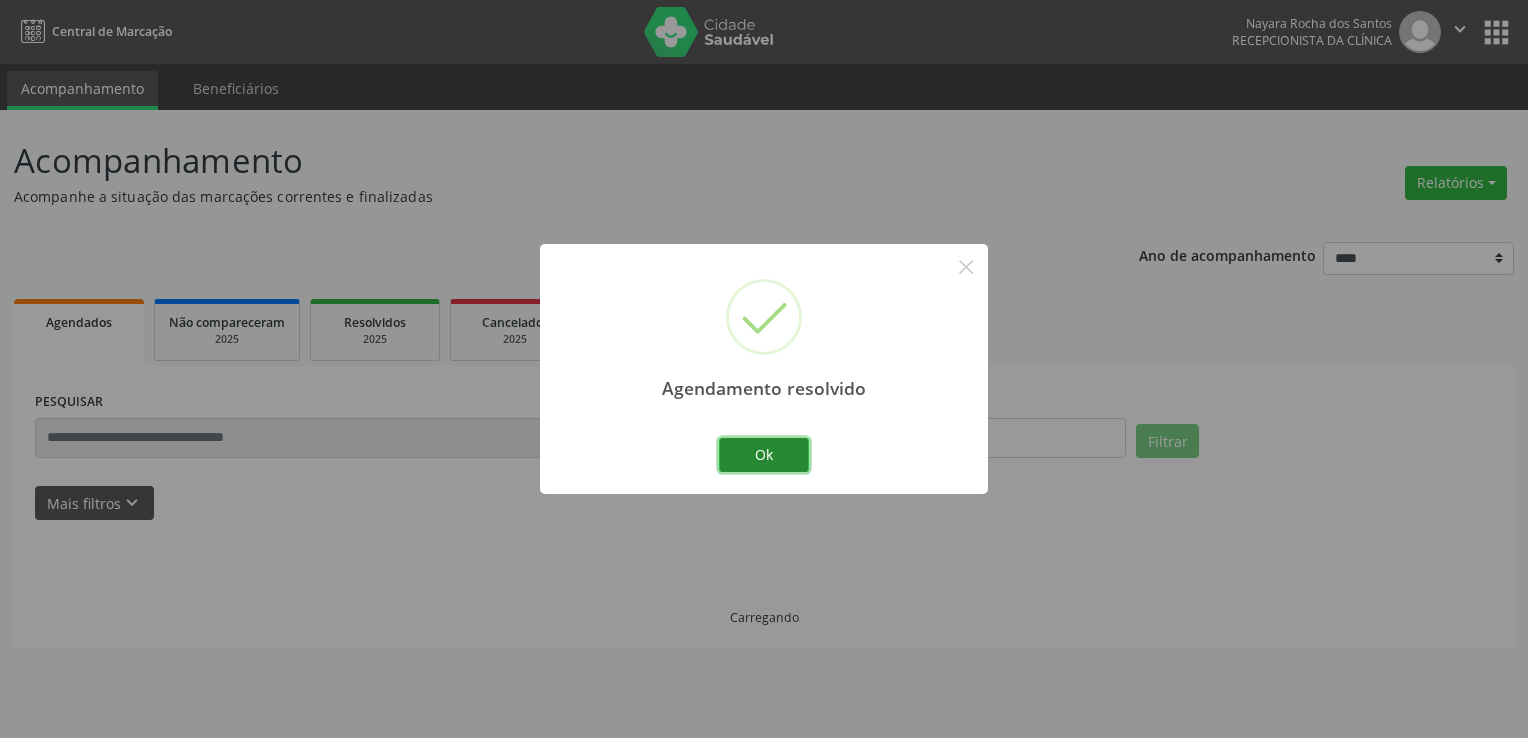 click on "Ok" at bounding box center (764, 455) 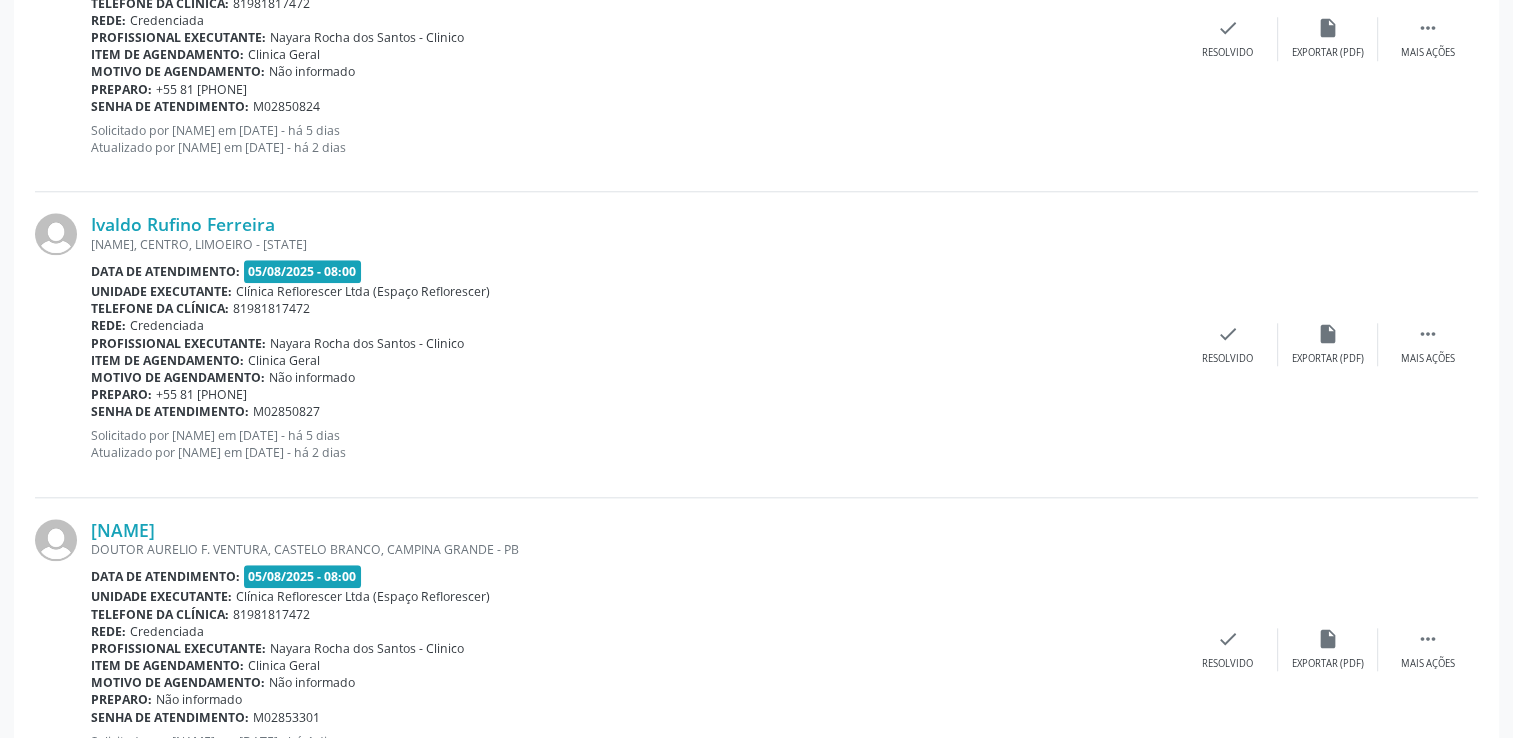 scroll, scrollTop: 2000, scrollLeft: 0, axis: vertical 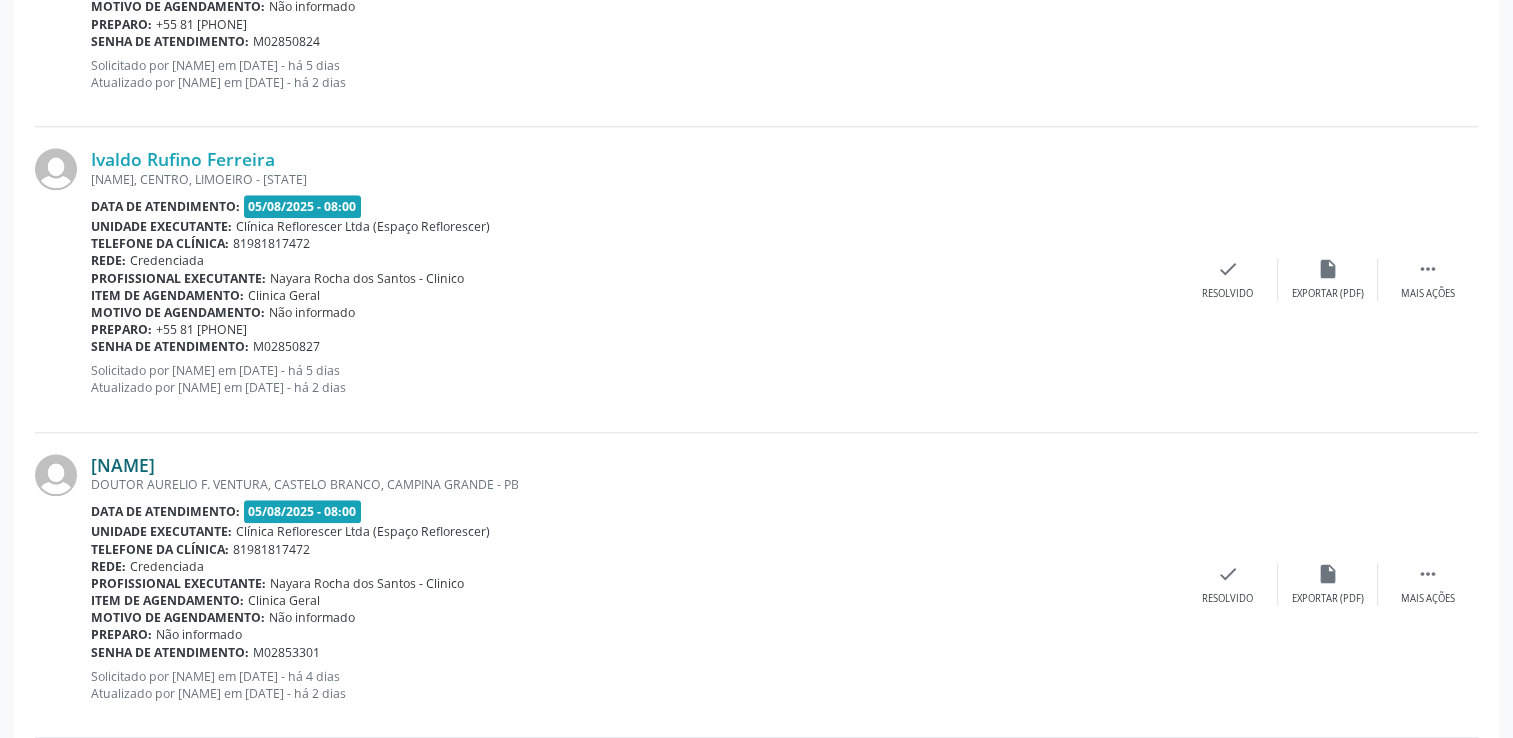 click on "[NAME]" at bounding box center (123, 465) 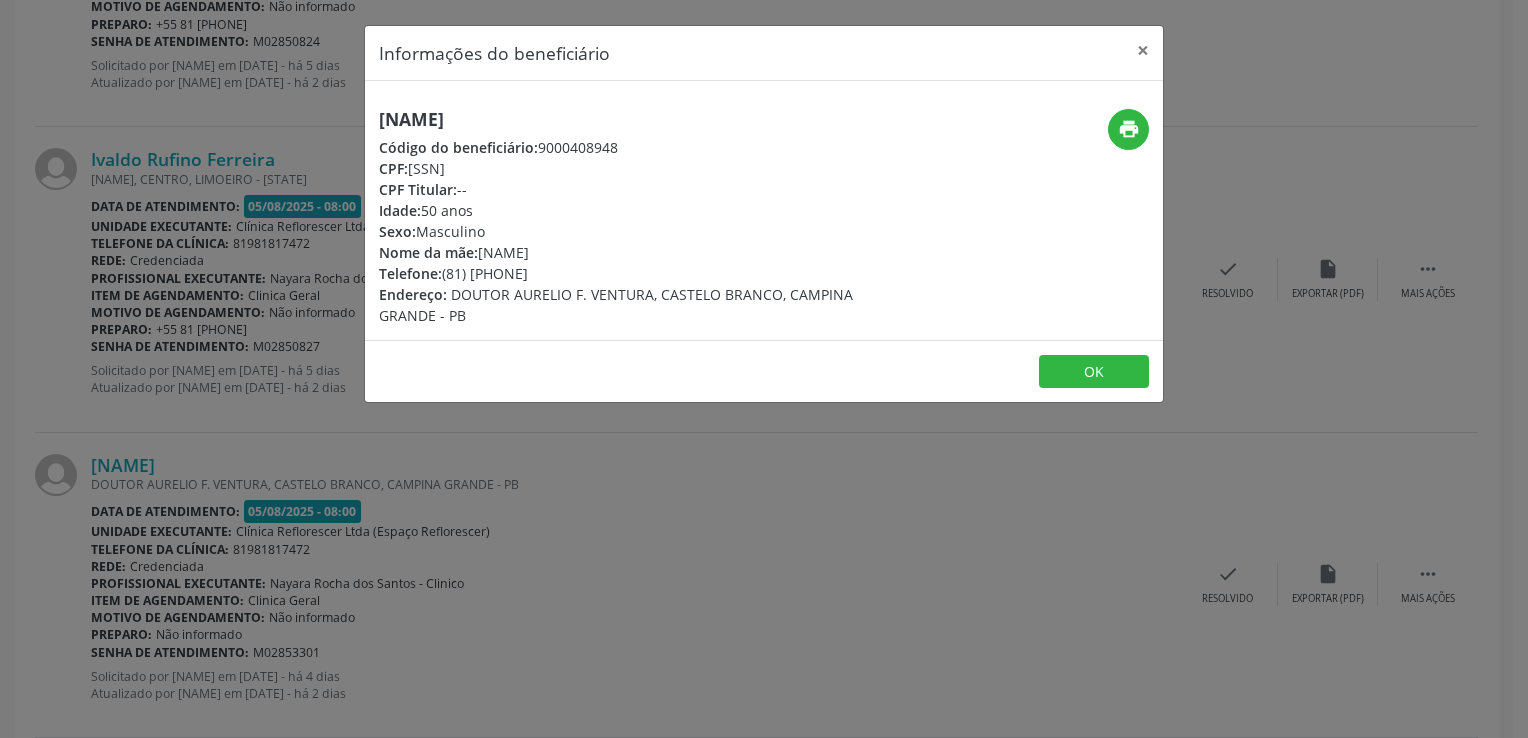 click on "Informações do beneficiário ×
[NAME]
Código do beneficiário:
[NUMBER]
CPF:
[SSN]
CPF Titular:
--
Idade:
50 anos
Sexo:
Masculino
Nome da mãe:
[NAME]
Telefone:
([PHONE])
Endereço:
DOUTOR AURELIO F. VENTURA, CASTELO BRANCO, CAMPINA GRANDE - [STATE]
print OK" at bounding box center (764, 369) 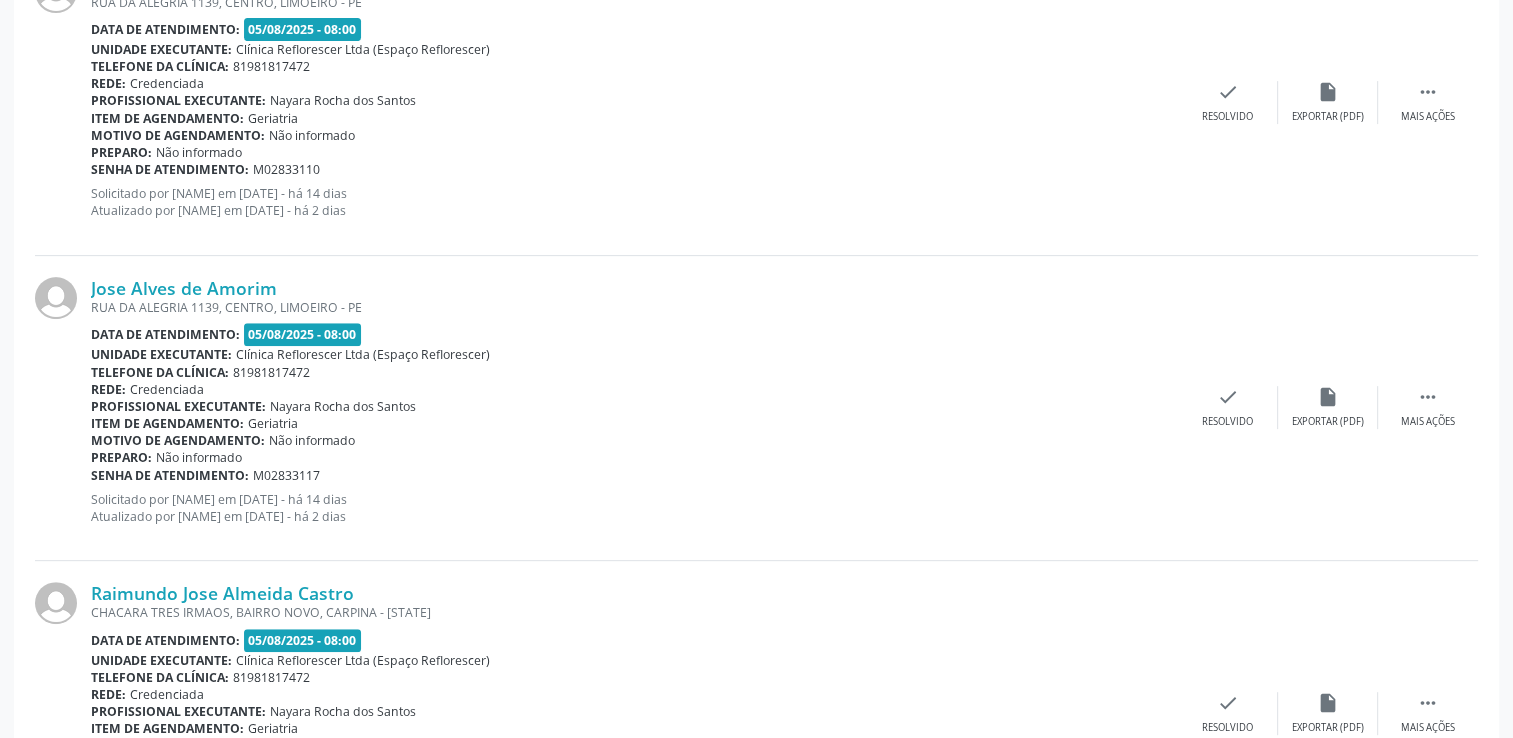 scroll, scrollTop: 700, scrollLeft: 0, axis: vertical 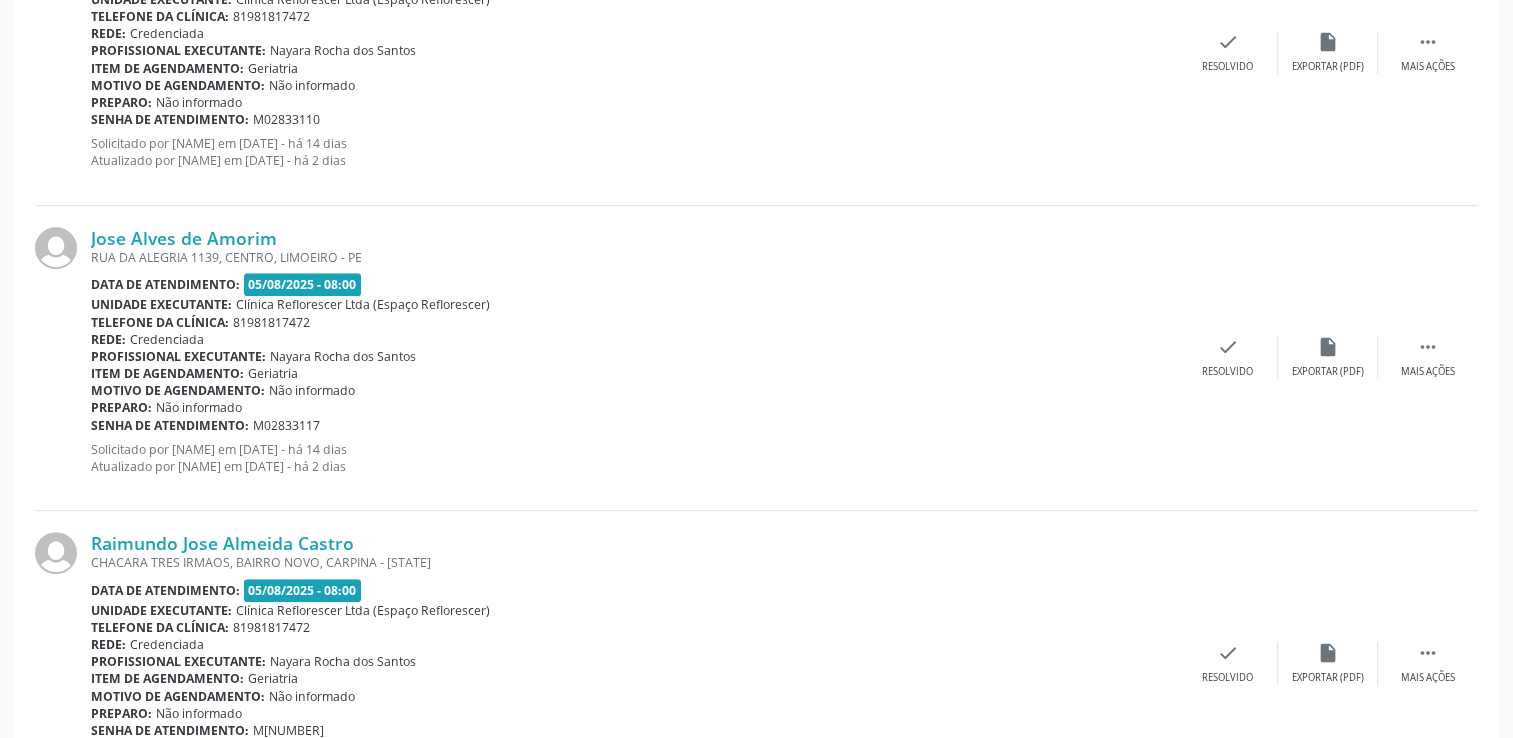 click on "[NAME]
RUA DA ALEGRIA  1139, CENTRO, LIMOEIRO - [STATE]
Data de atendimento:
[DATE] - 08:00
Unidade executante:
Clínica Reflorescer Ltda (Espaço Reflorescer)
Telefone da clínica:
[PHONE]
Rede:
Credenciada
Profissional executante:
[NAME]
Item de agendamento:
Geriatria
Motivo de agendamento:
Não informado
Preparo:
Não informado
Senha de atendimento:
M[NUMBER]
Solicitado por [NAME] em [DATE] - há 14 dias
Atualizado por [NAME] em [DATE] - há 2 dias

Mais ações
insert_drive_file
Exportar (PDF)
check
Resolvido" at bounding box center (756, 52) 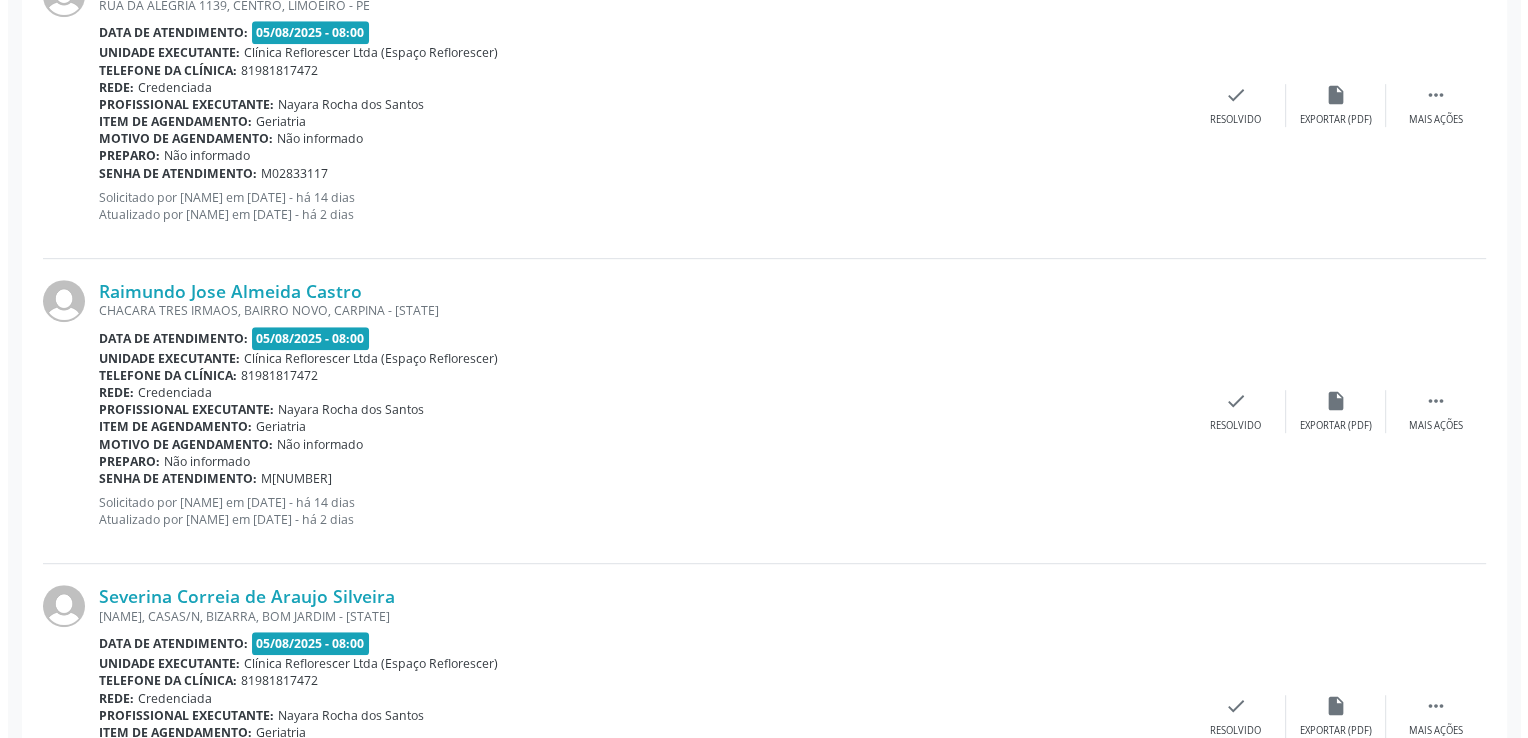 scroll, scrollTop: 1000, scrollLeft: 0, axis: vertical 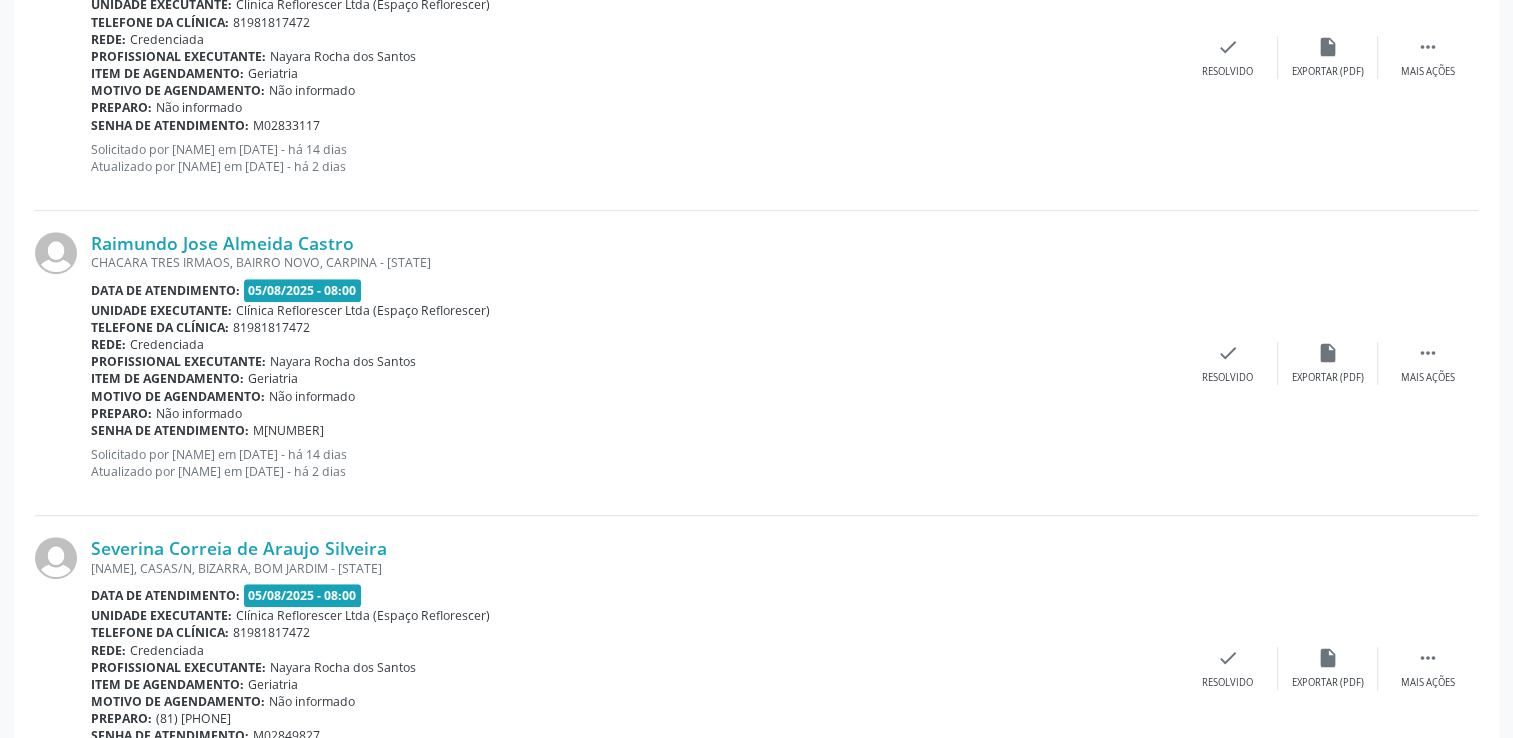 click on "Solicitado por [NAME] em [DATE] - há 14 dias
Atualizado por [NAME] em [DATE] - há 2 dias" at bounding box center [634, 158] 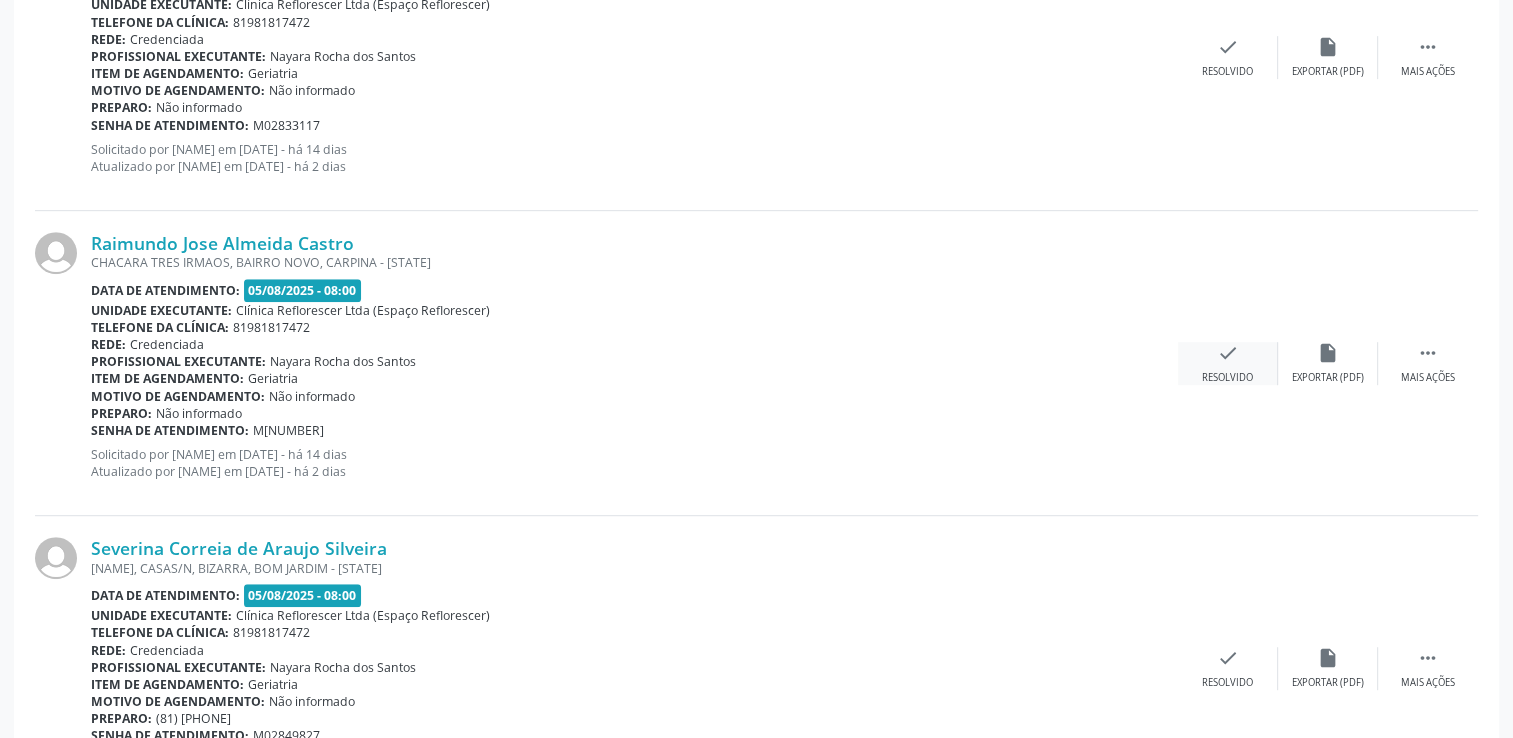 click on "check" at bounding box center (1228, 353) 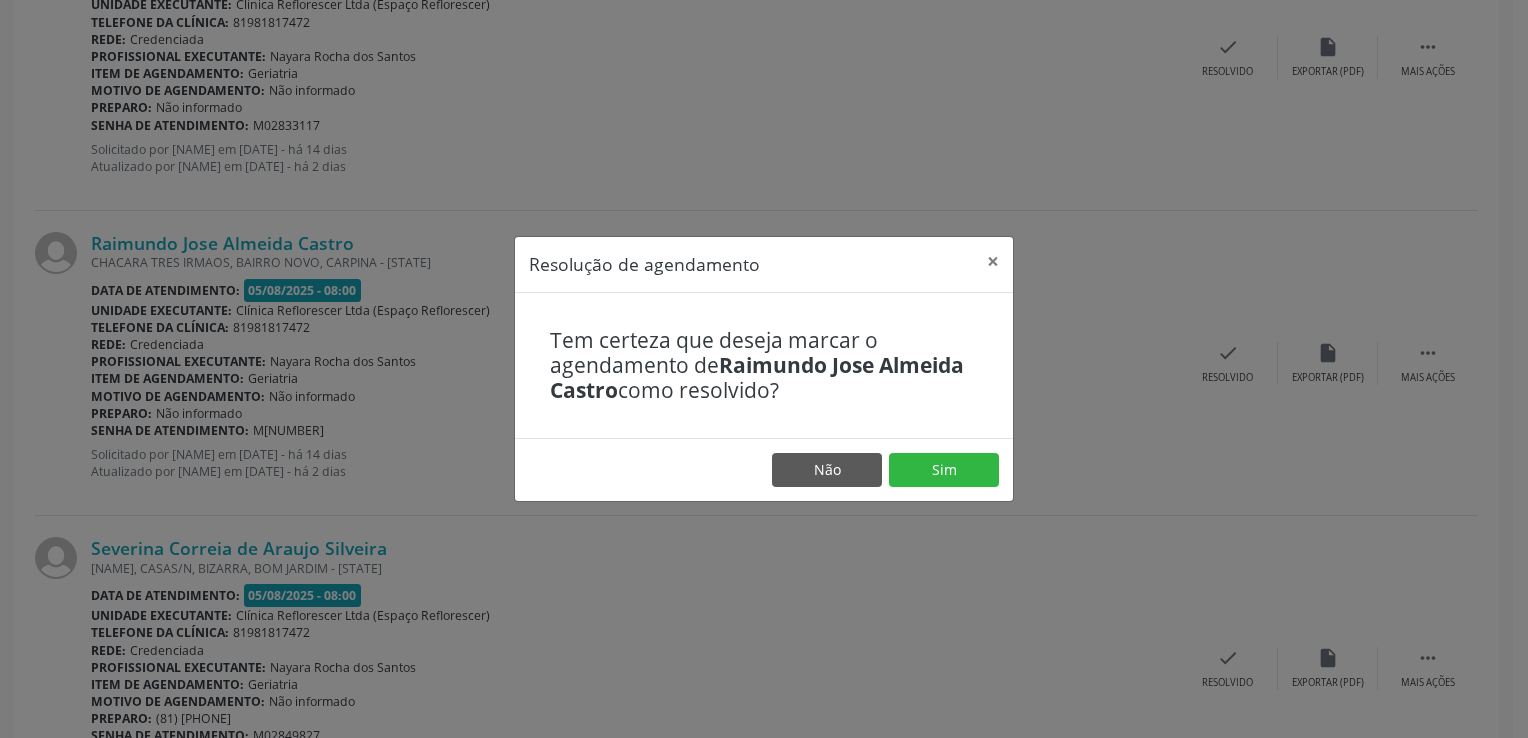 click on "Não Sim" at bounding box center (764, 469) 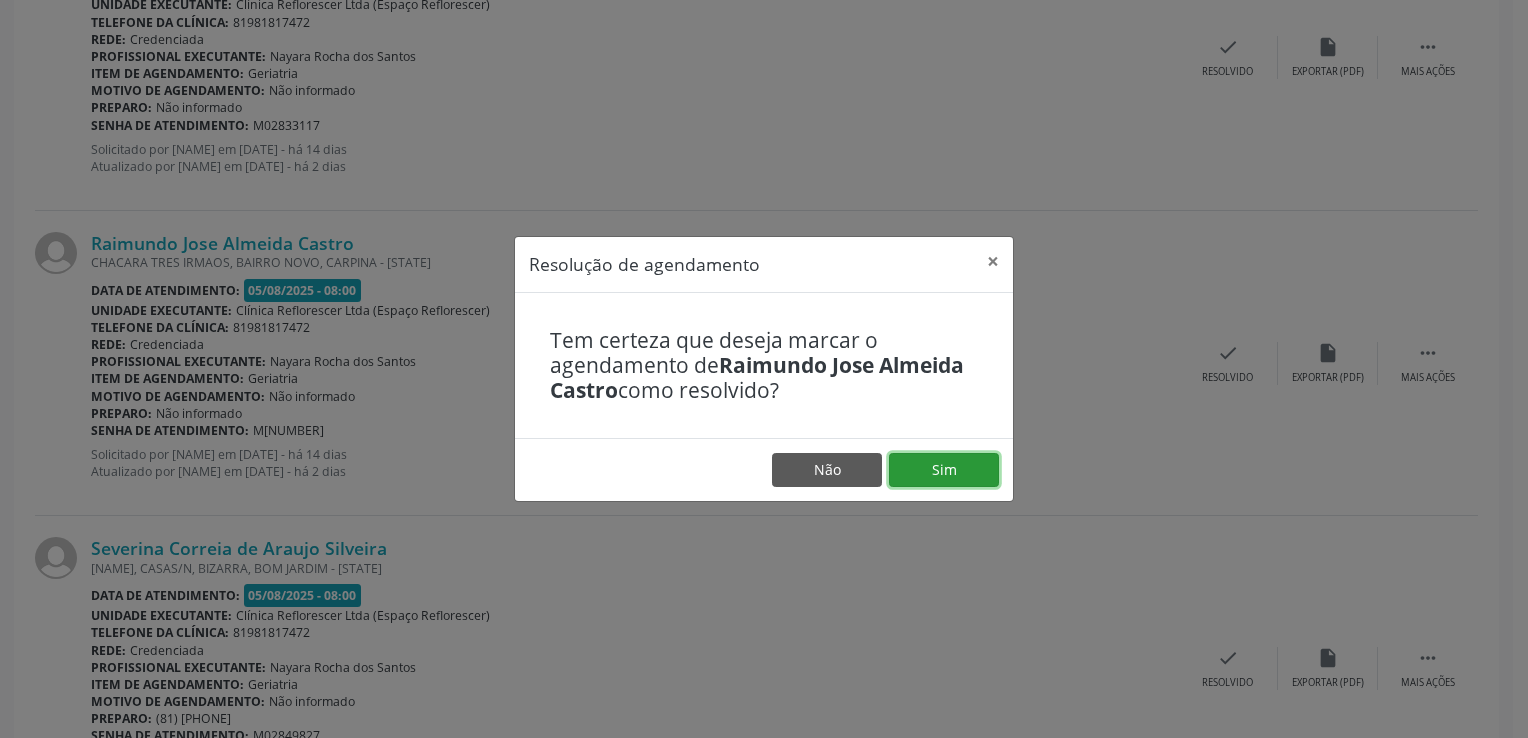 click on "Sim" at bounding box center [944, 470] 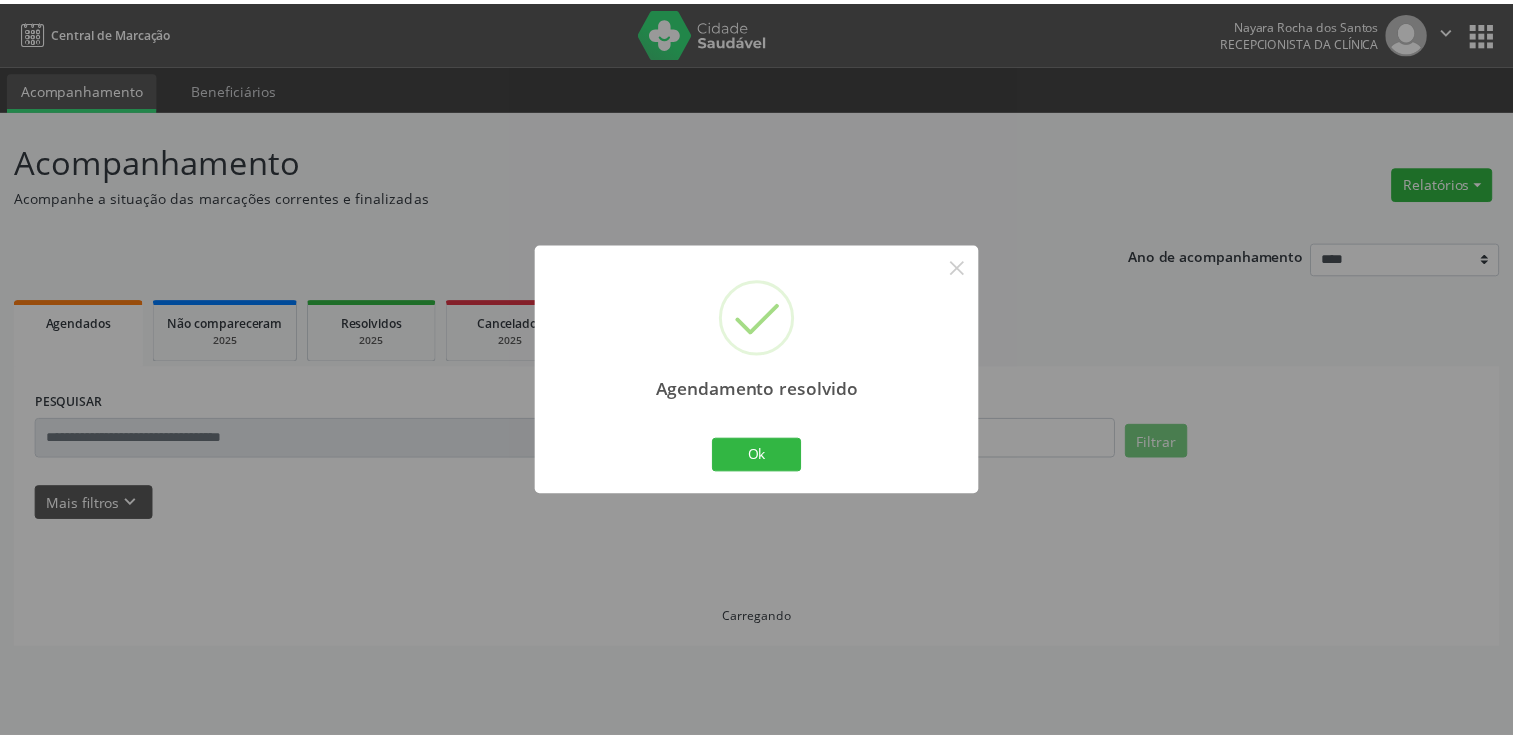 scroll, scrollTop: 0, scrollLeft: 0, axis: both 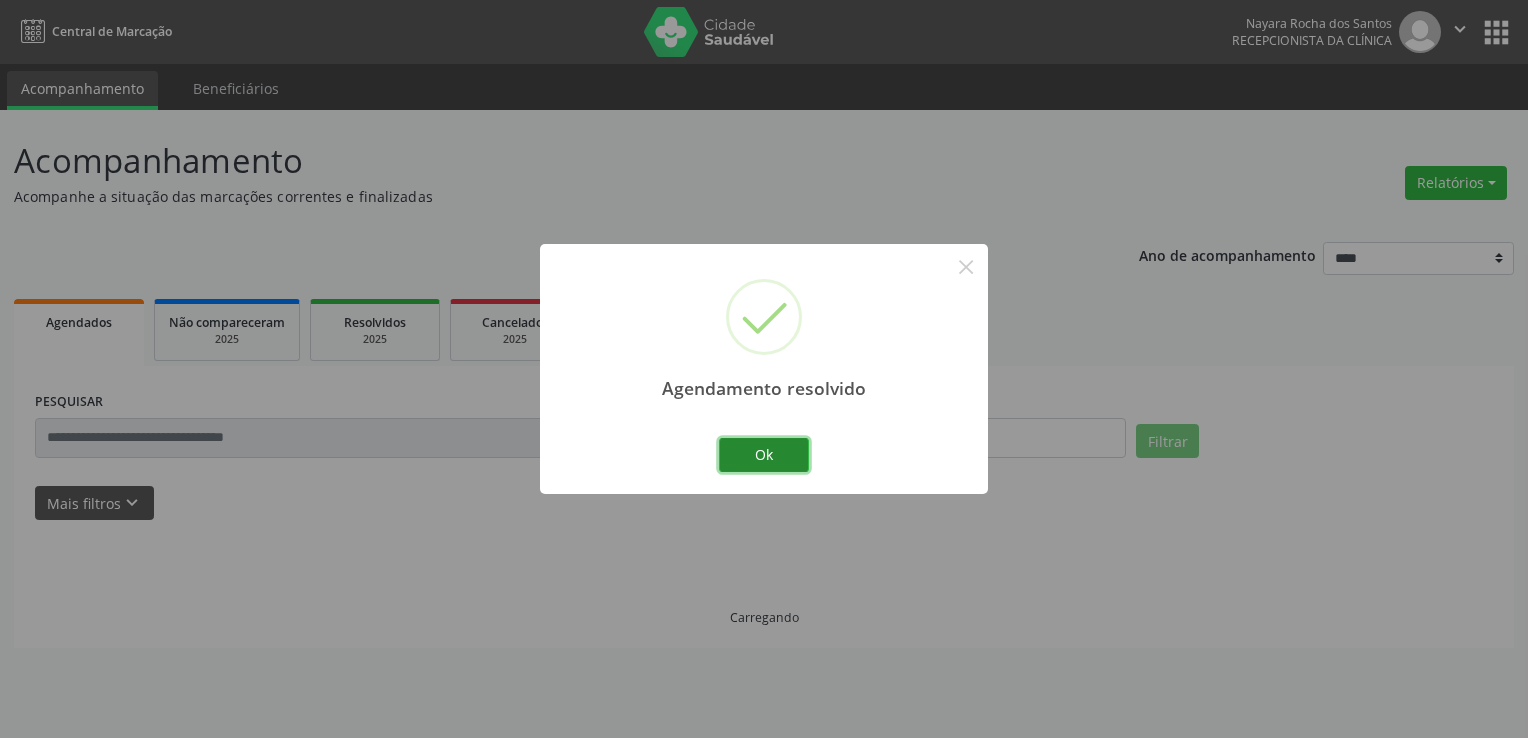 drag, startPoint x: 780, startPoint y: 454, endPoint x: 769, endPoint y: 444, distance: 14.866069 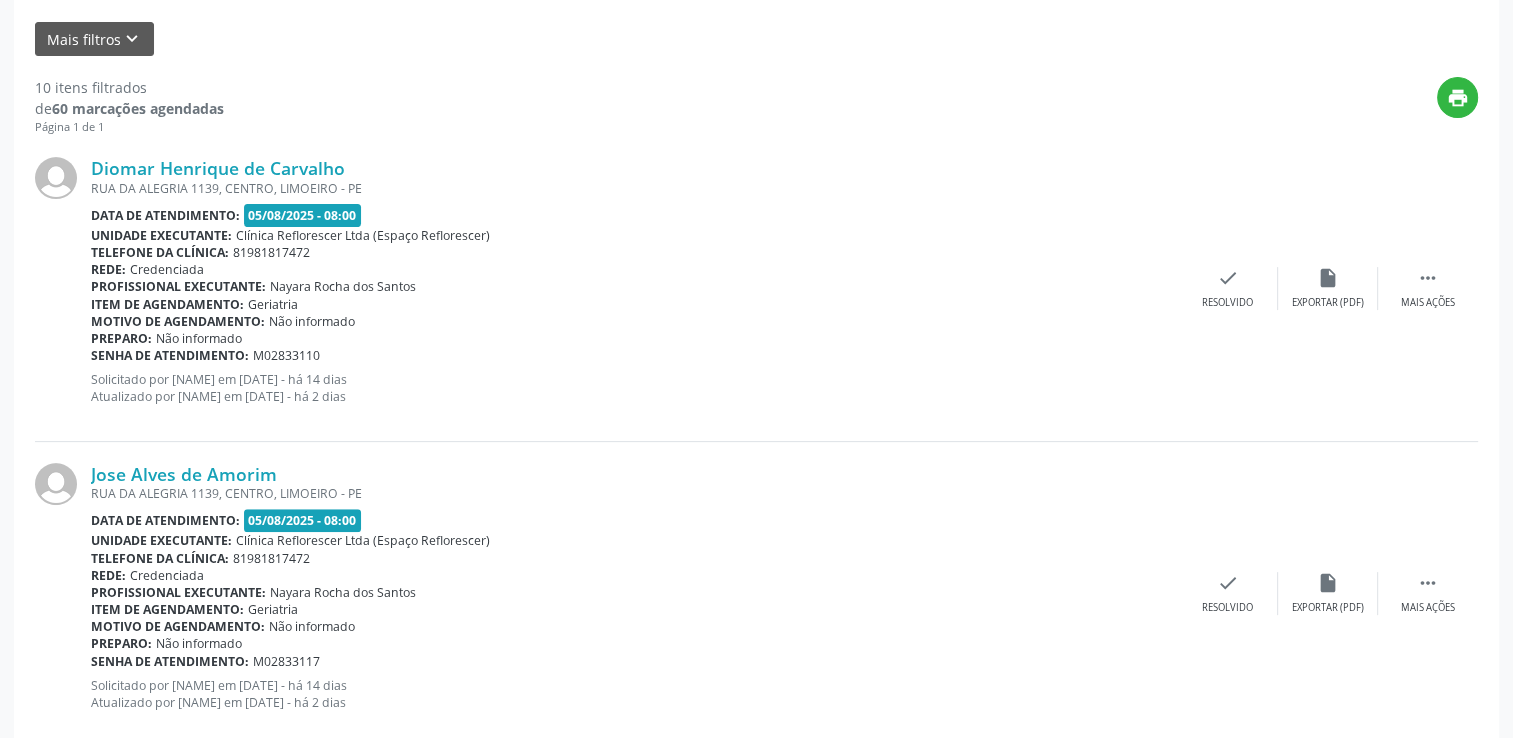 scroll, scrollTop: 500, scrollLeft: 0, axis: vertical 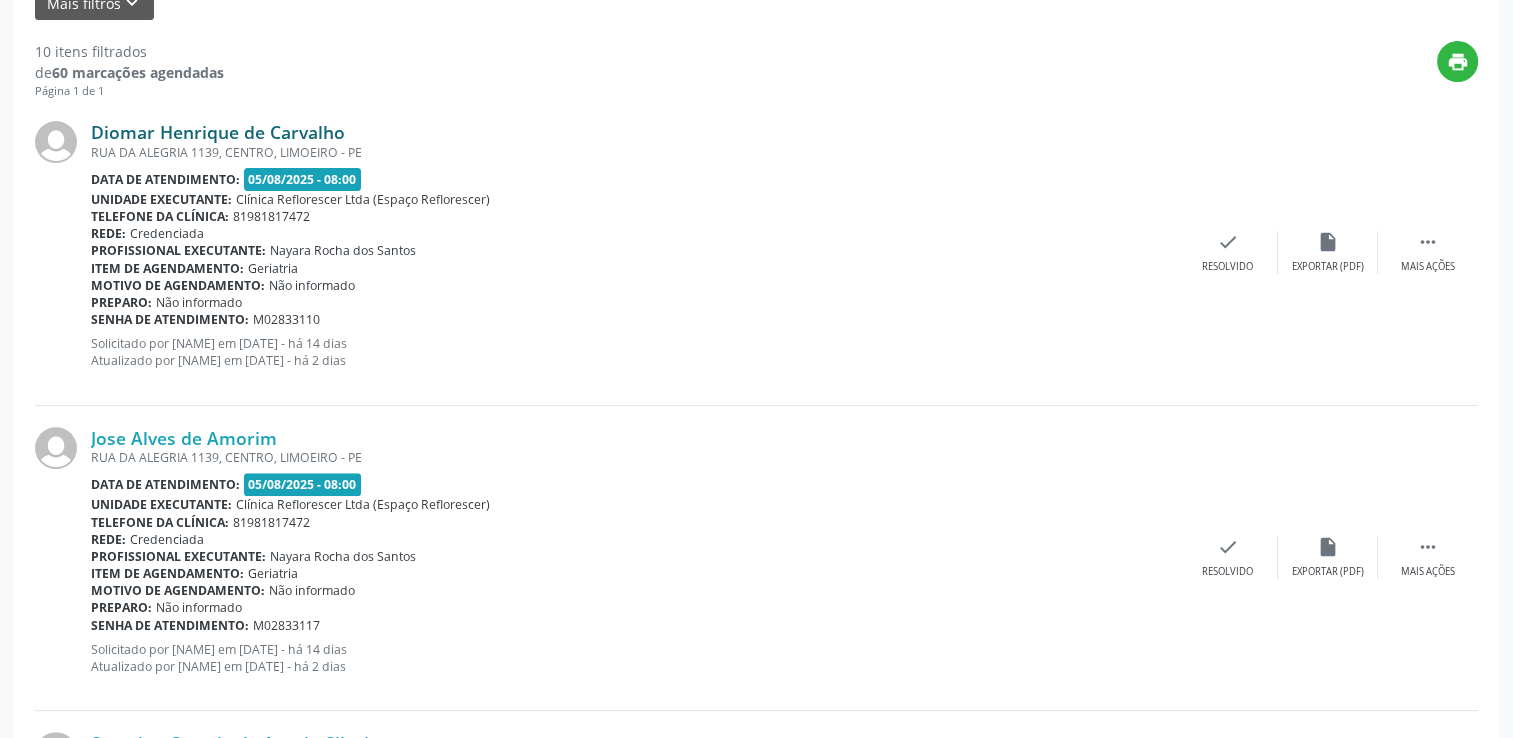 click on "Diomar Henrique de Carvalho" at bounding box center [218, 132] 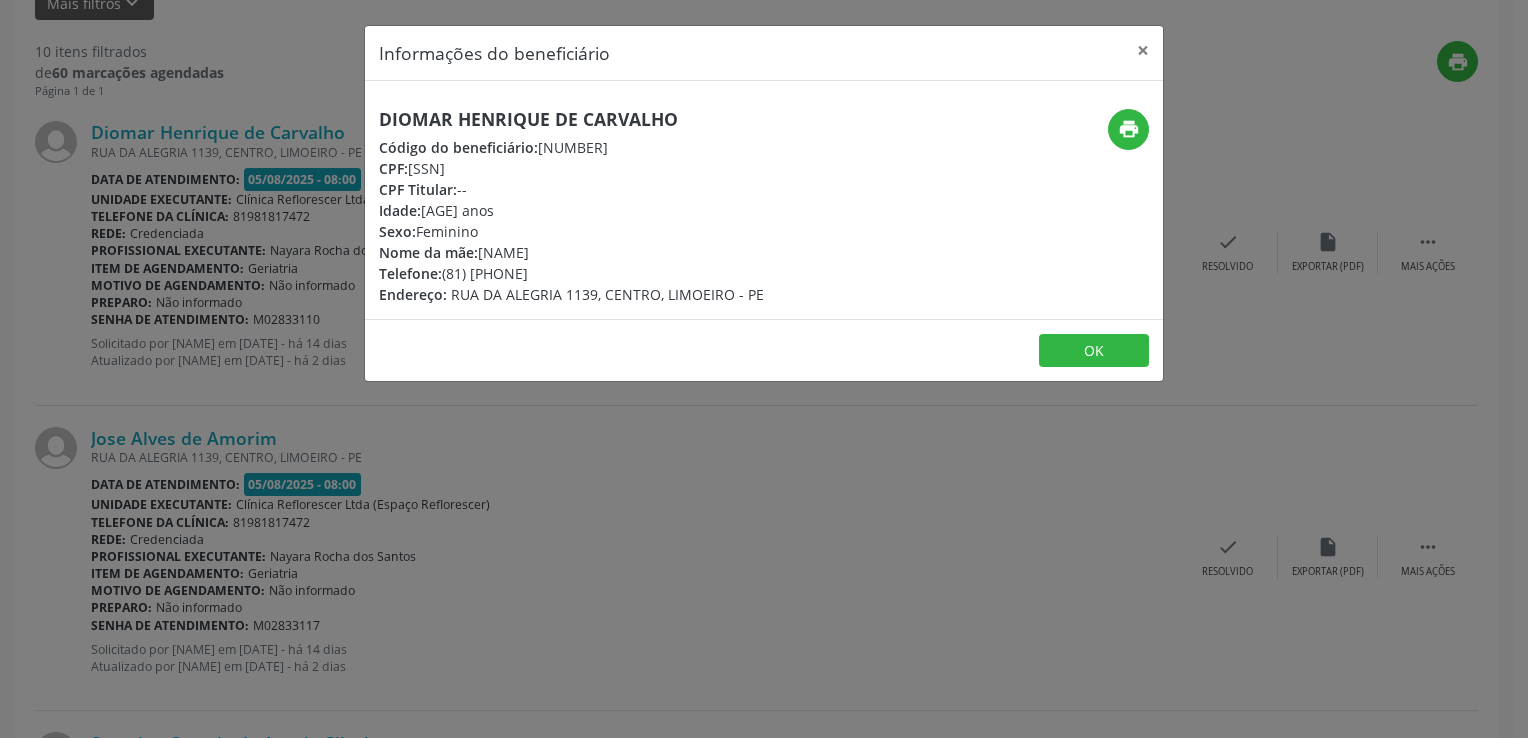 click on "OK" at bounding box center (764, 350) 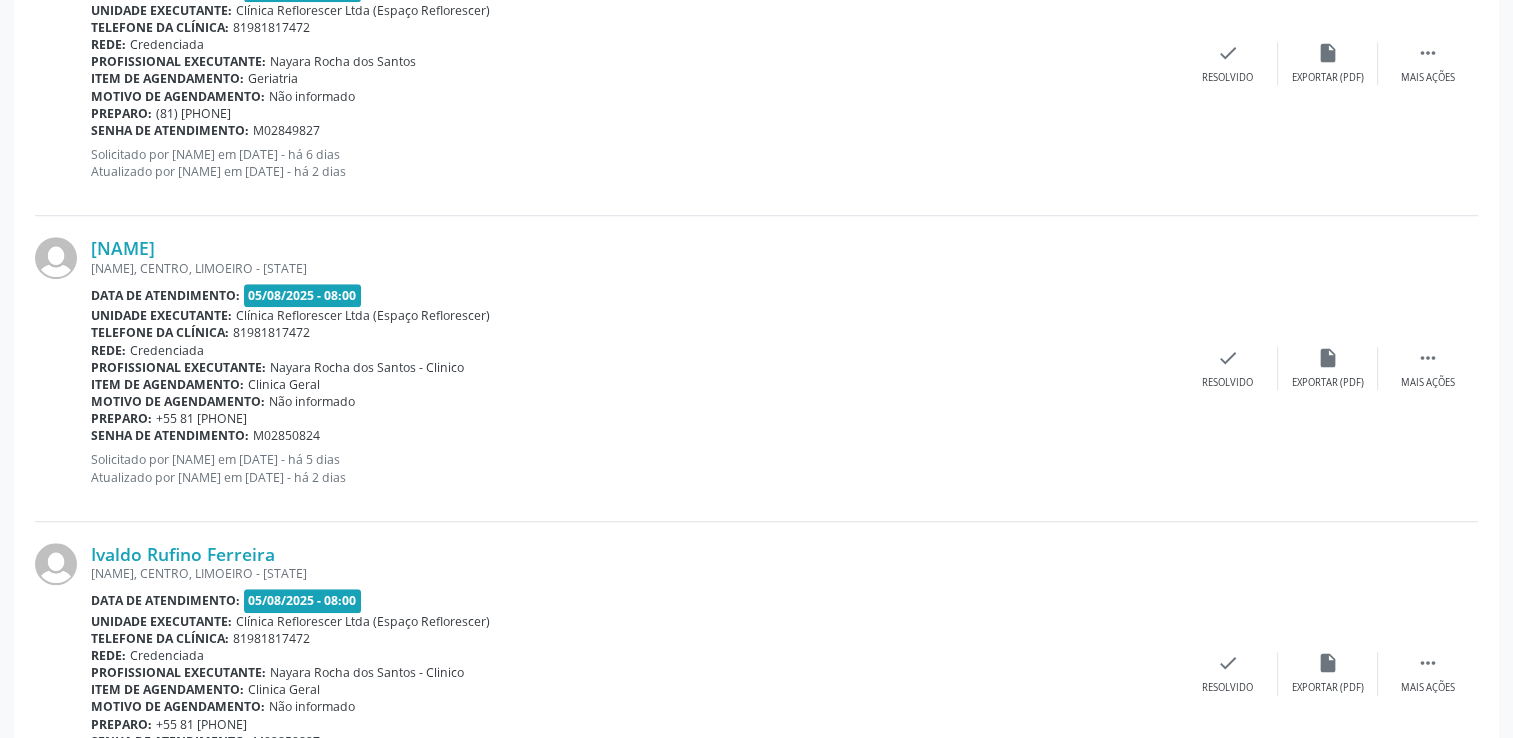 scroll, scrollTop: 1400, scrollLeft: 0, axis: vertical 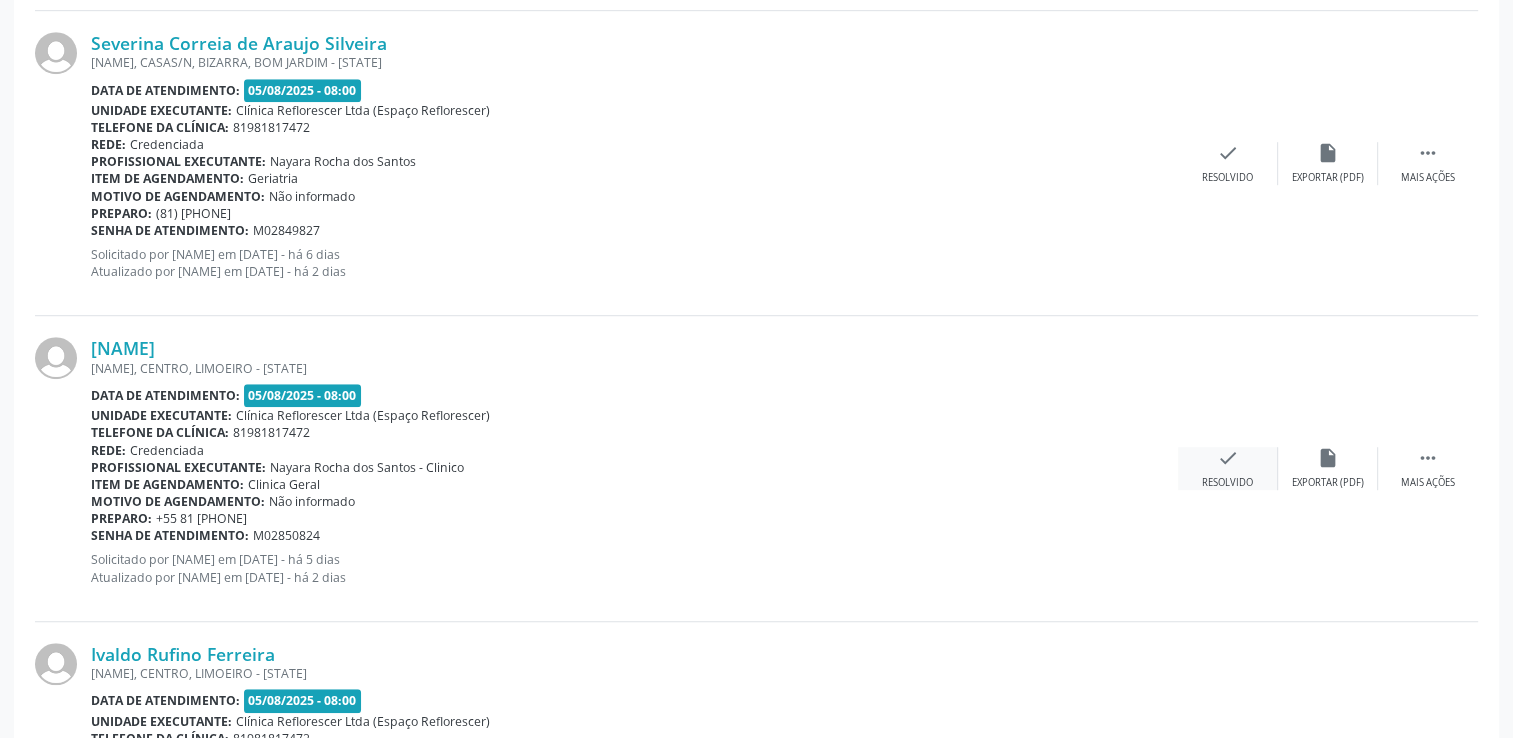 click on "check
Resolvido" at bounding box center (1228, 468) 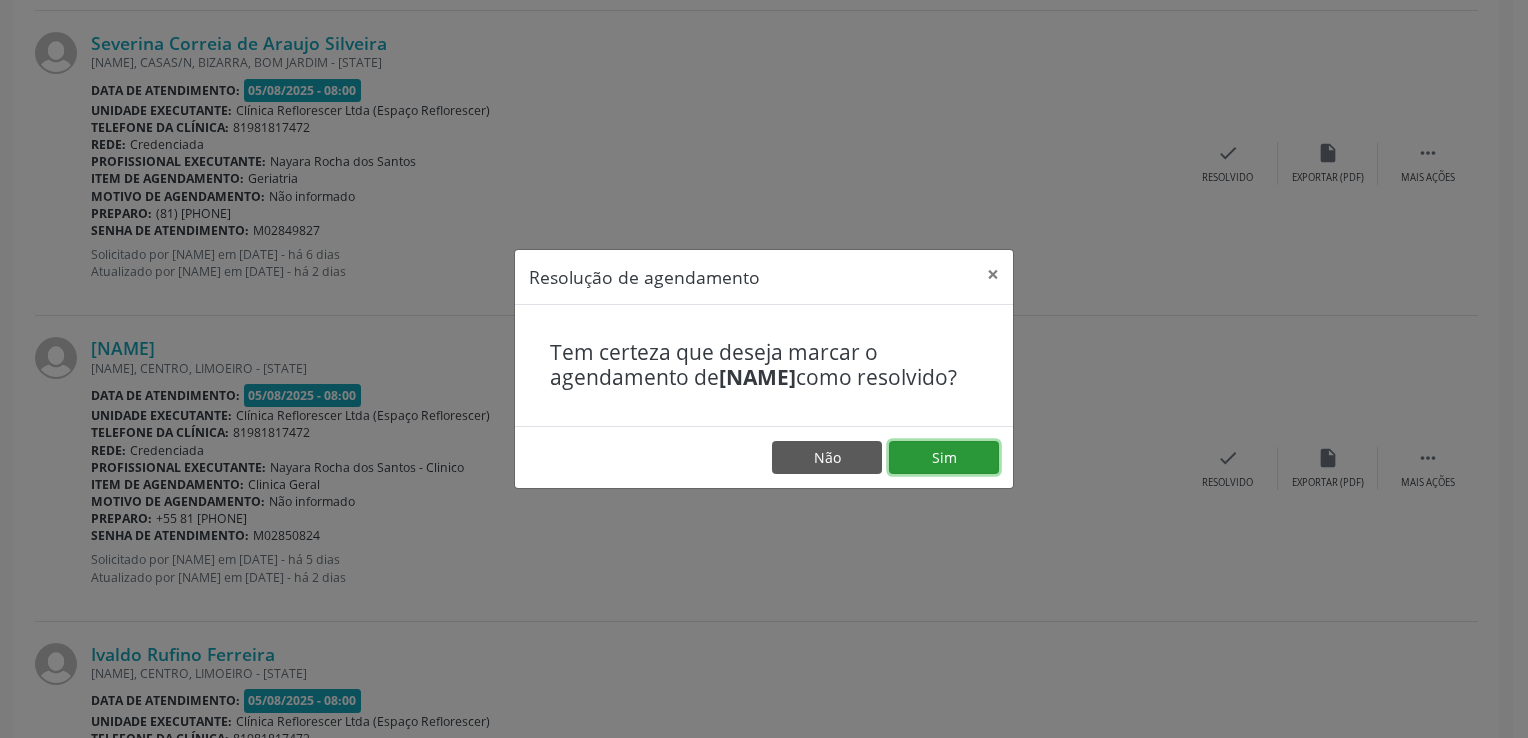 click on "Sim" at bounding box center (944, 458) 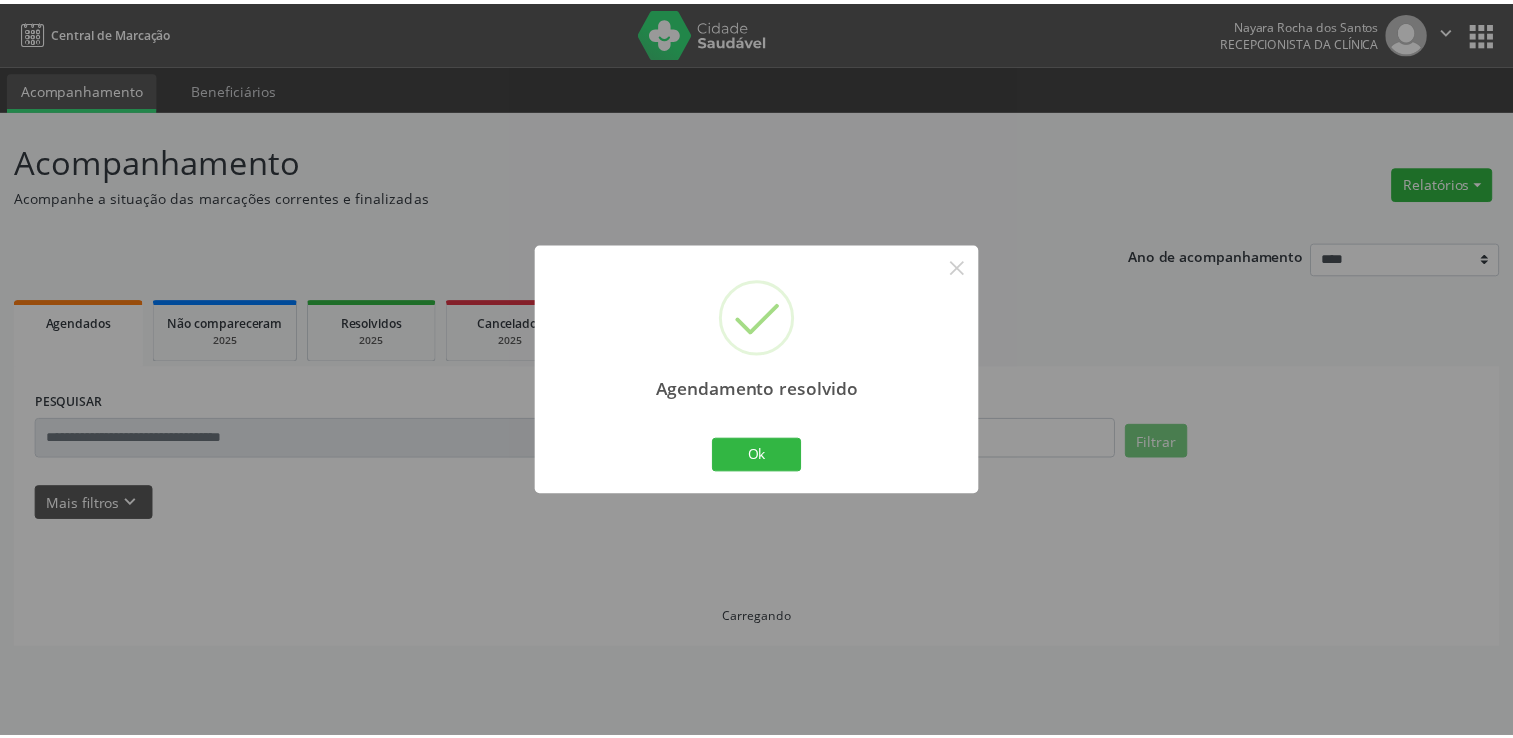 scroll, scrollTop: 0, scrollLeft: 0, axis: both 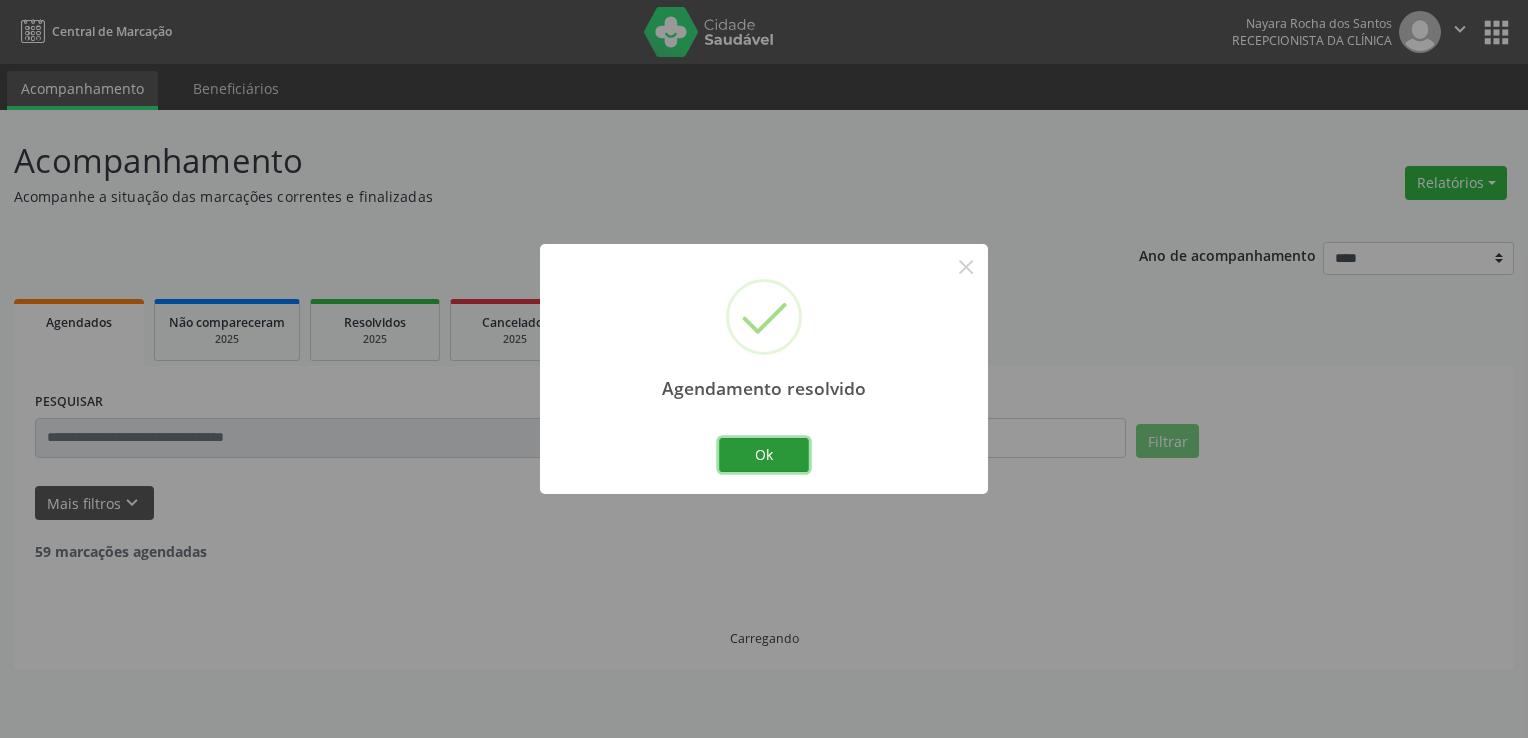 drag, startPoint x: 763, startPoint y: 459, endPoint x: 755, endPoint y: 446, distance: 15.264338 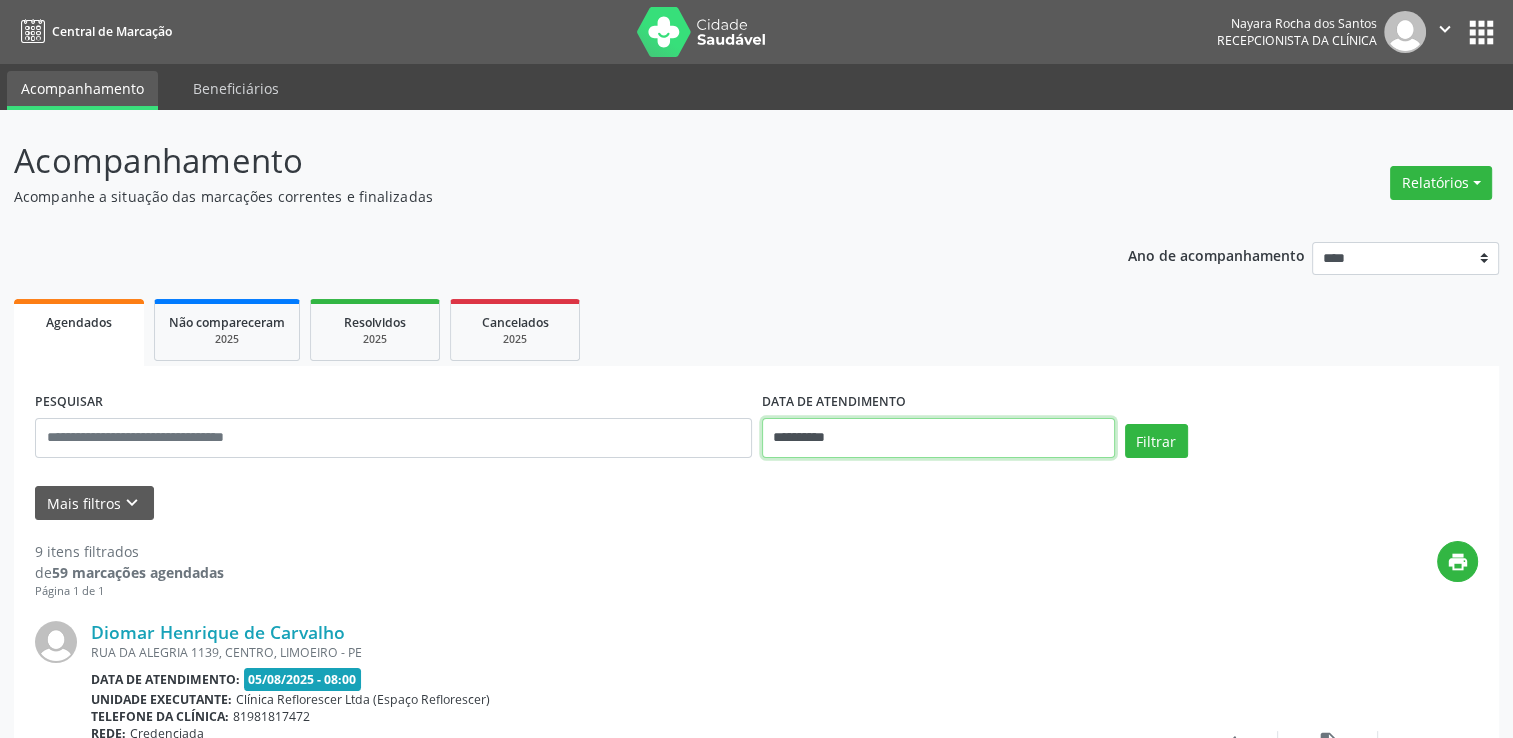 click on "**********" at bounding box center (938, 438) 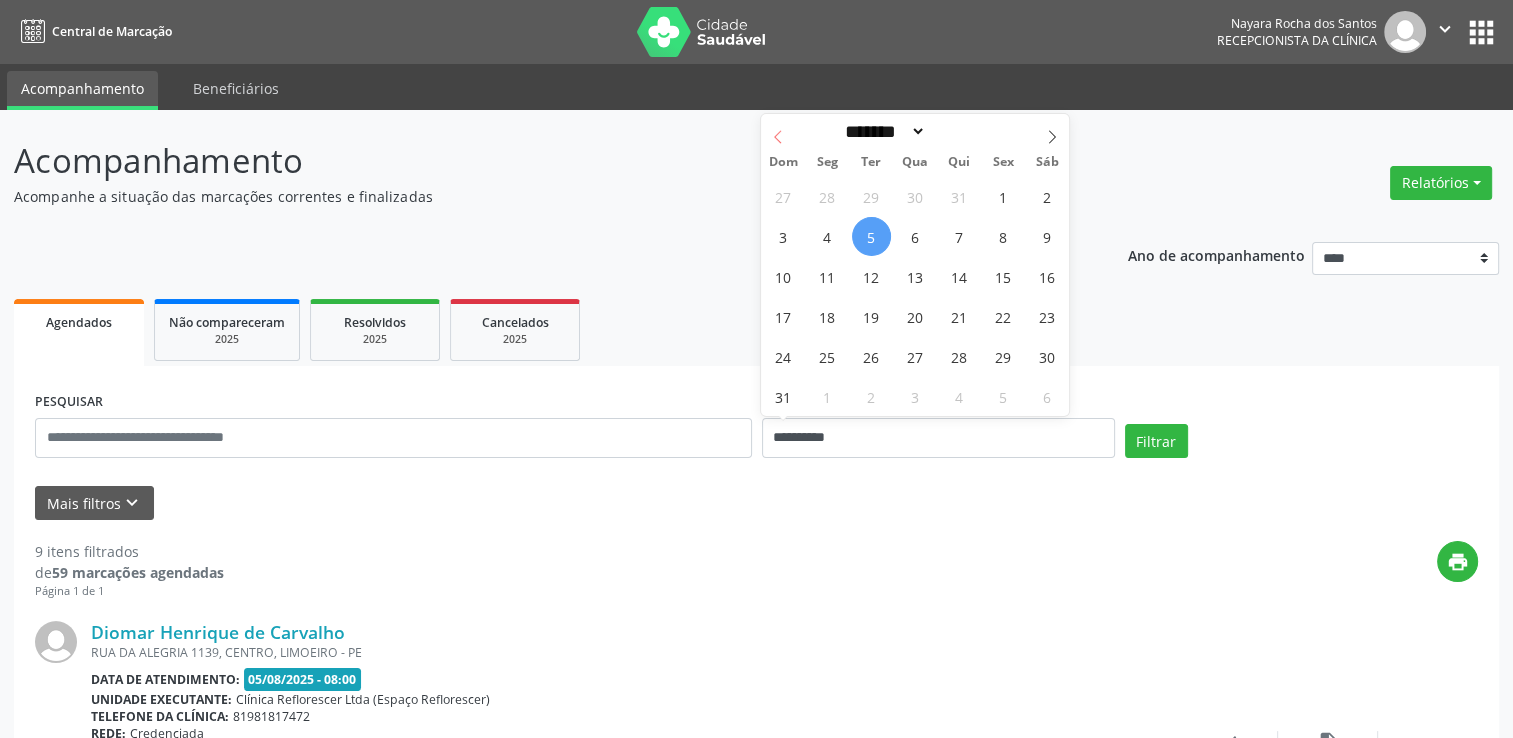 click 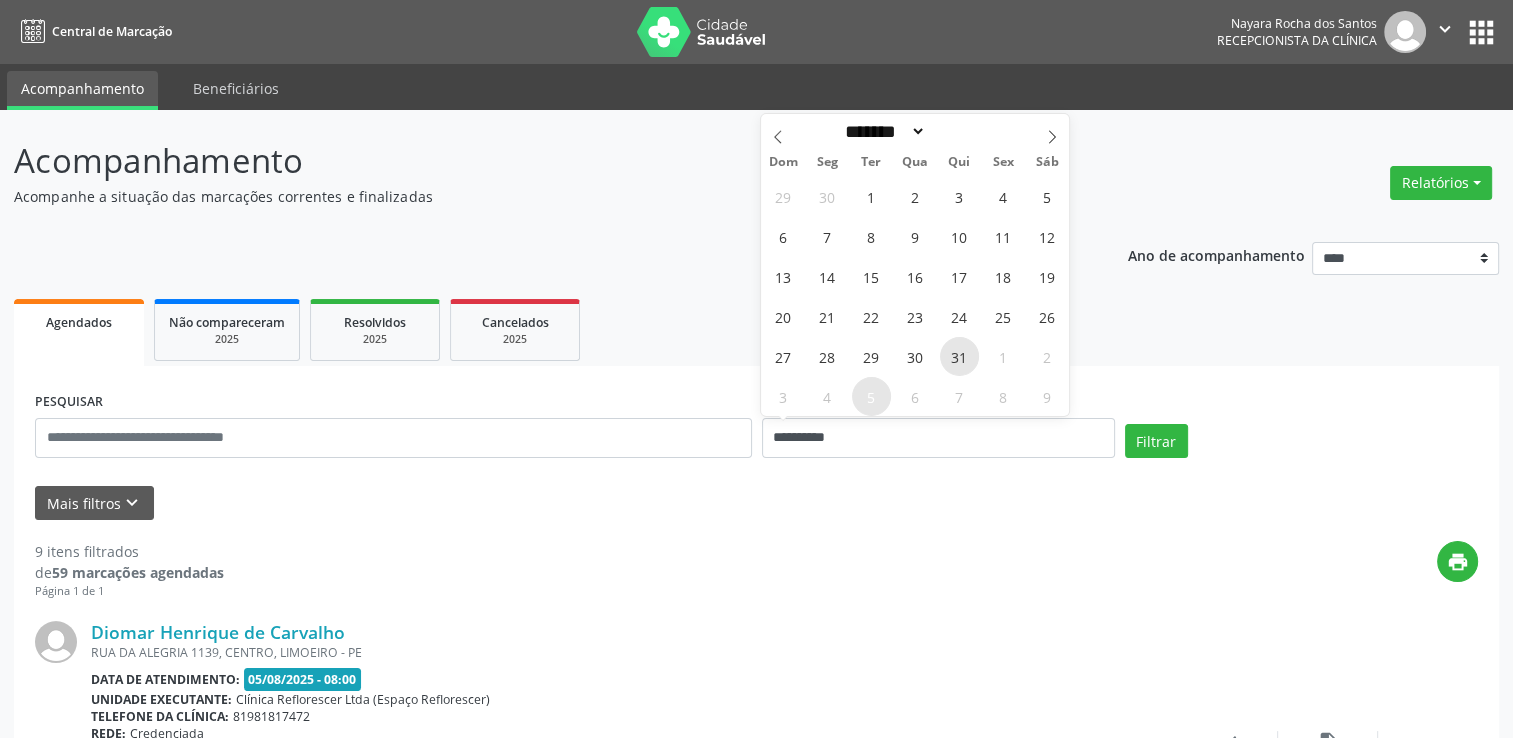 click on "31" at bounding box center (959, 356) 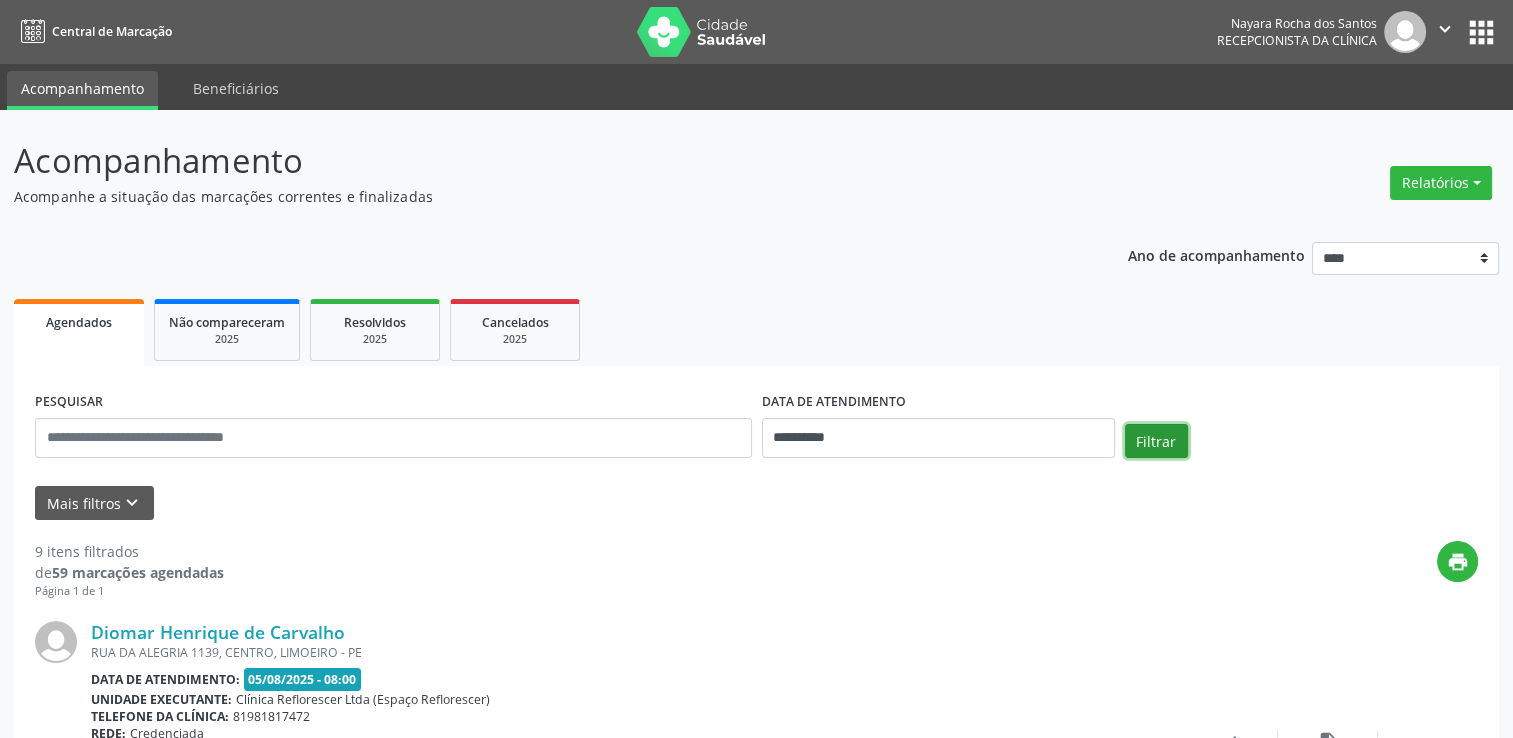 click on "Filtrar" at bounding box center [1156, 441] 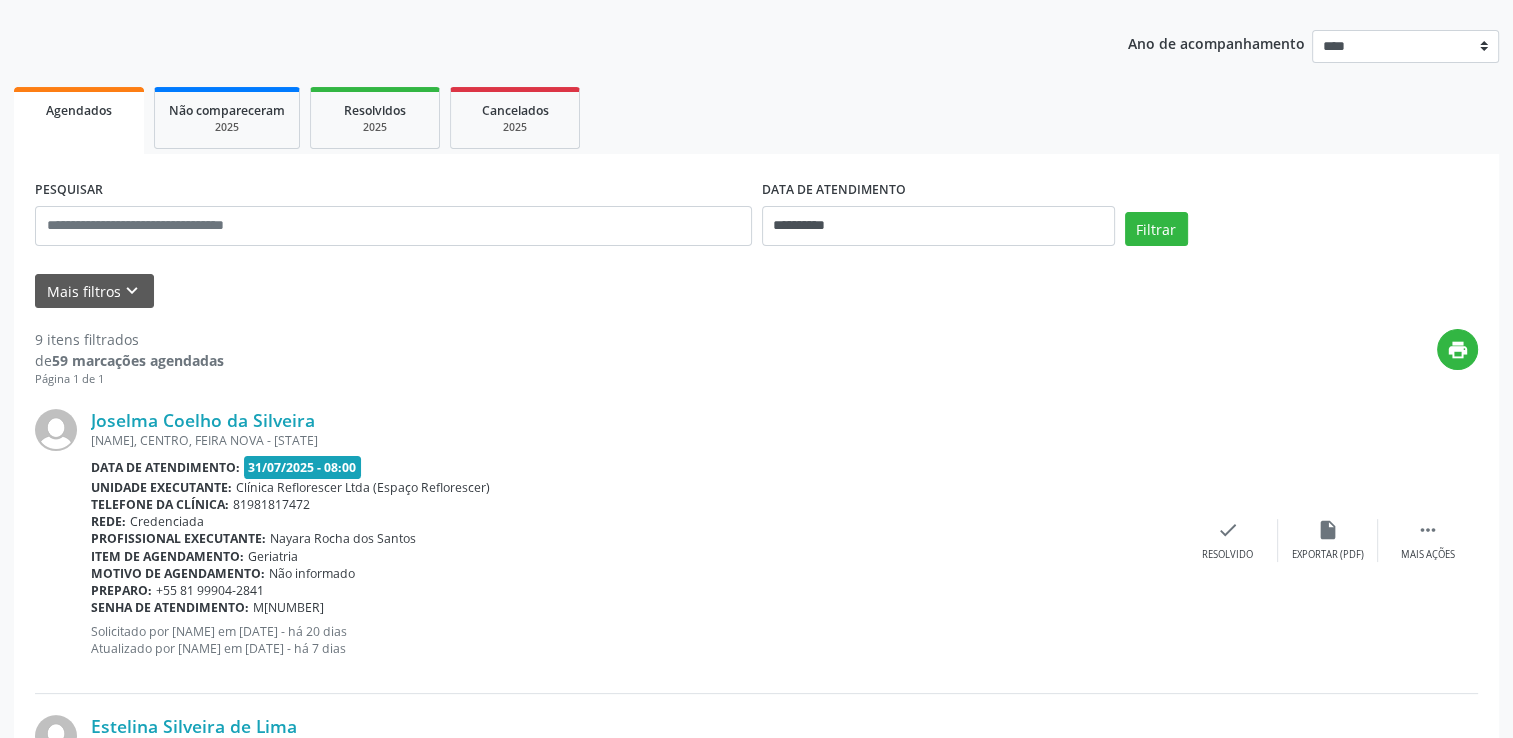 scroll, scrollTop: 200, scrollLeft: 0, axis: vertical 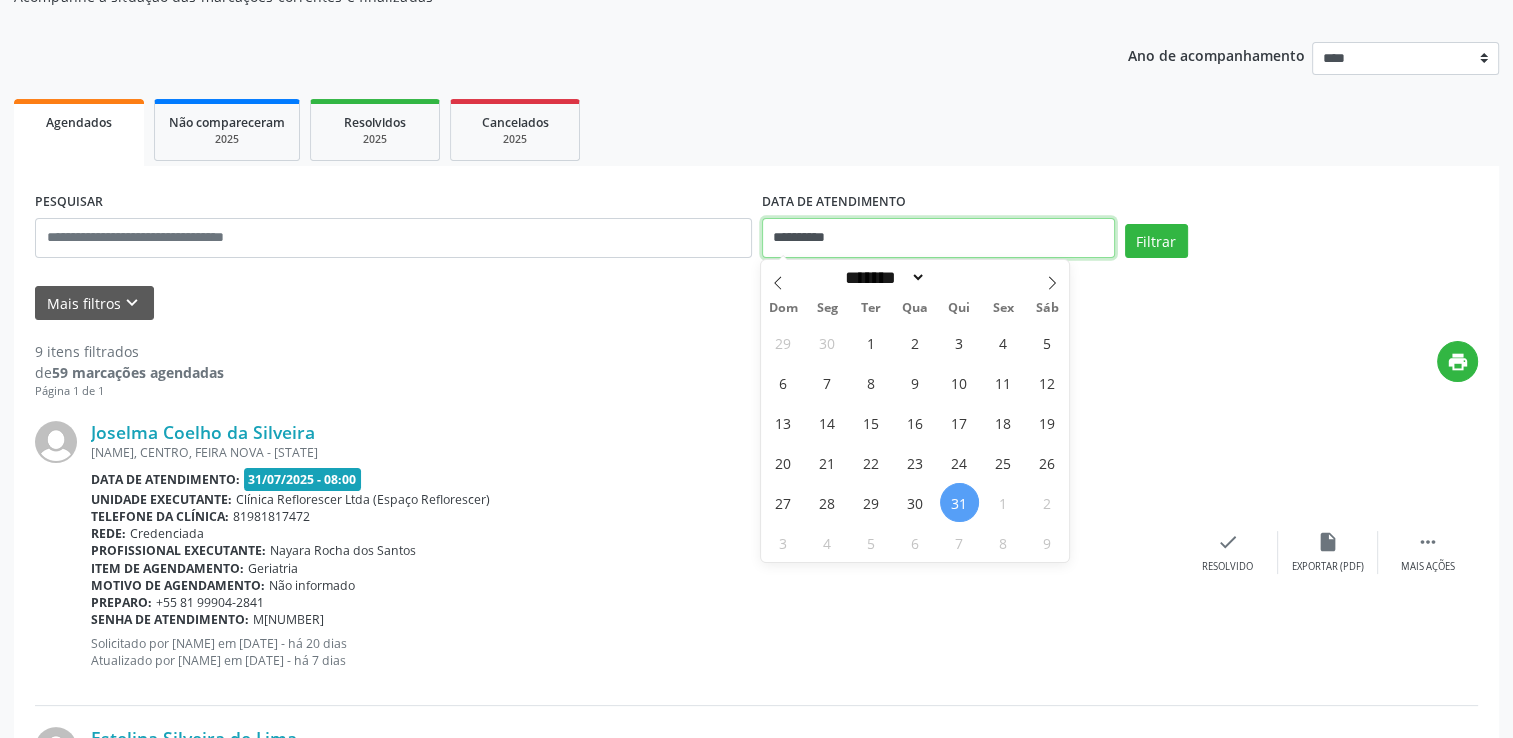 click on "**********" at bounding box center (938, 238) 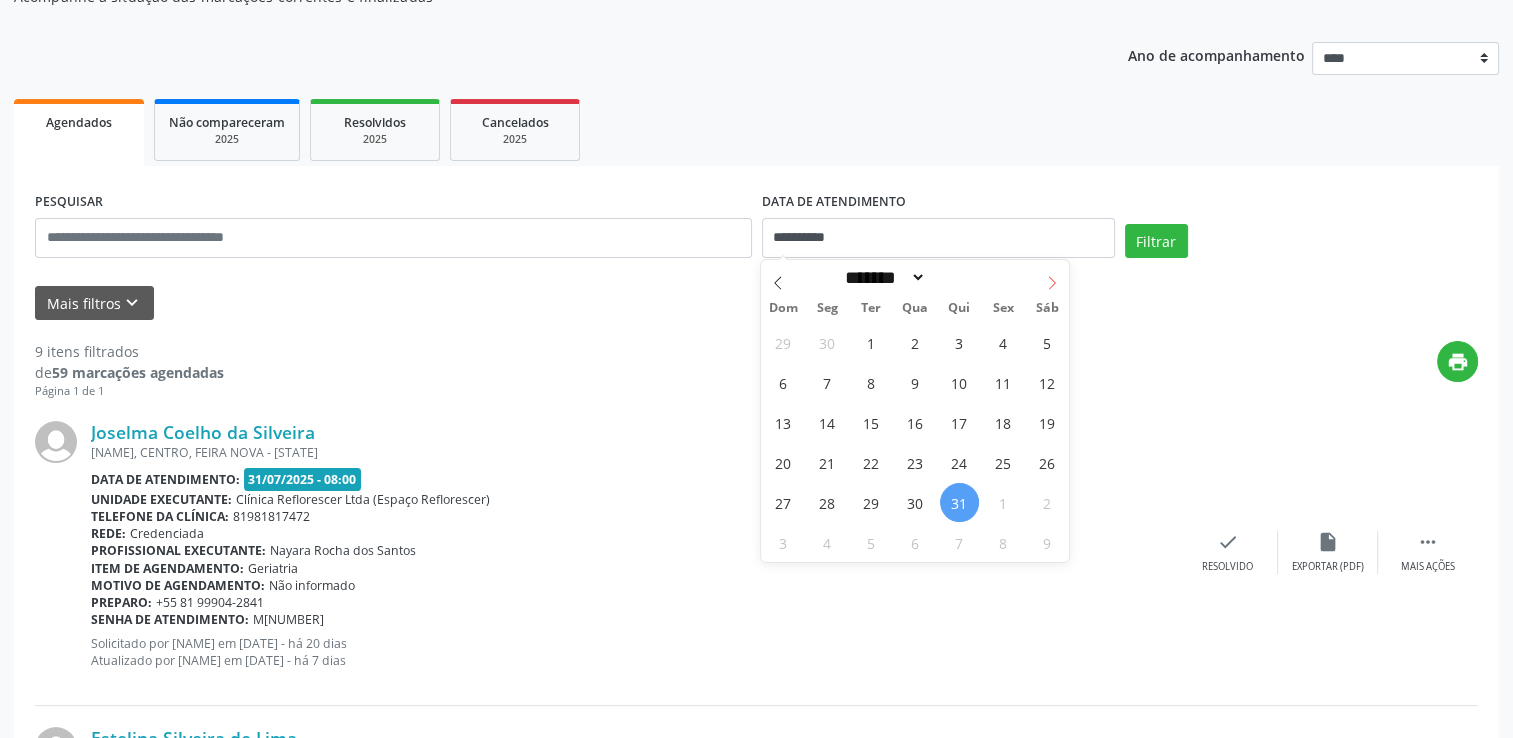 click at bounding box center (1052, 277) 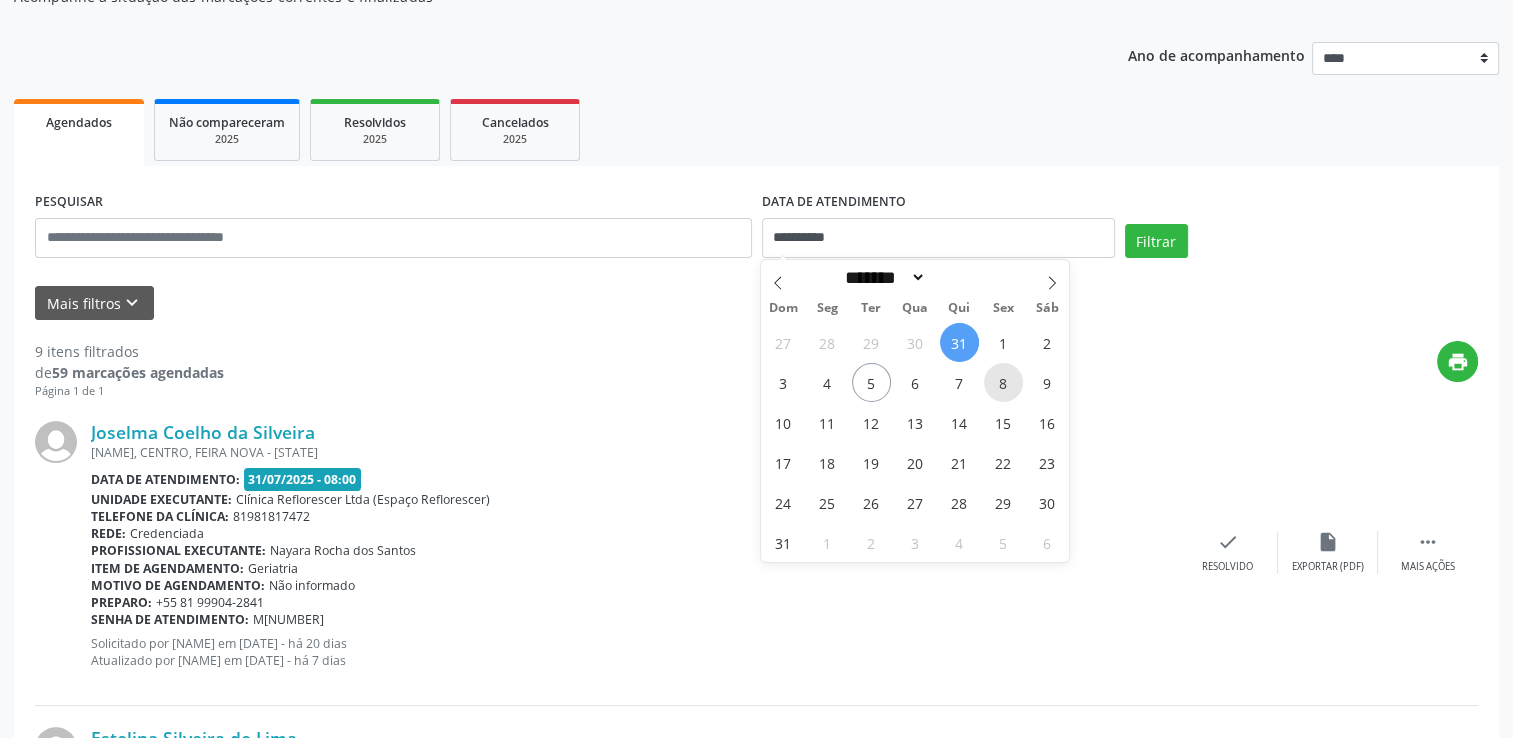 click on "8" at bounding box center (1003, 382) 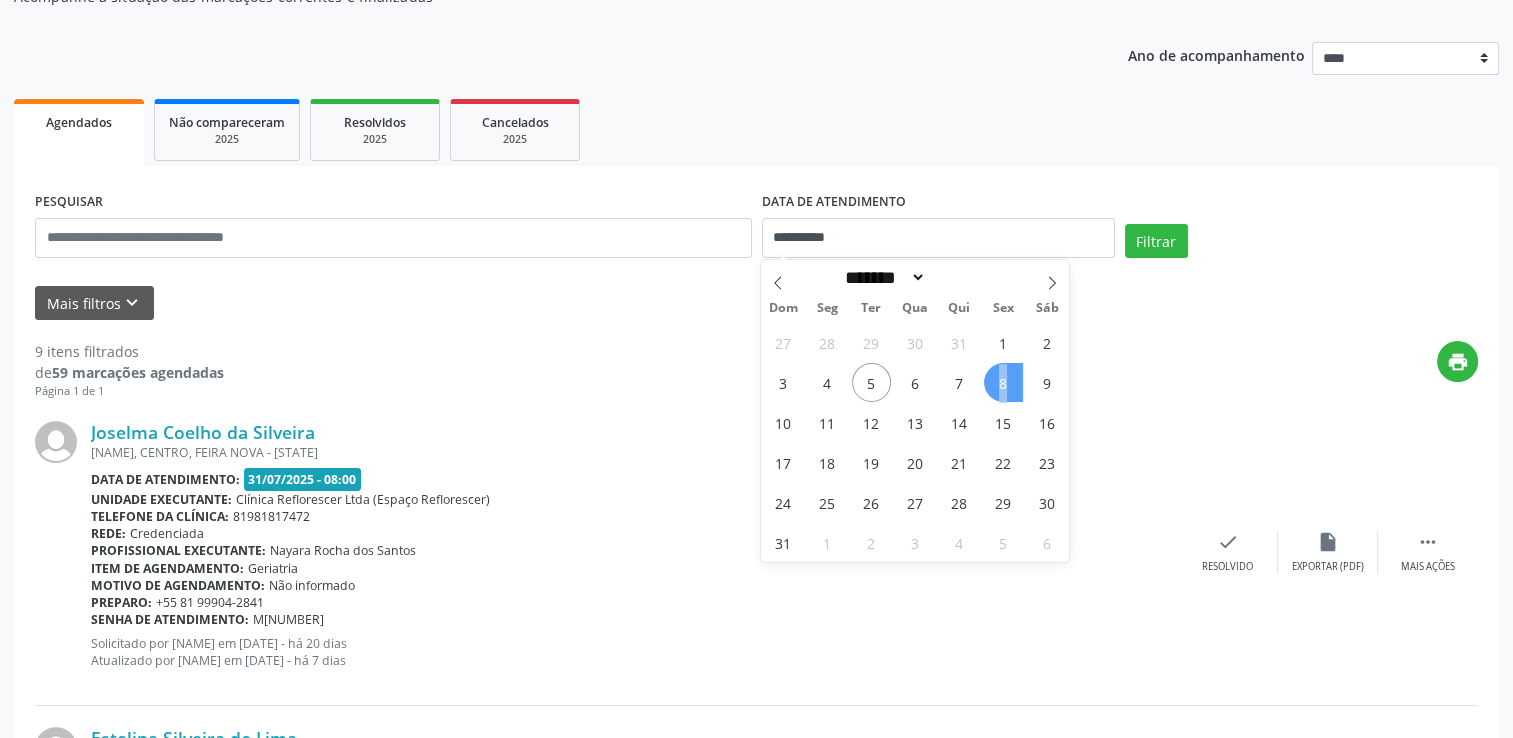 click on "8" at bounding box center [1003, 382] 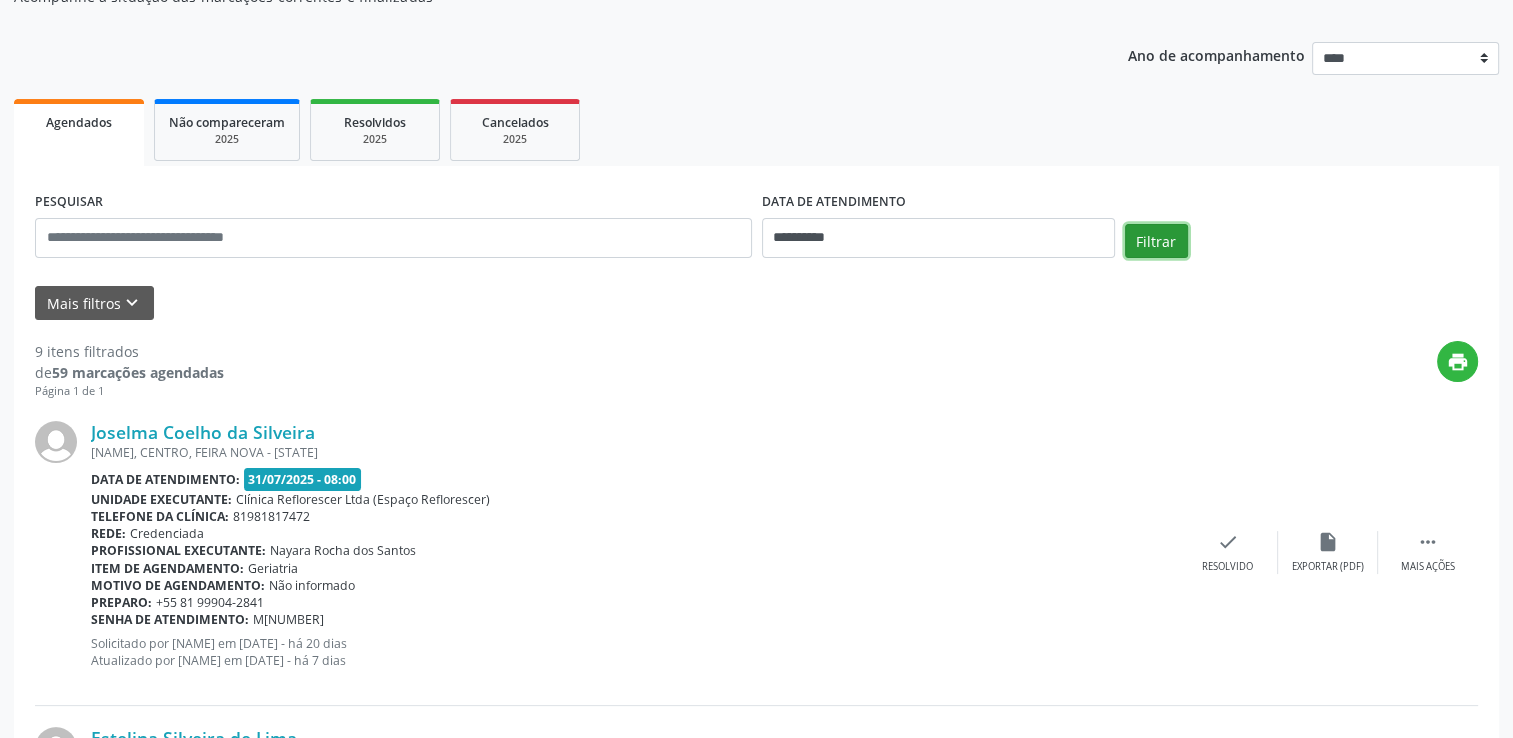 click on "Filtrar" at bounding box center (1156, 241) 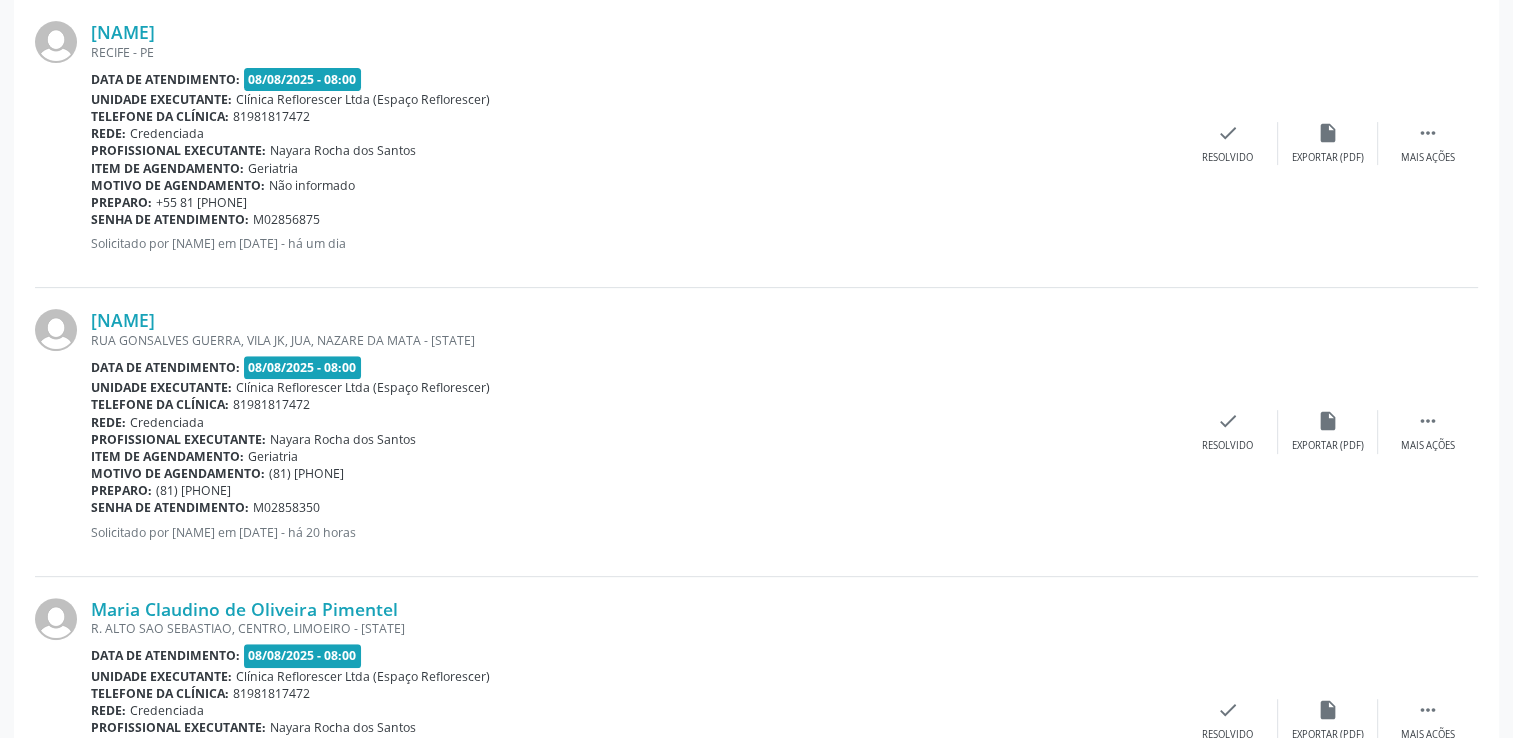 scroll, scrollTop: 100, scrollLeft: 0, axis: vertical 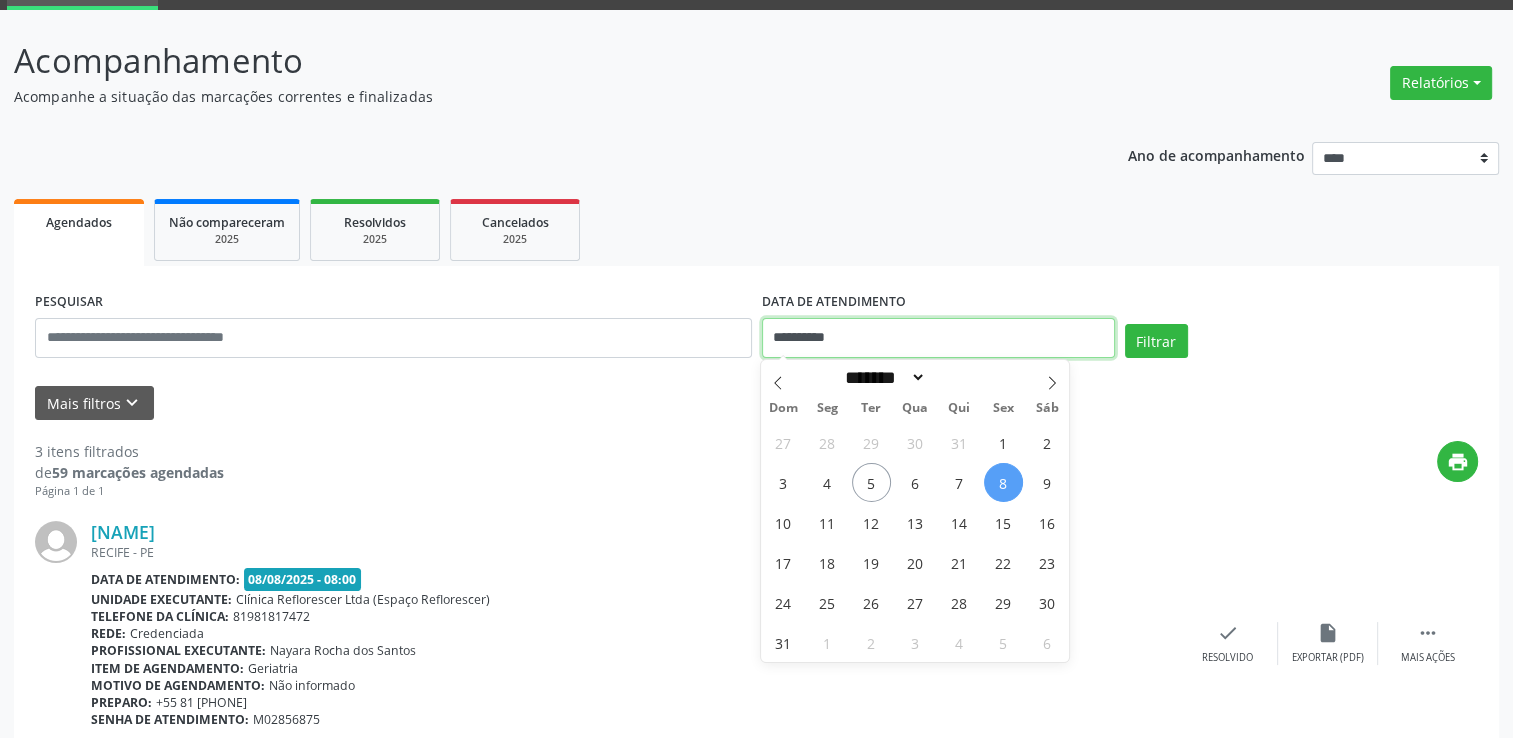 click on "**********" at bounding box center (938, 338) 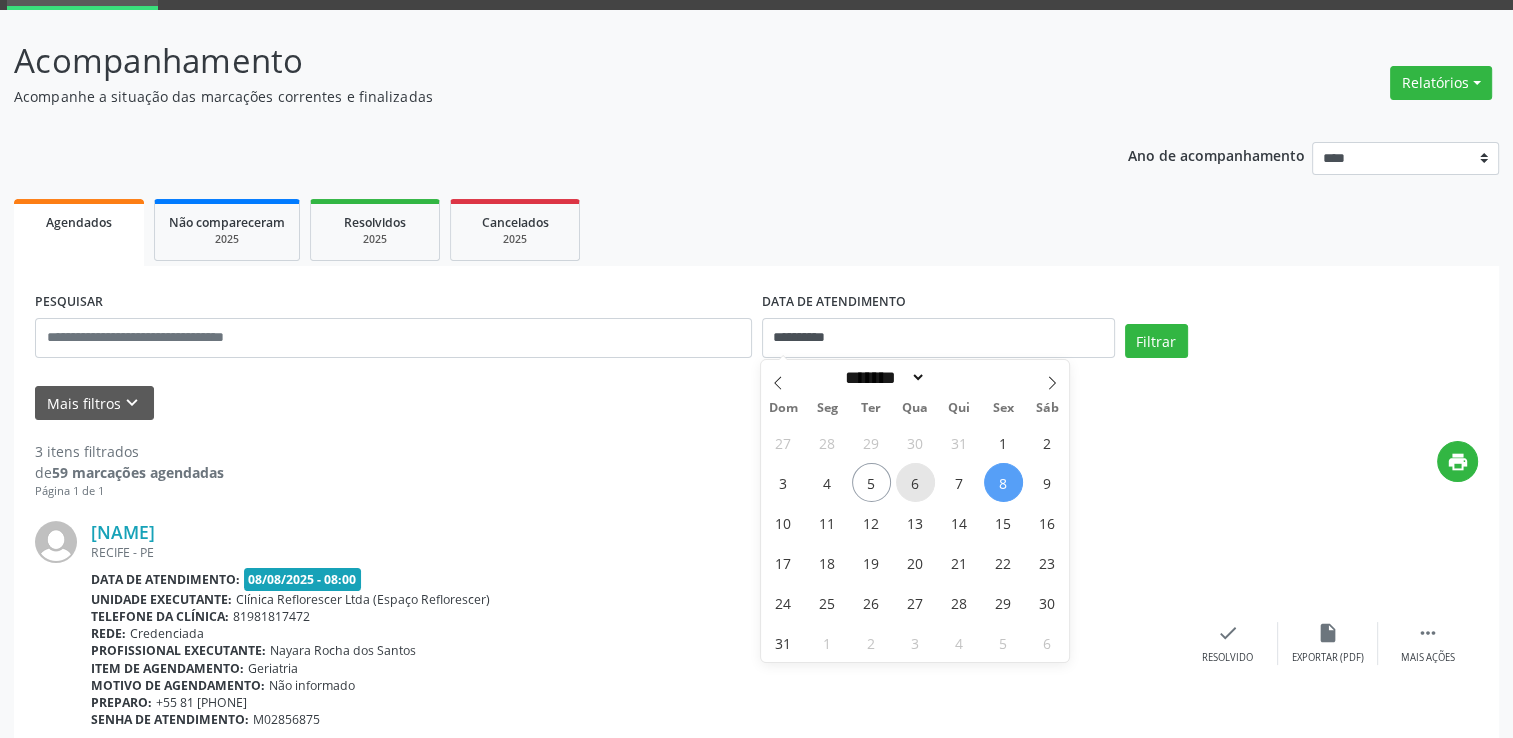 click on "6" at bounding box center [915, 482] 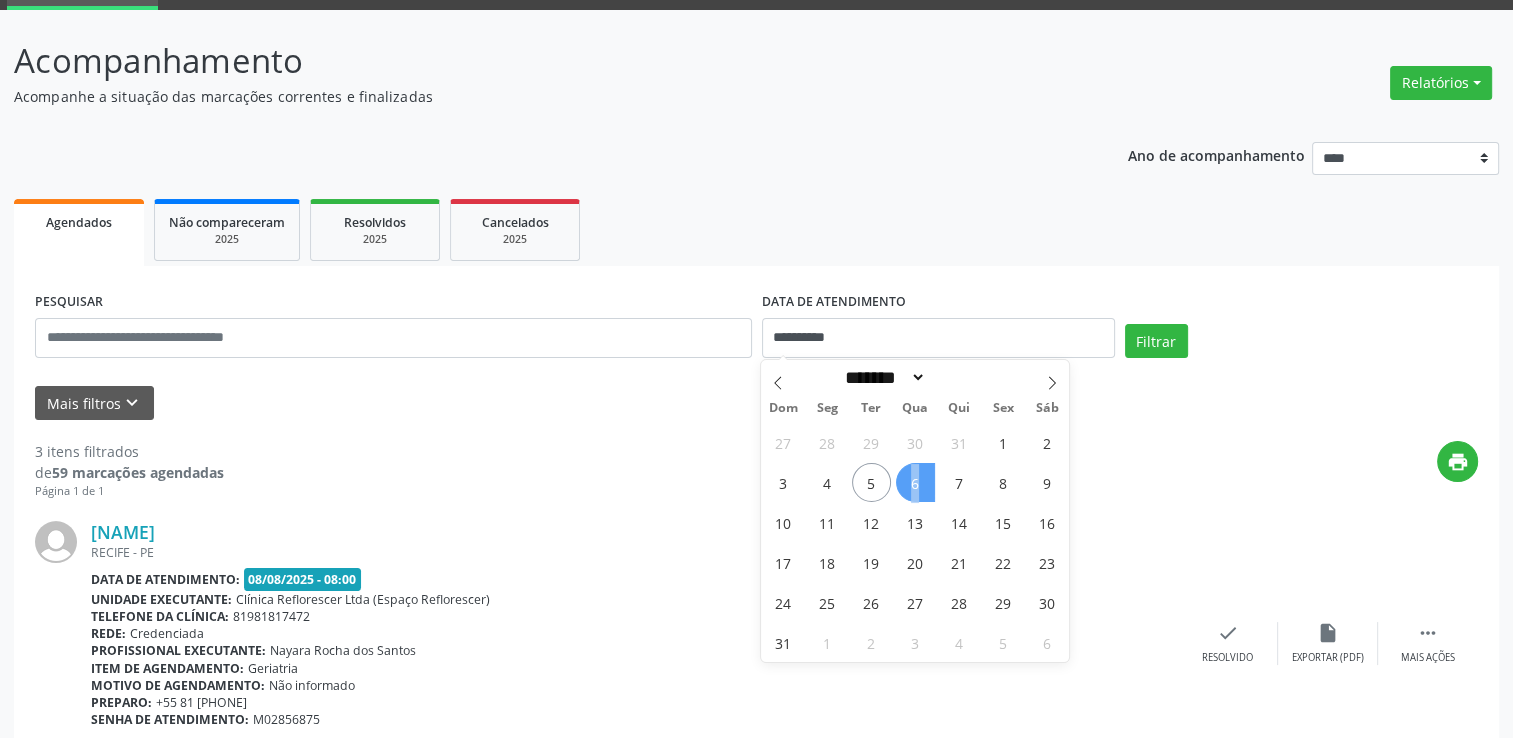click on "6" at bounding box center (915, 482) 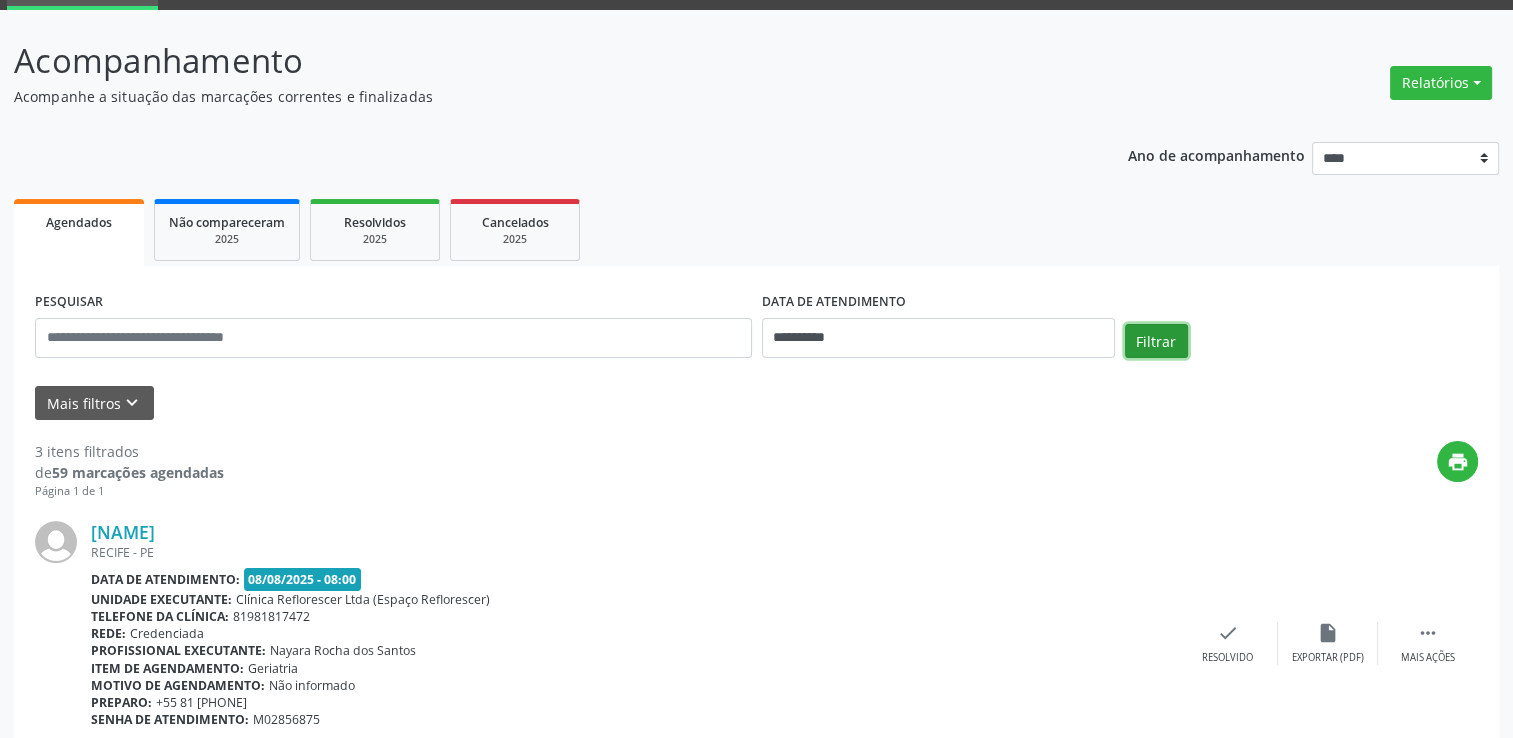 click on "Filtrar" at bounding box center [1156, 341] 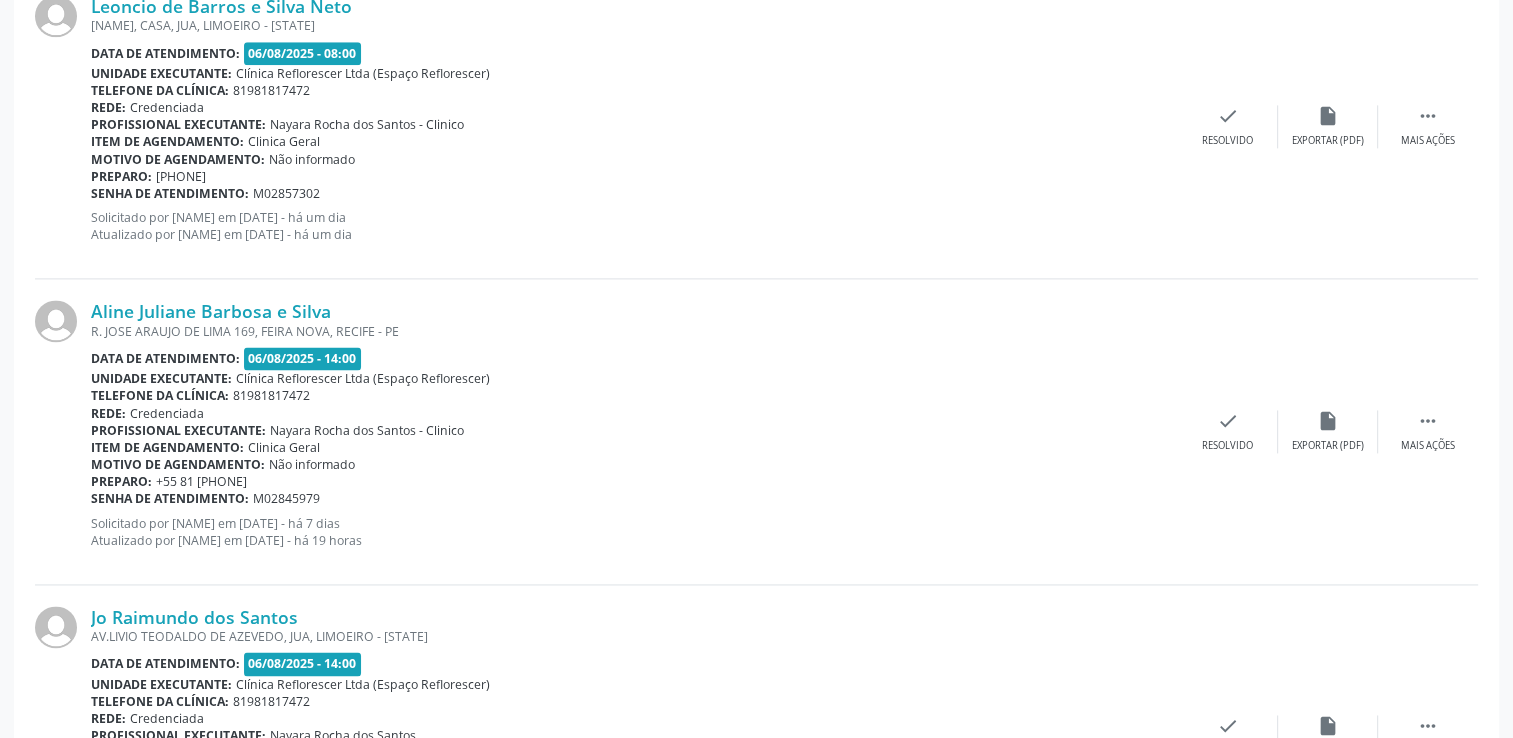 scroll, scrollTop: 2752, scrollLeft: 0, axis: vertical 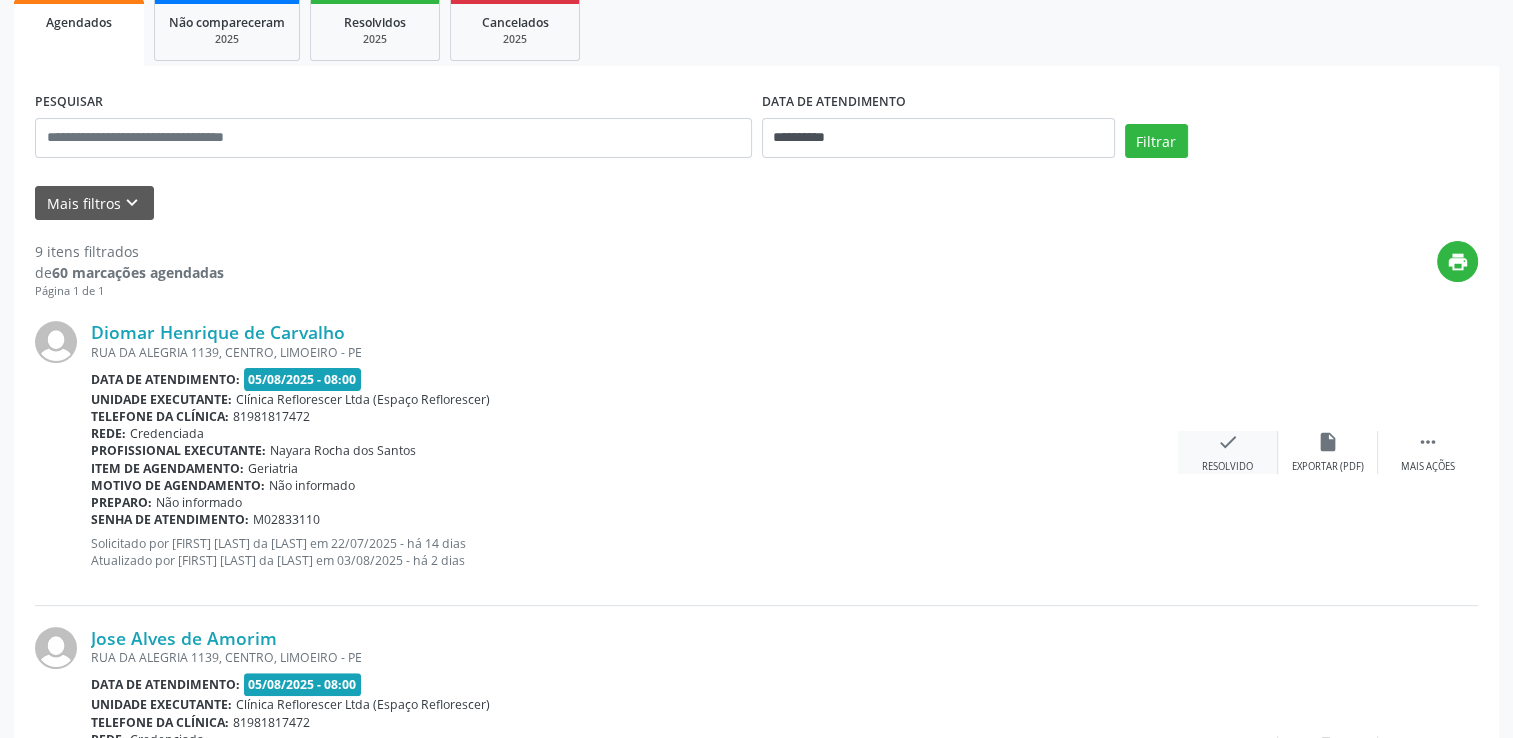 click on "check" at bounding box center [1228, 442] 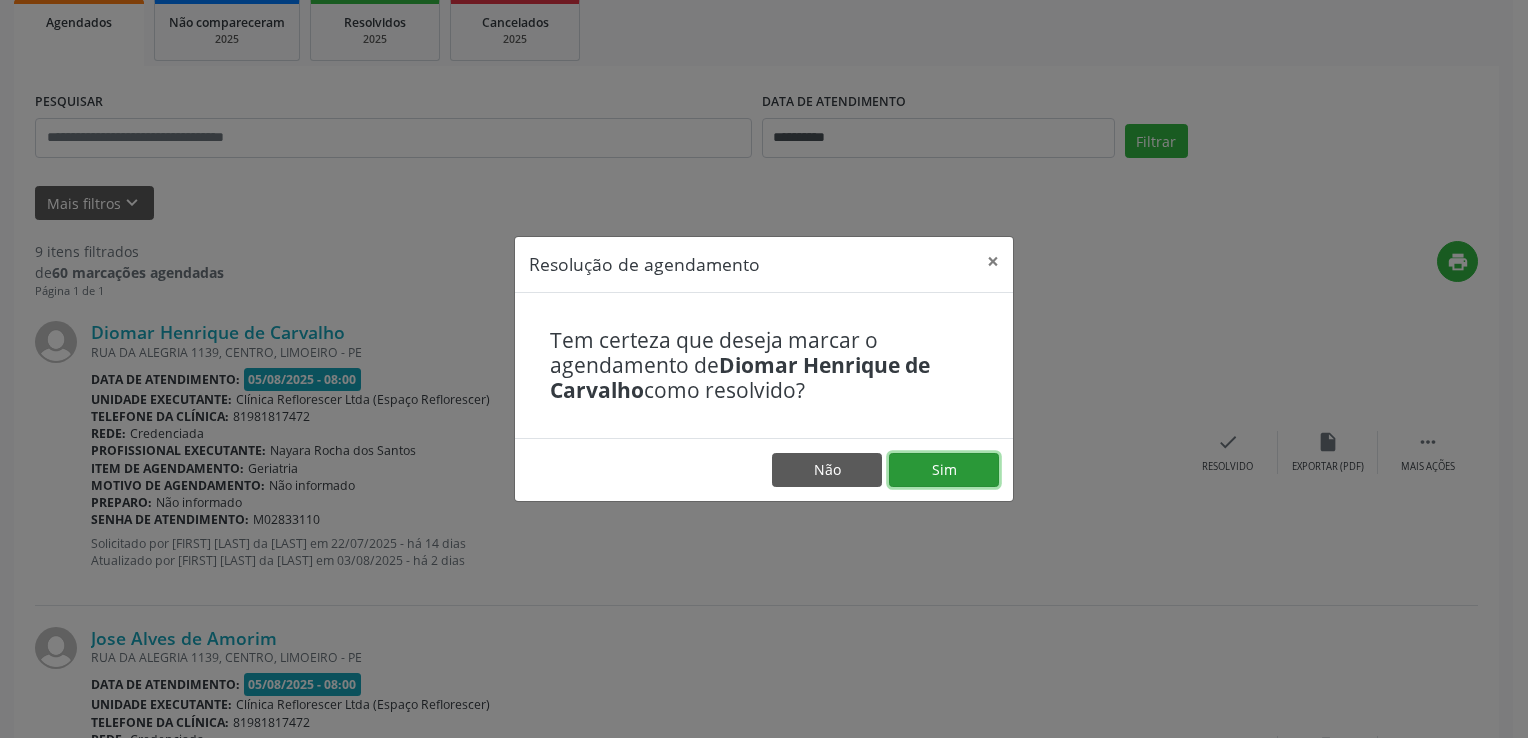 click on "Sim" at bounding box center (944, 470) 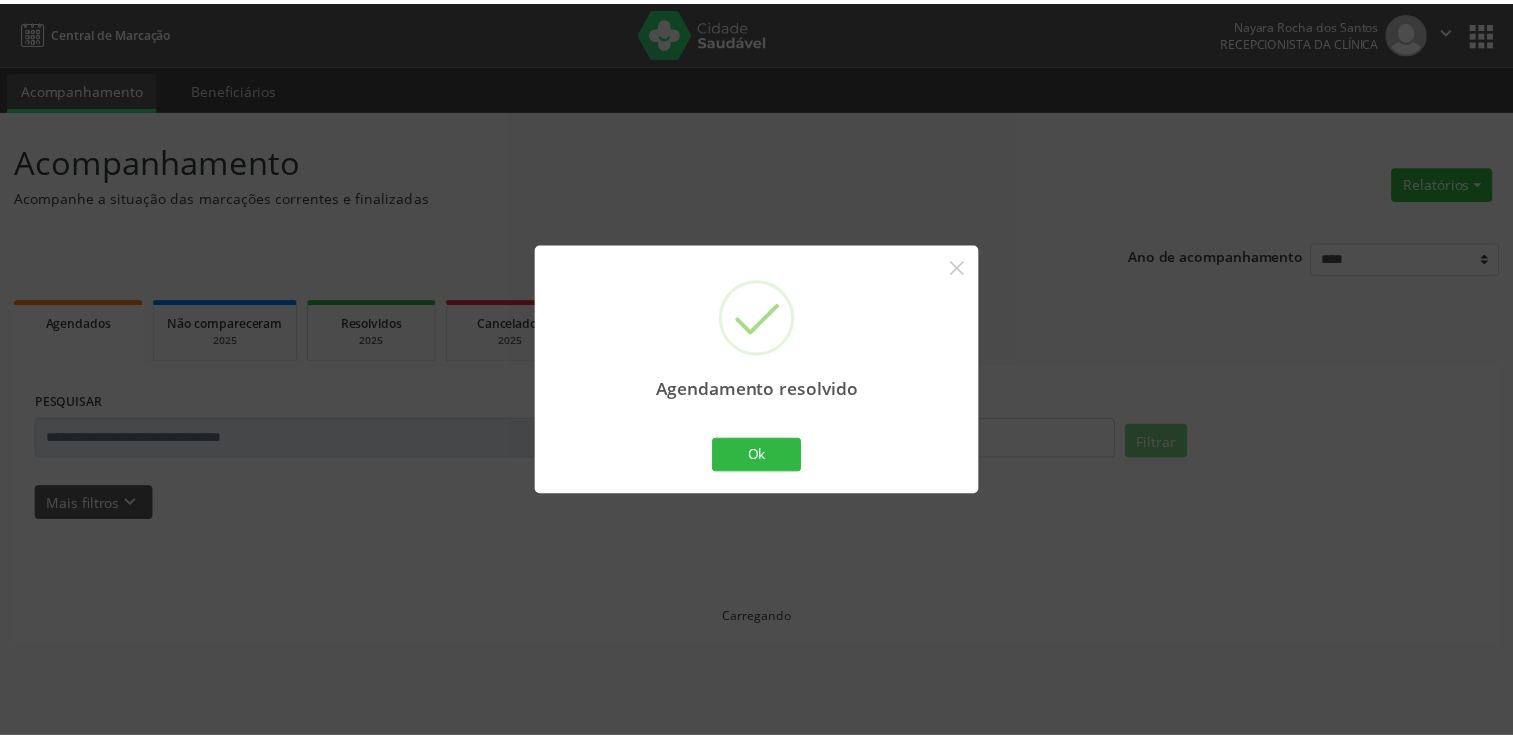 scroll, scrollTop: 0, scrollLeft: 0, axis: both 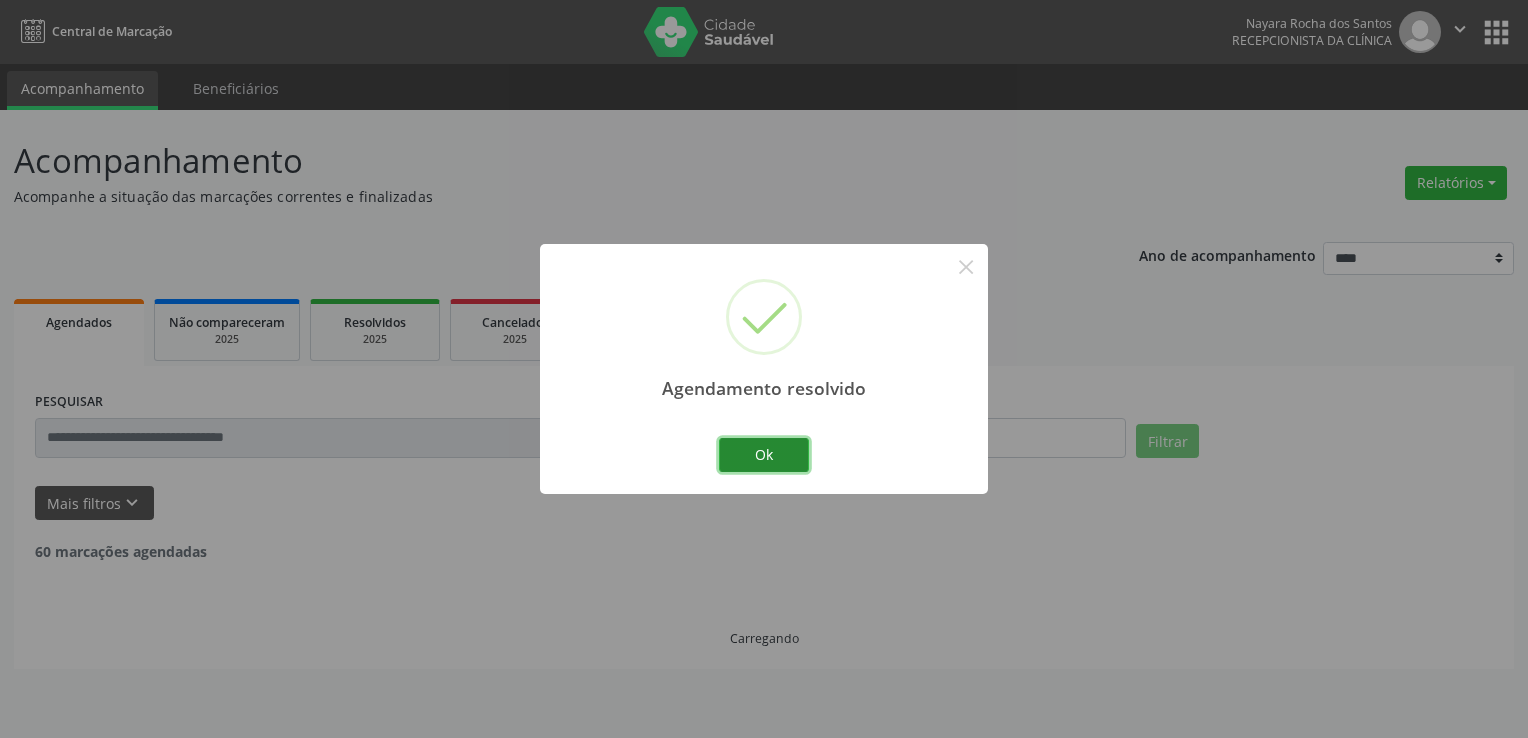 click on "Ok" at bounding box center (764, 455) 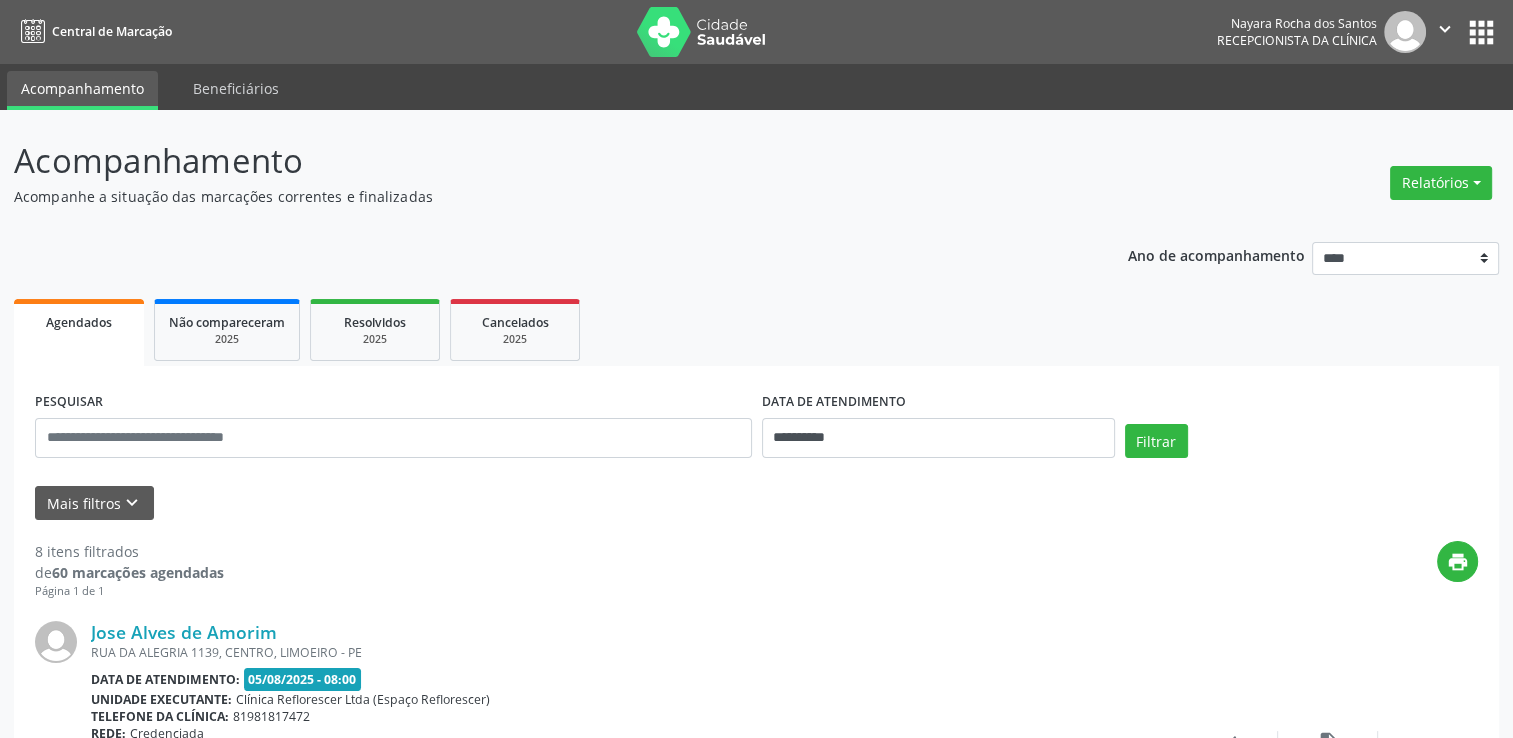 click on "**********" at bounding box center (756, 1599) 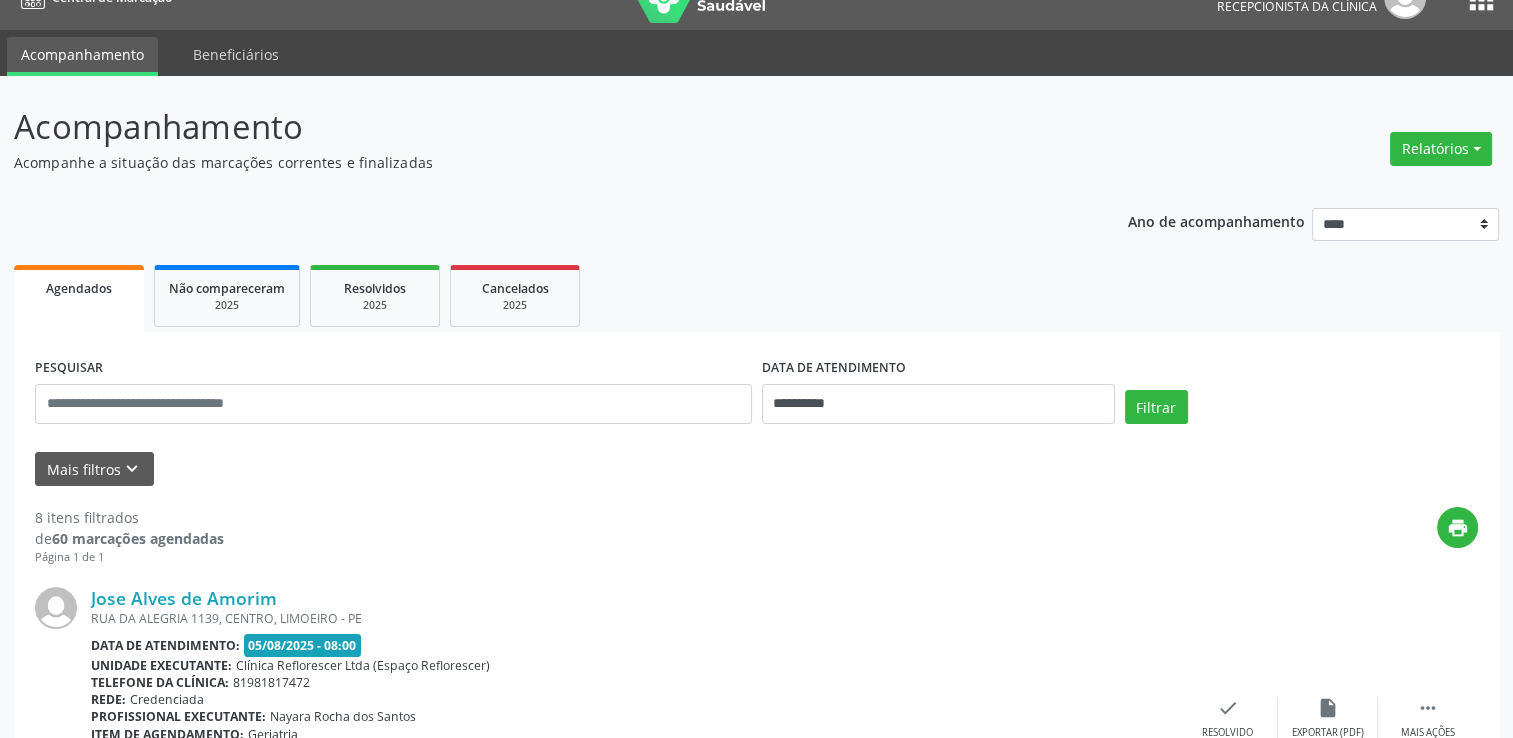scroll, scrollTop: 0, scrollLeft: 0, axis: both 